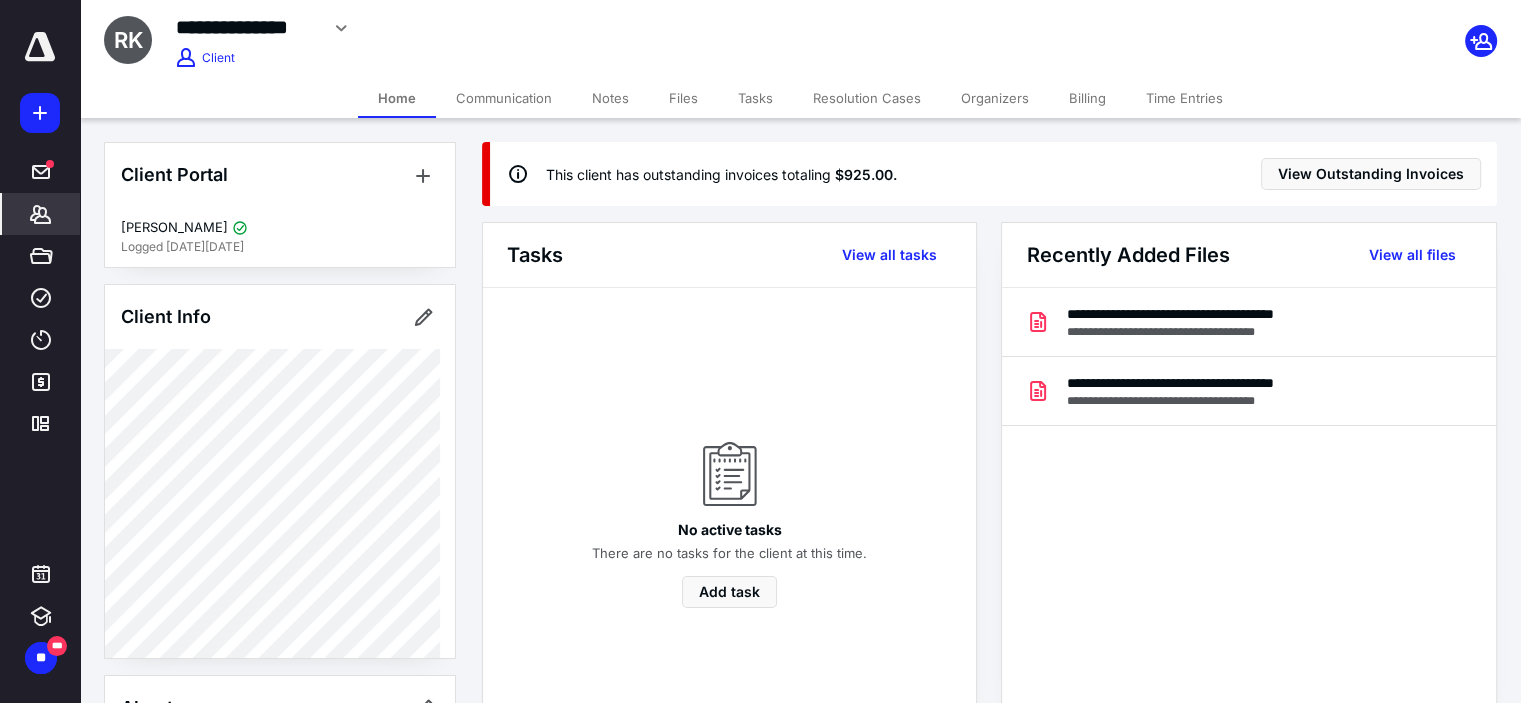 scroll, scrollTop: 0, scrollLeft: 0, axis: both 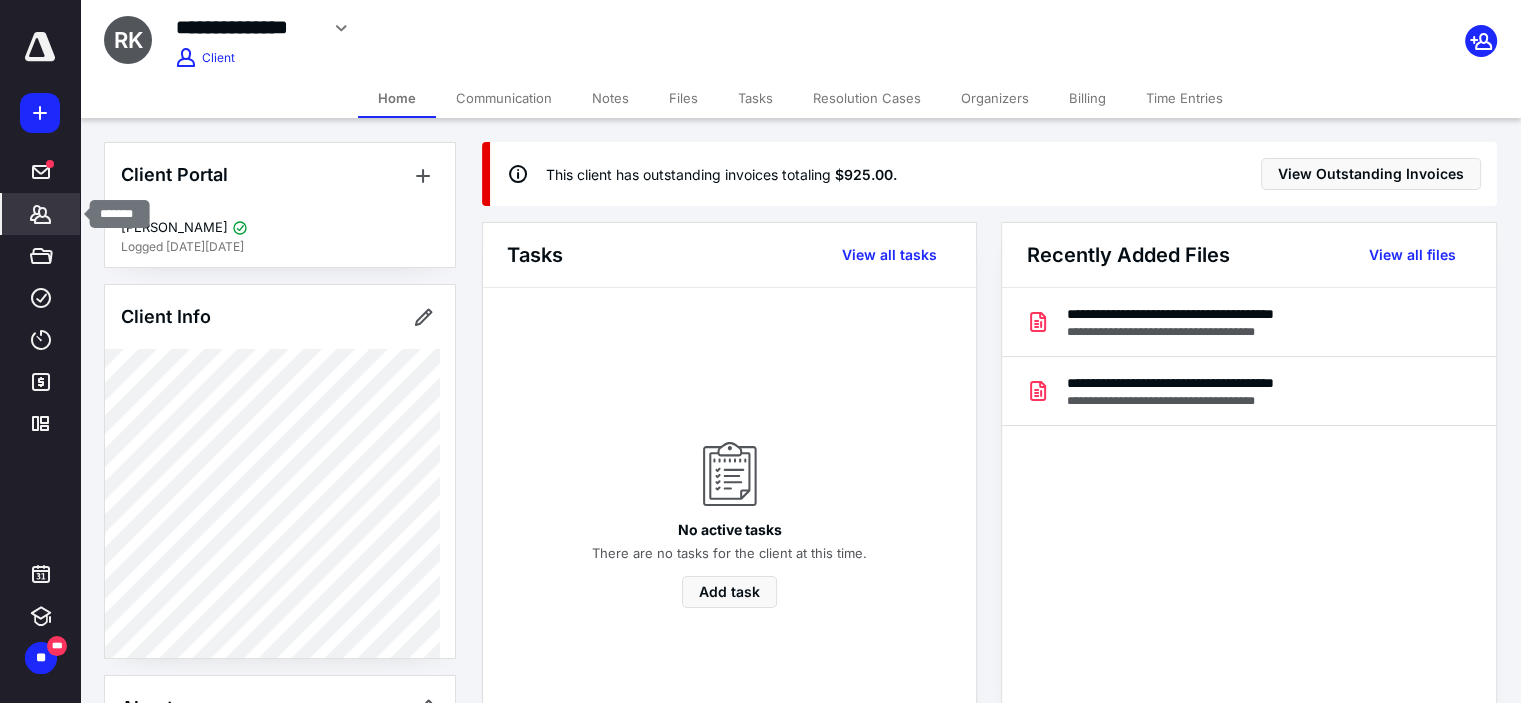 click 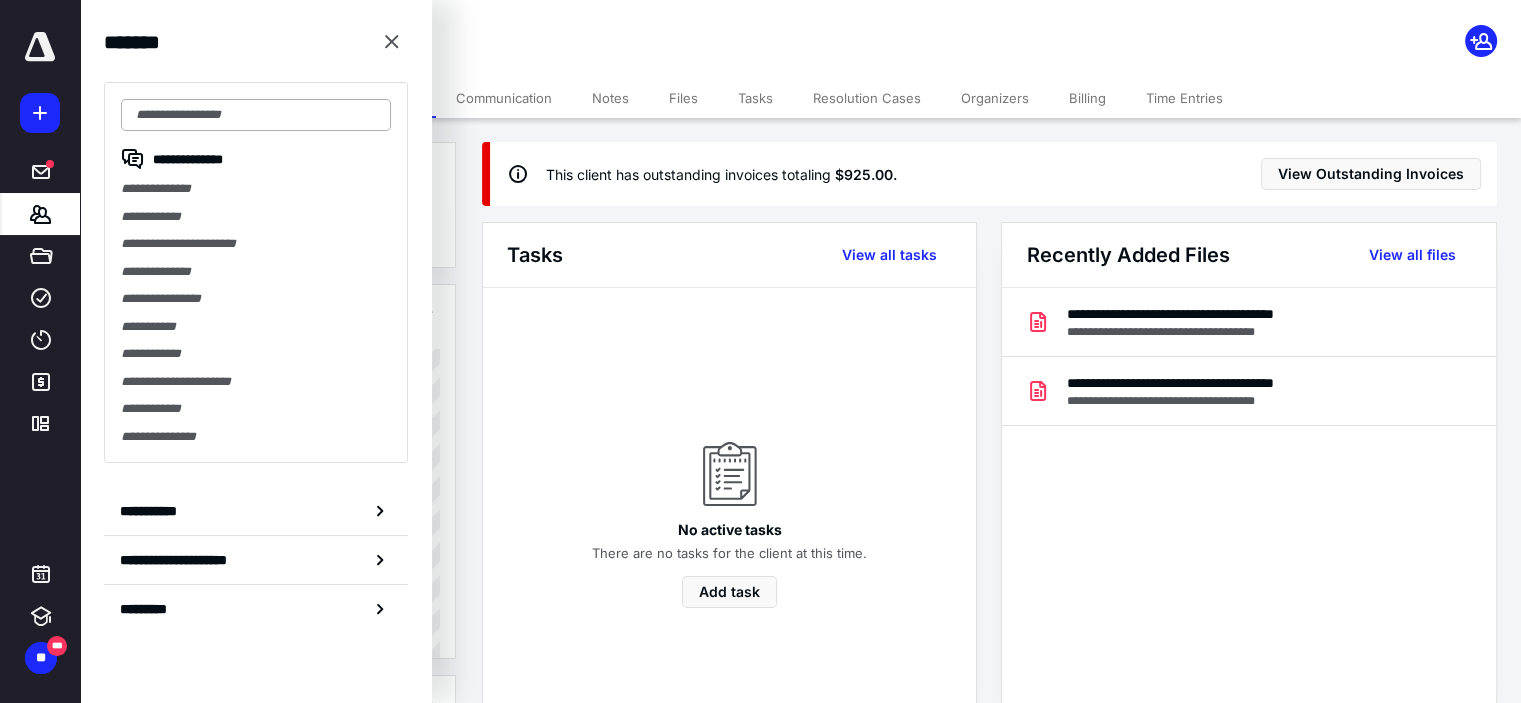 click at bounding box center (256, 115) 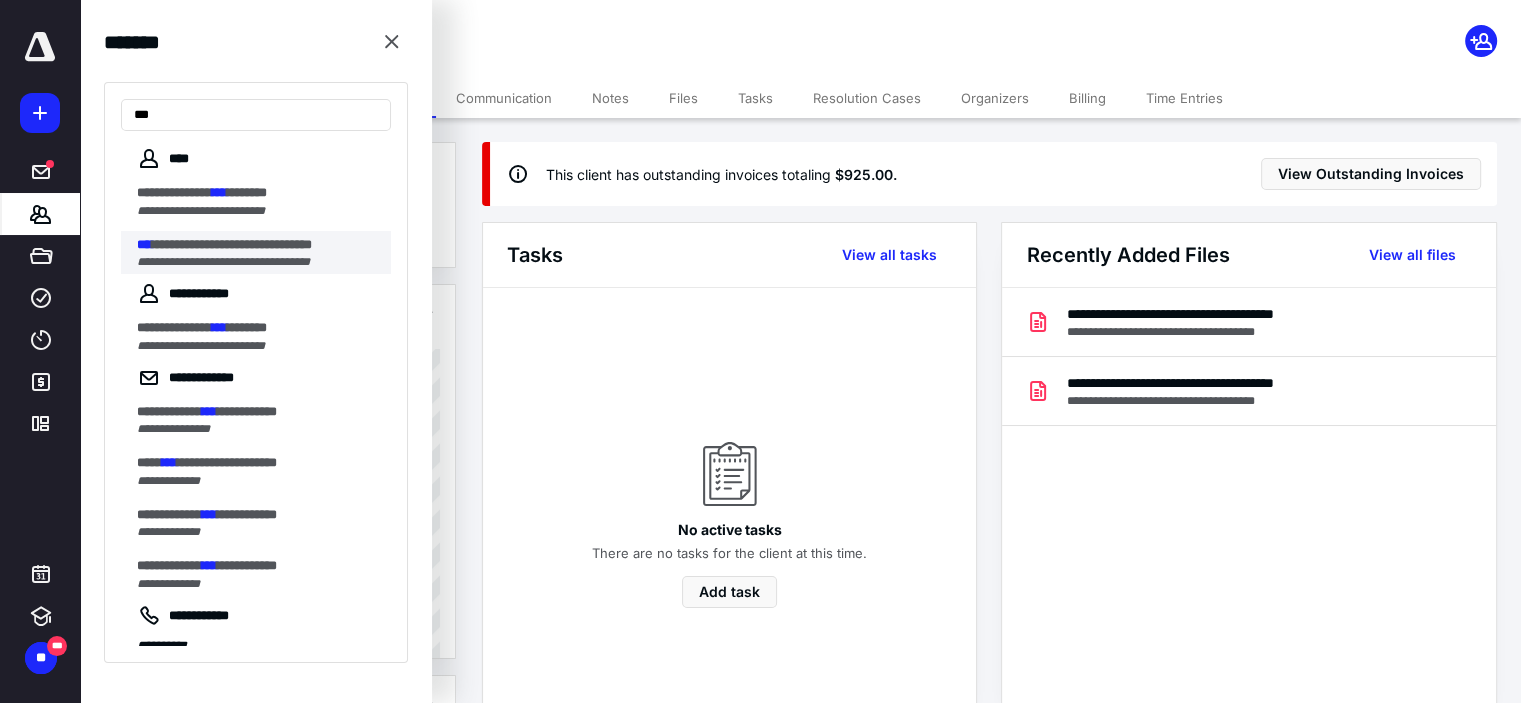 type on "***" 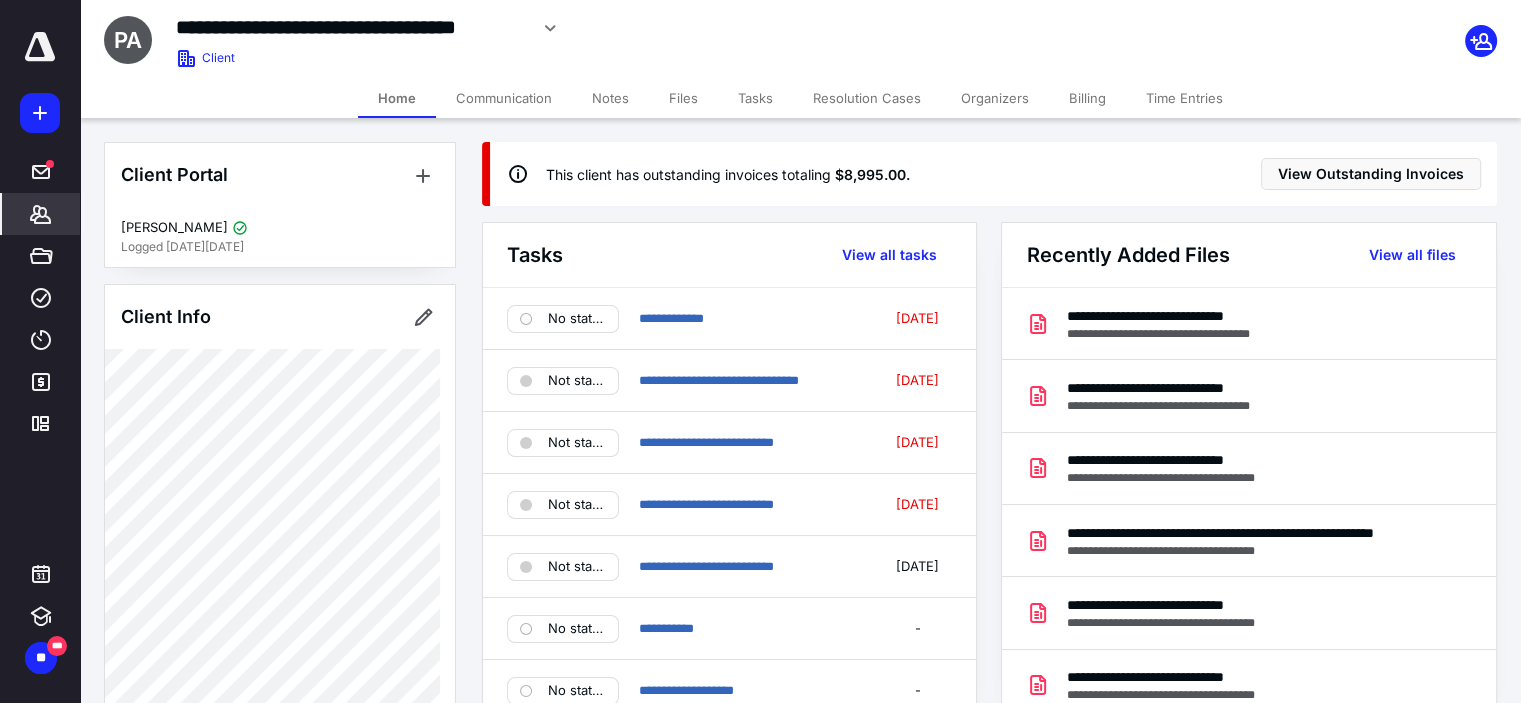 click on "Billing" at bounding box center (1087, 98) 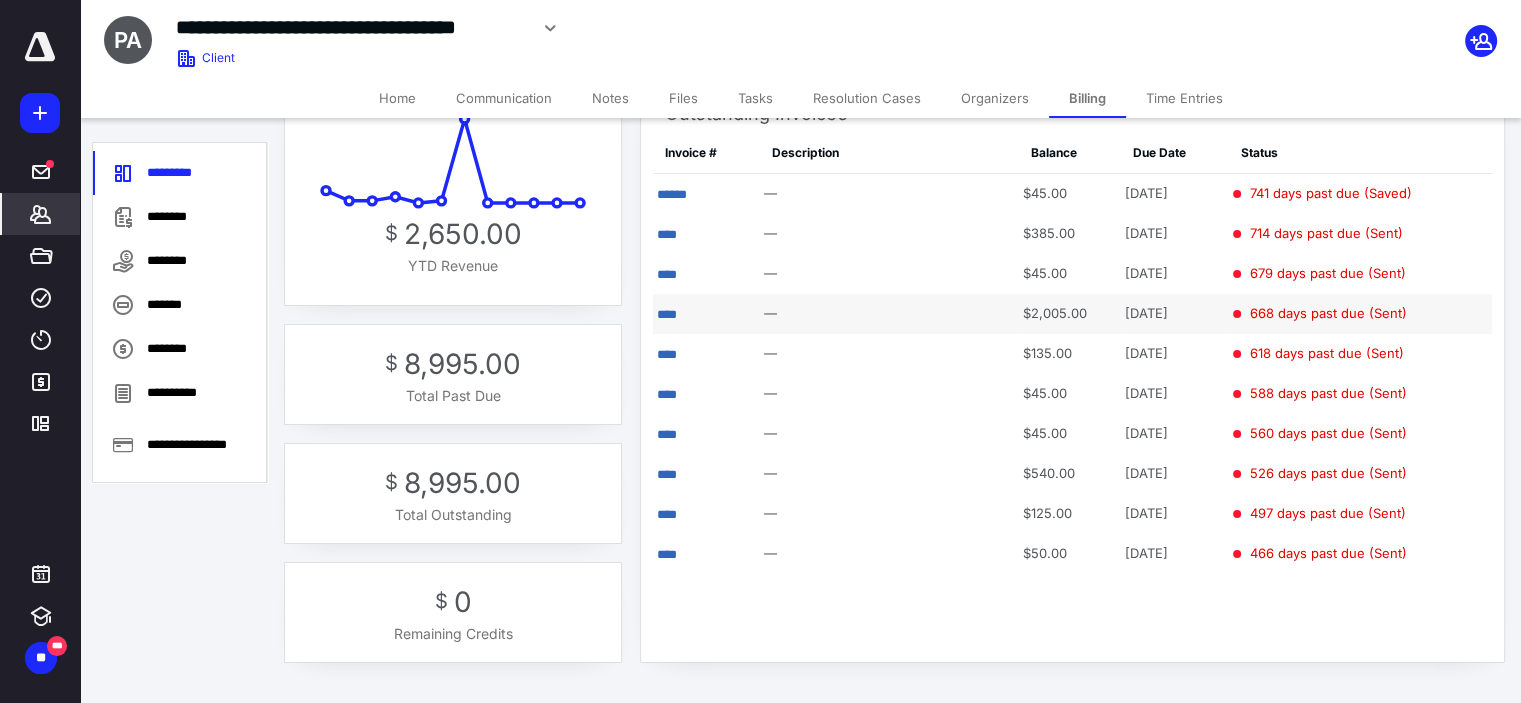 scroll, scrollTop: 0, scrollLeft: 0, axis: both 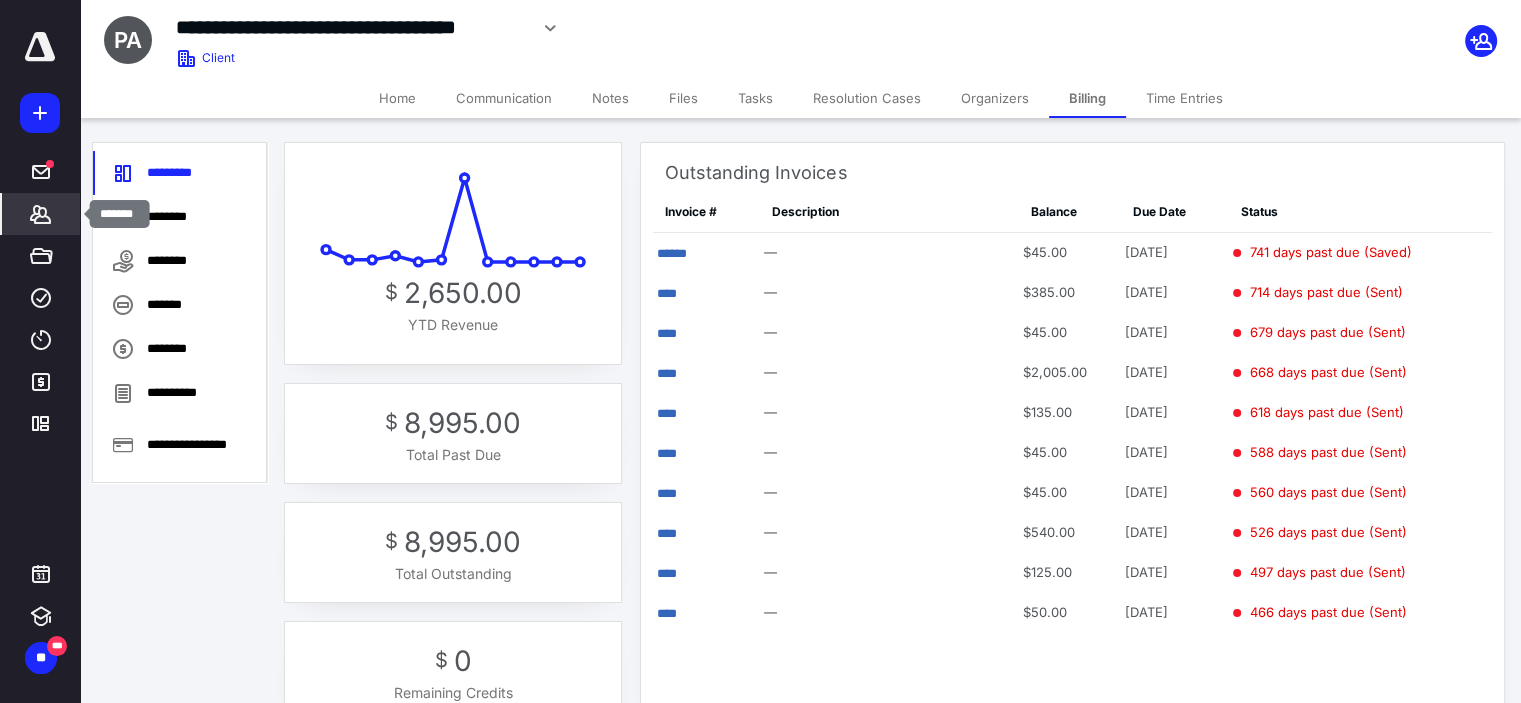 click 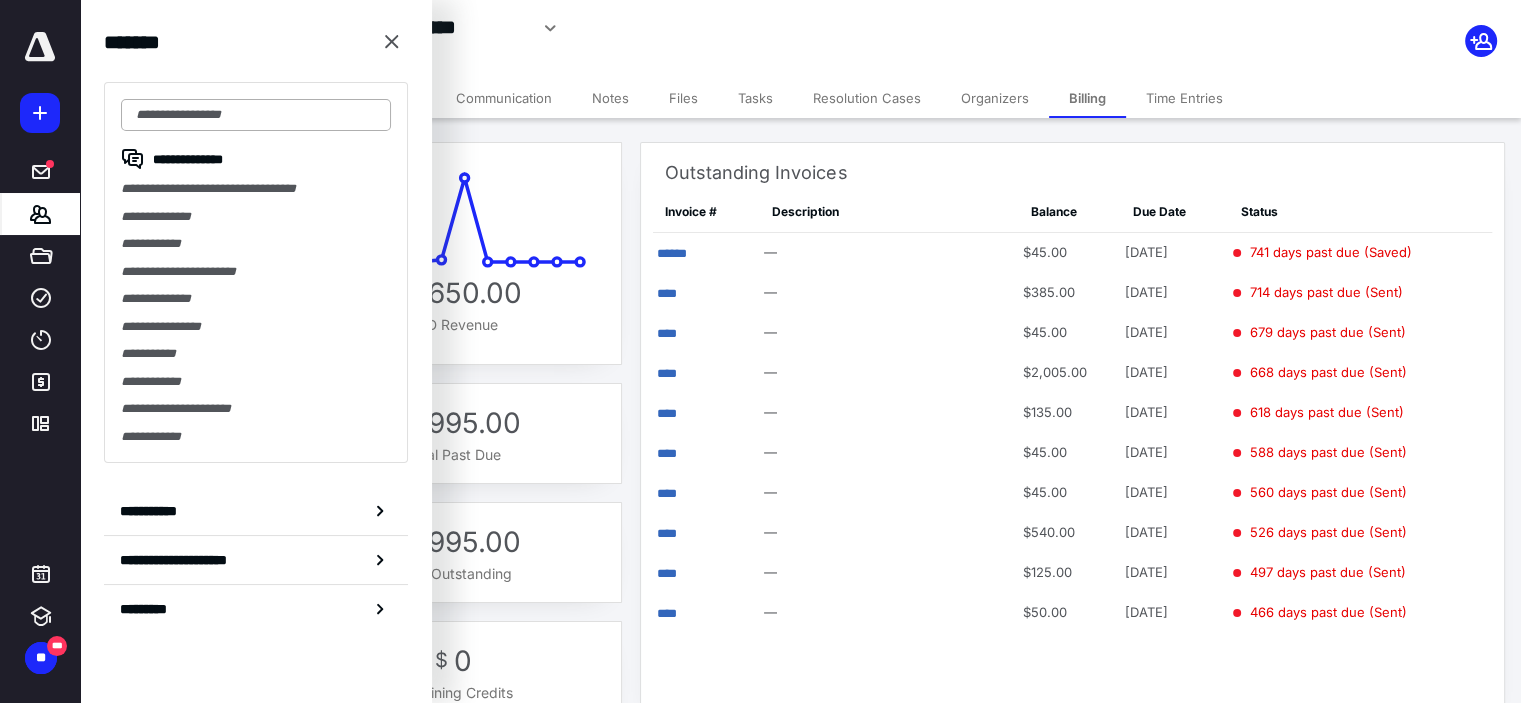 click at bounding box center (256, 115) 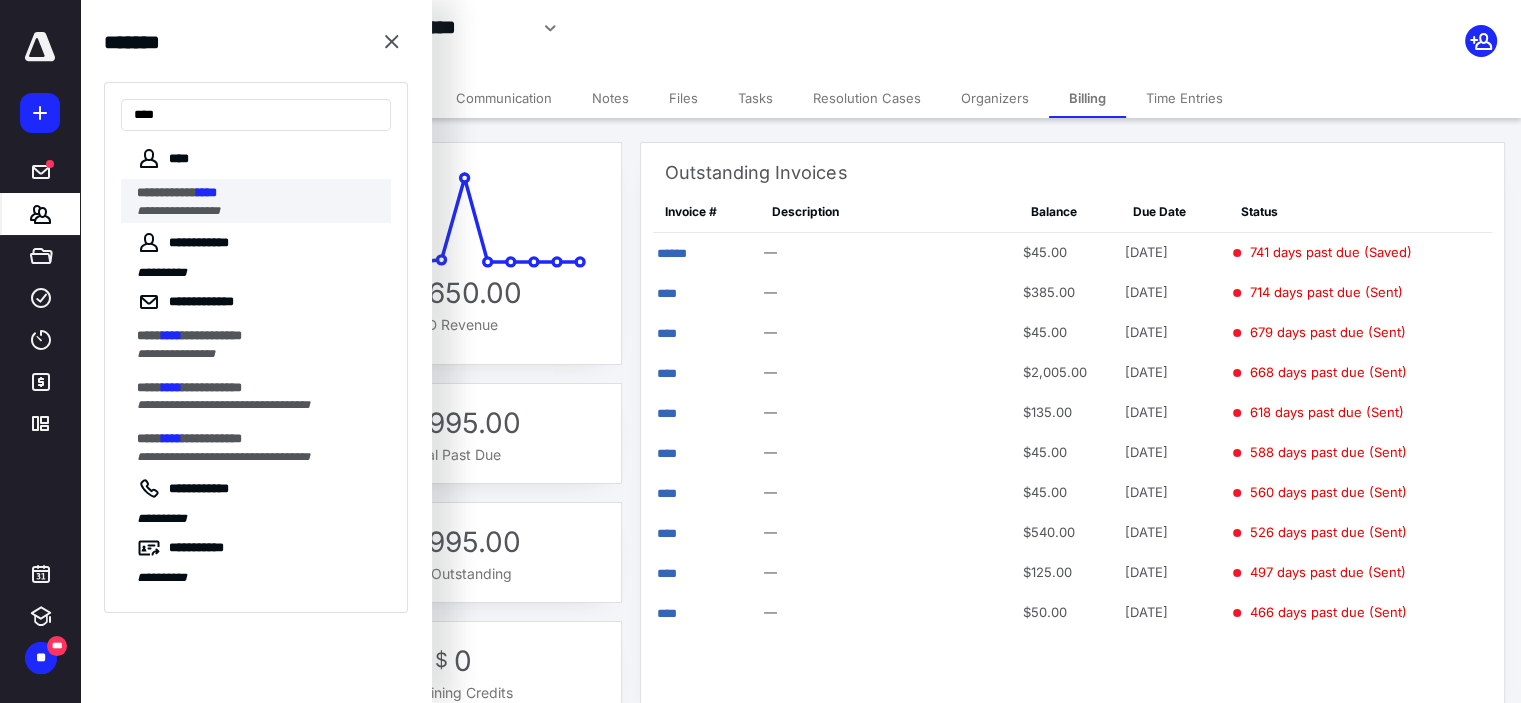 type on "****" 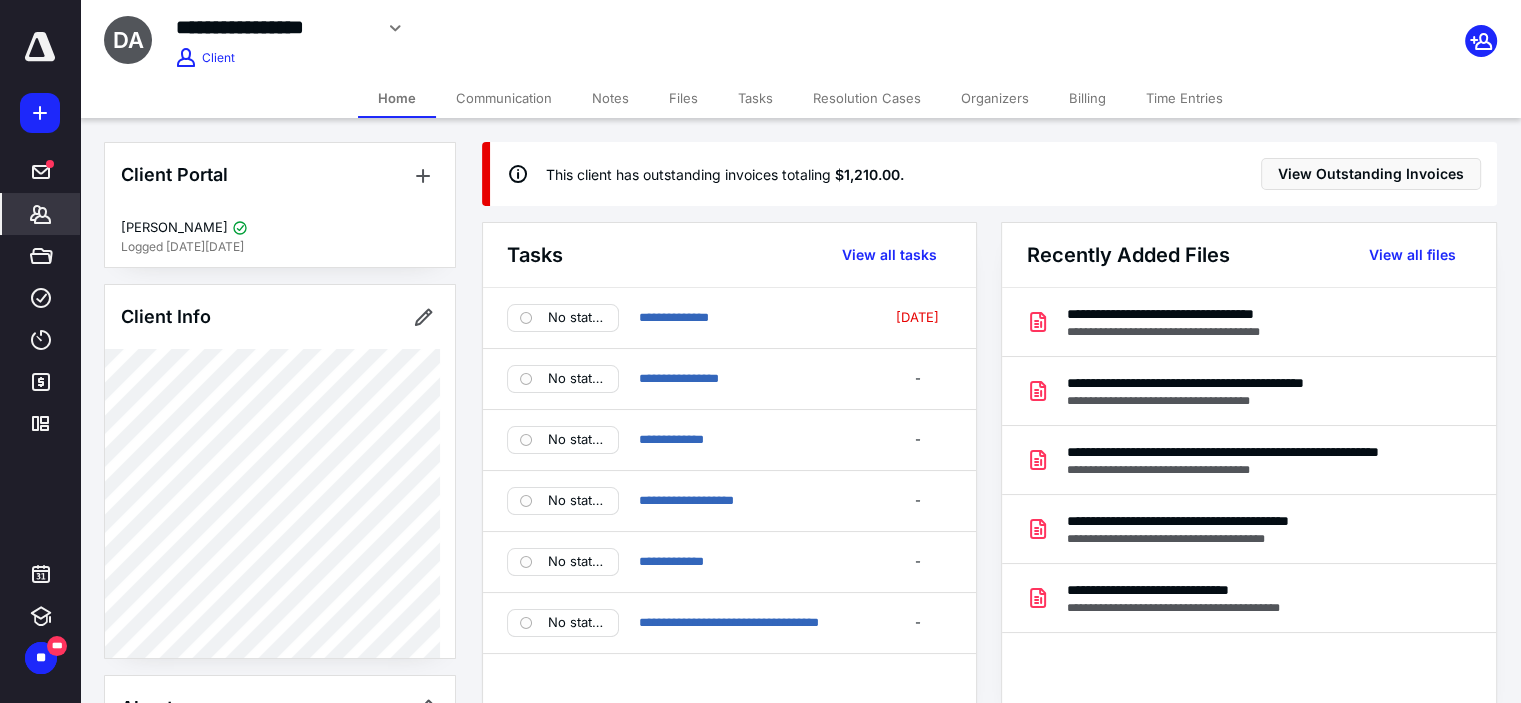 click on "Billing" at bounding box center [1087, 98] 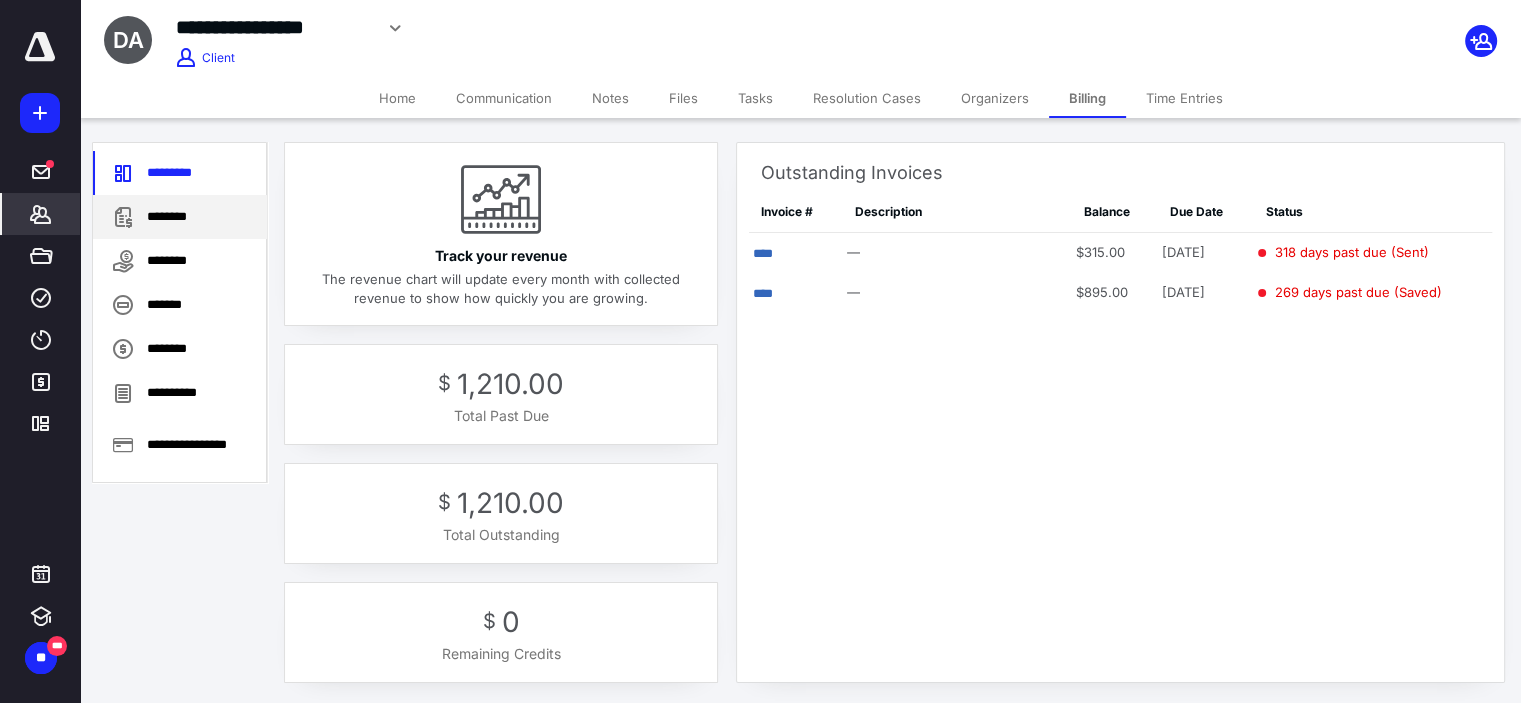 click on "********" at bounding box center (180, 217) 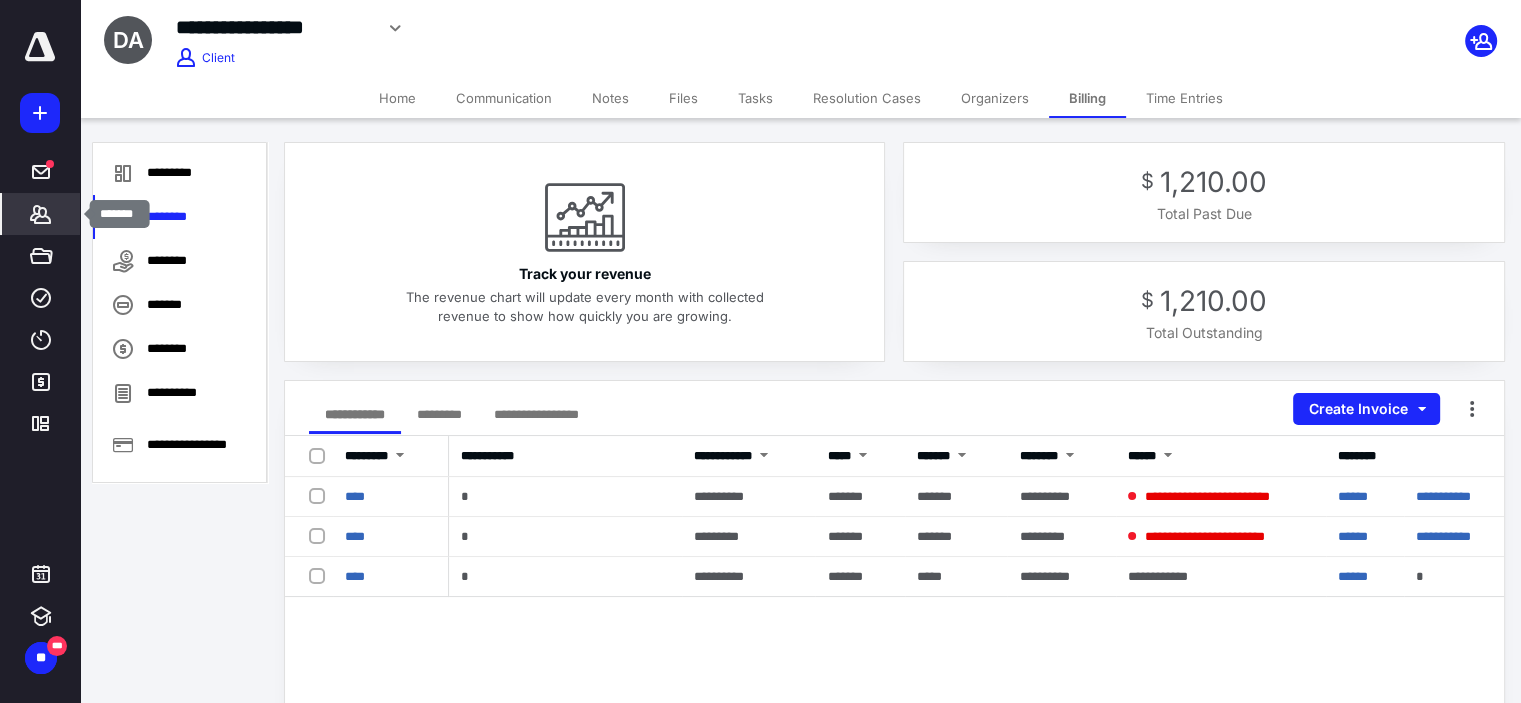 click 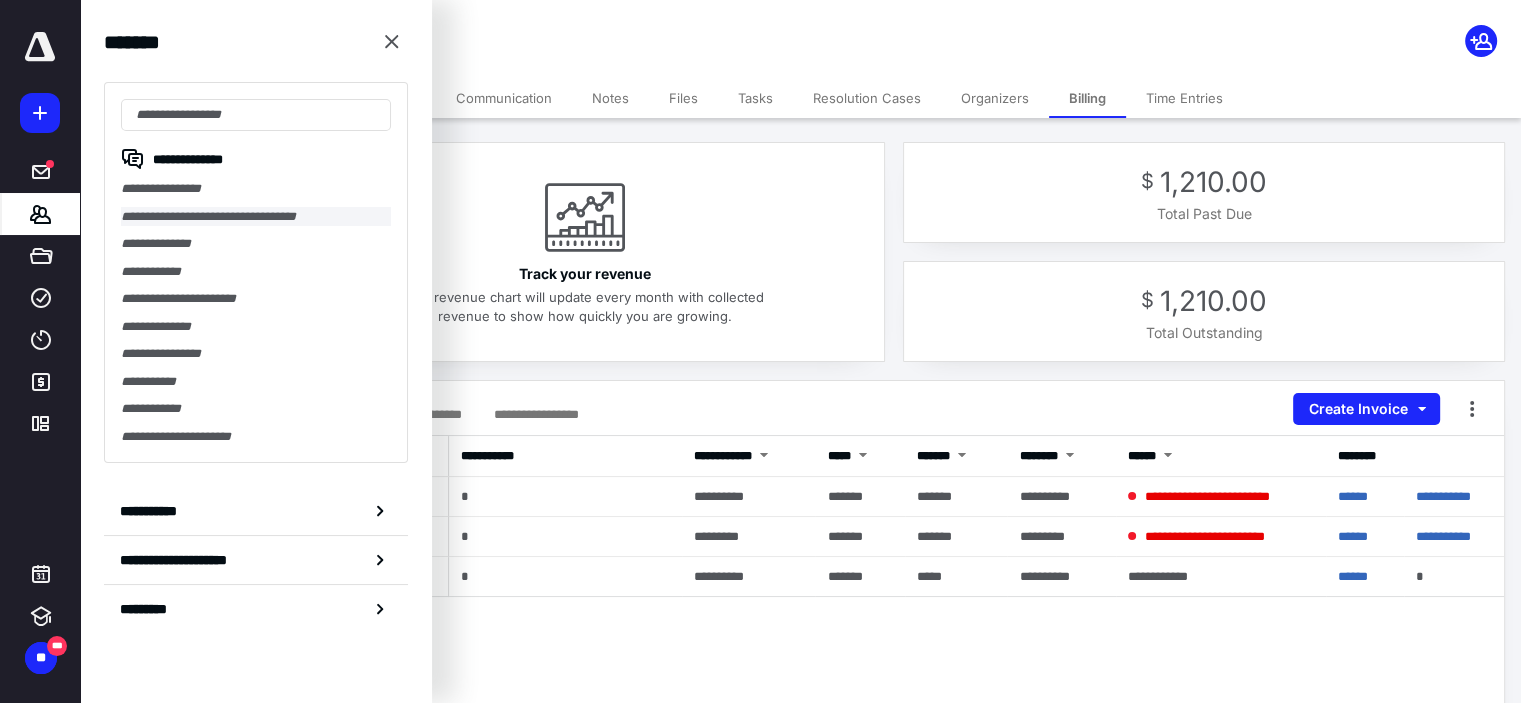 click on "**********" at bounding box center (256, 217) 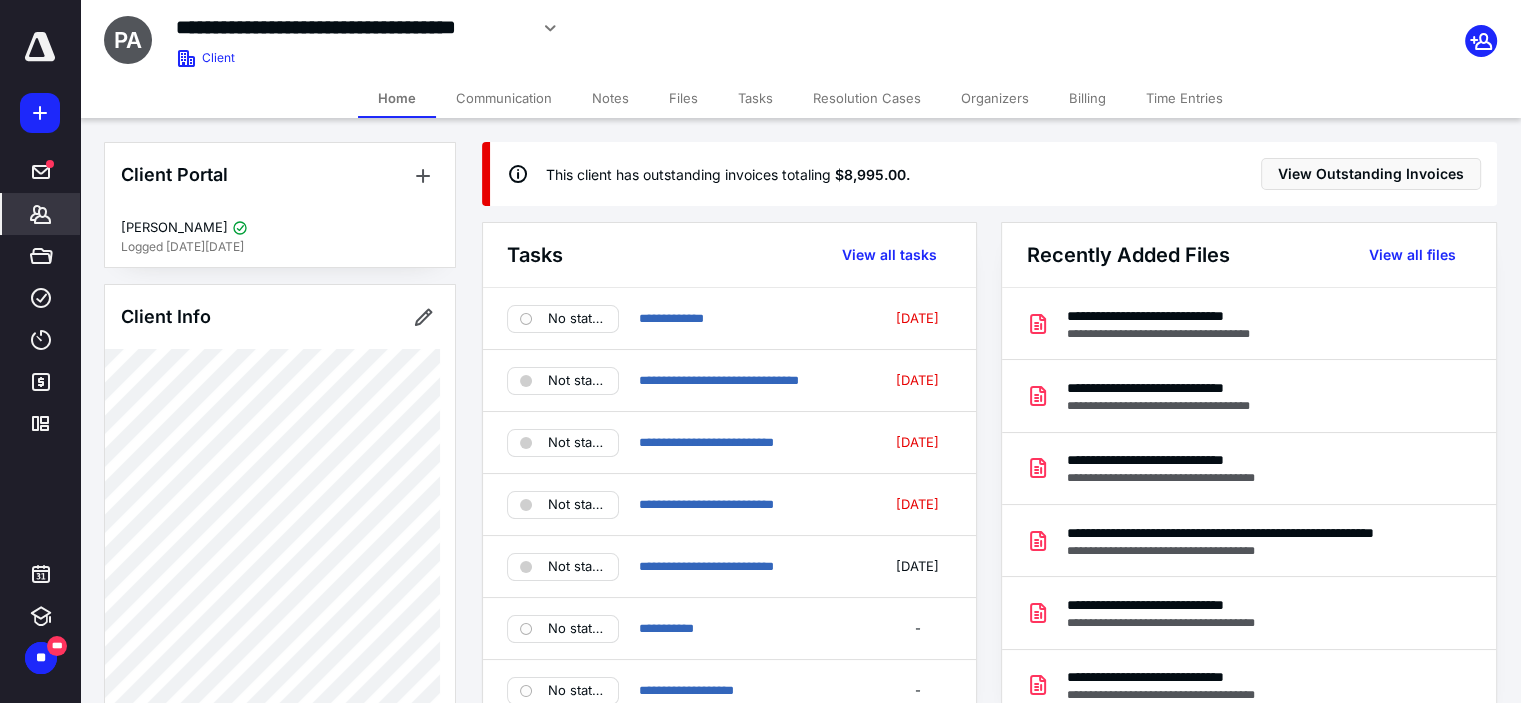 click on "Billing" at bounding box center (1087, 98) 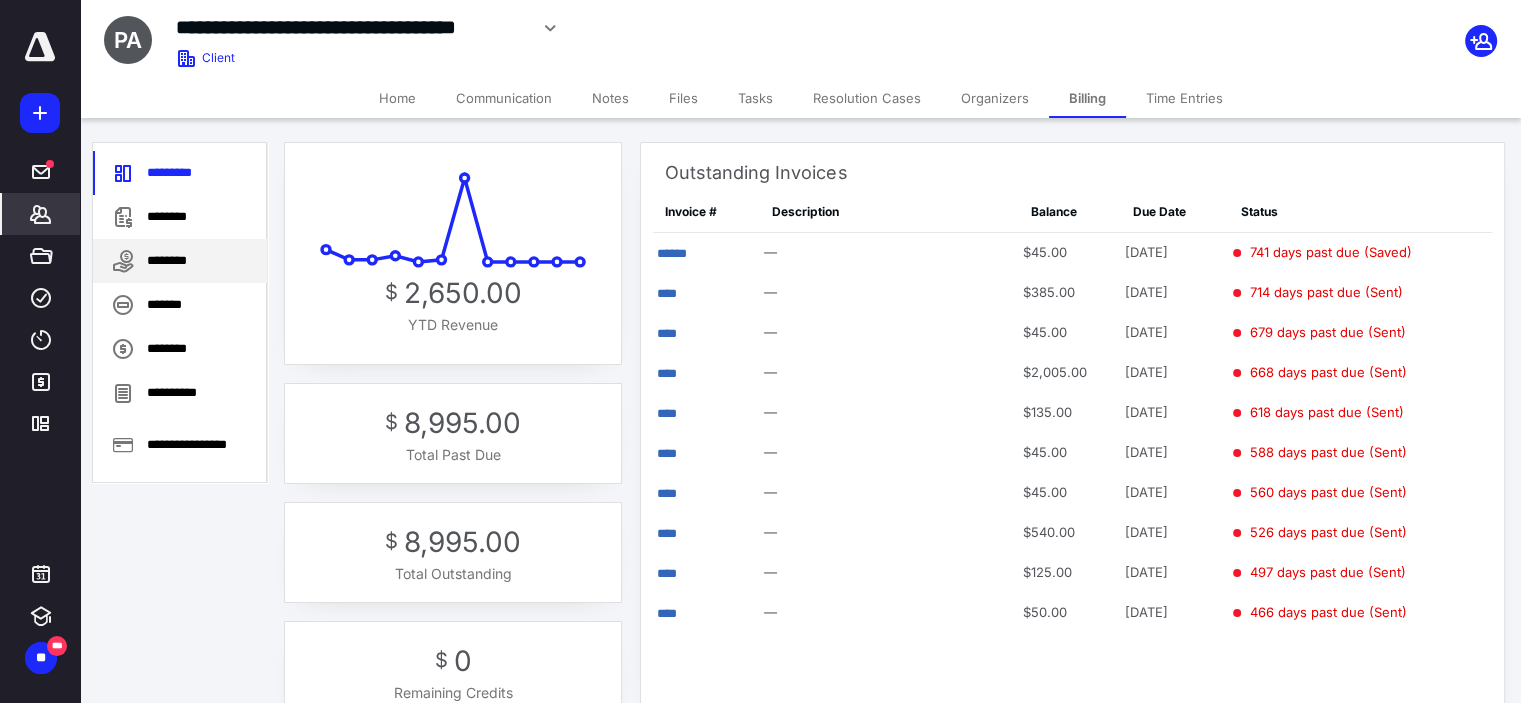 click on "********" at bounding box center [180, 261] 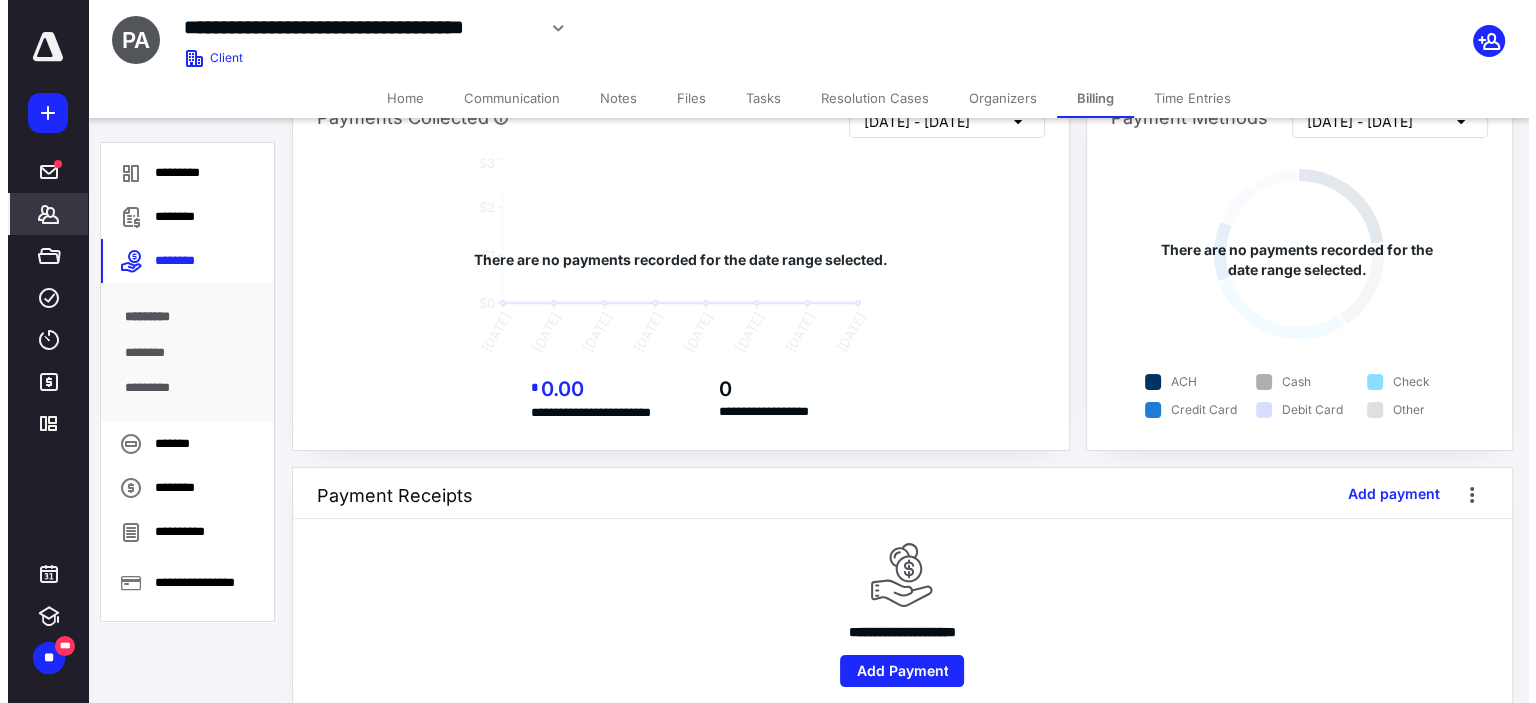 scroll, scrollTop: 95, scrollLeft: 0, axis: vertical 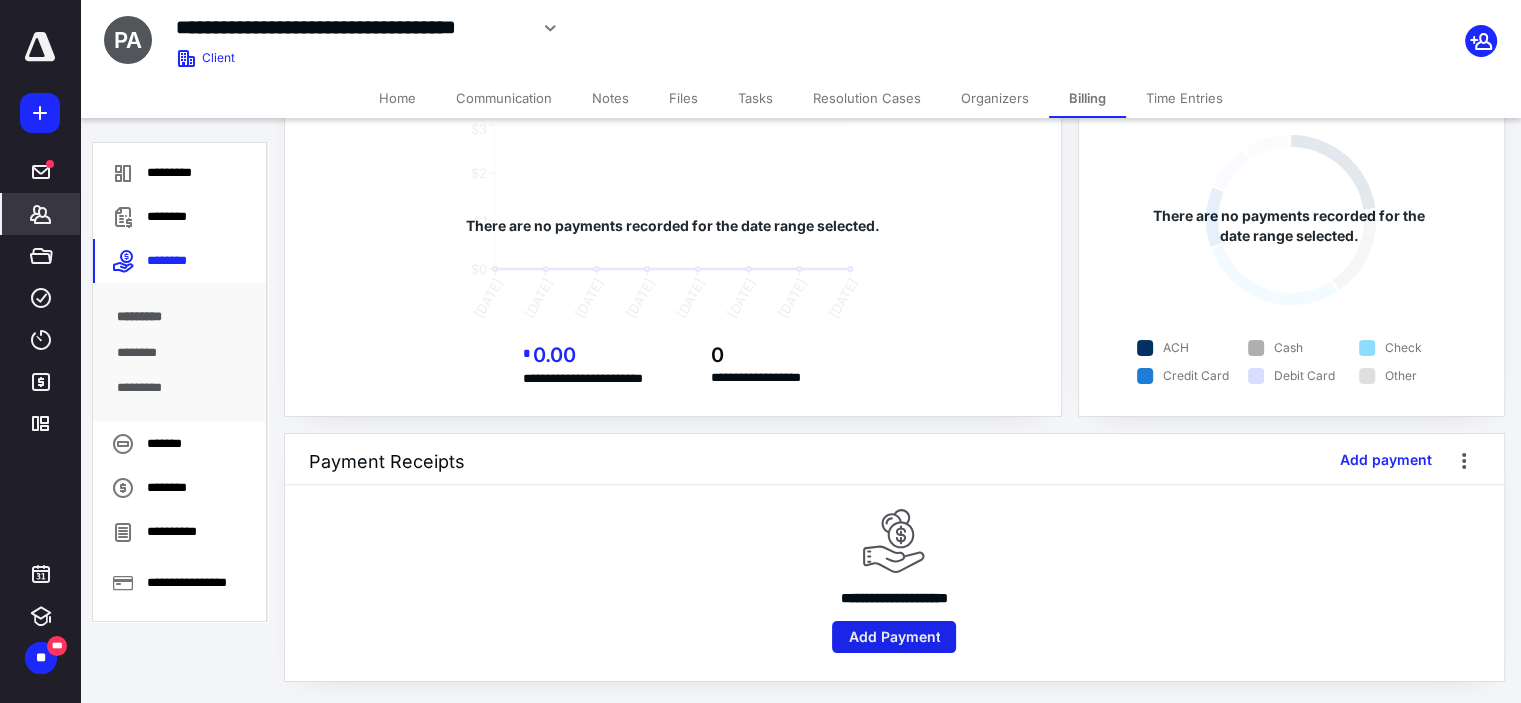 click on "Add Payment" at bounding box center [894, 637] 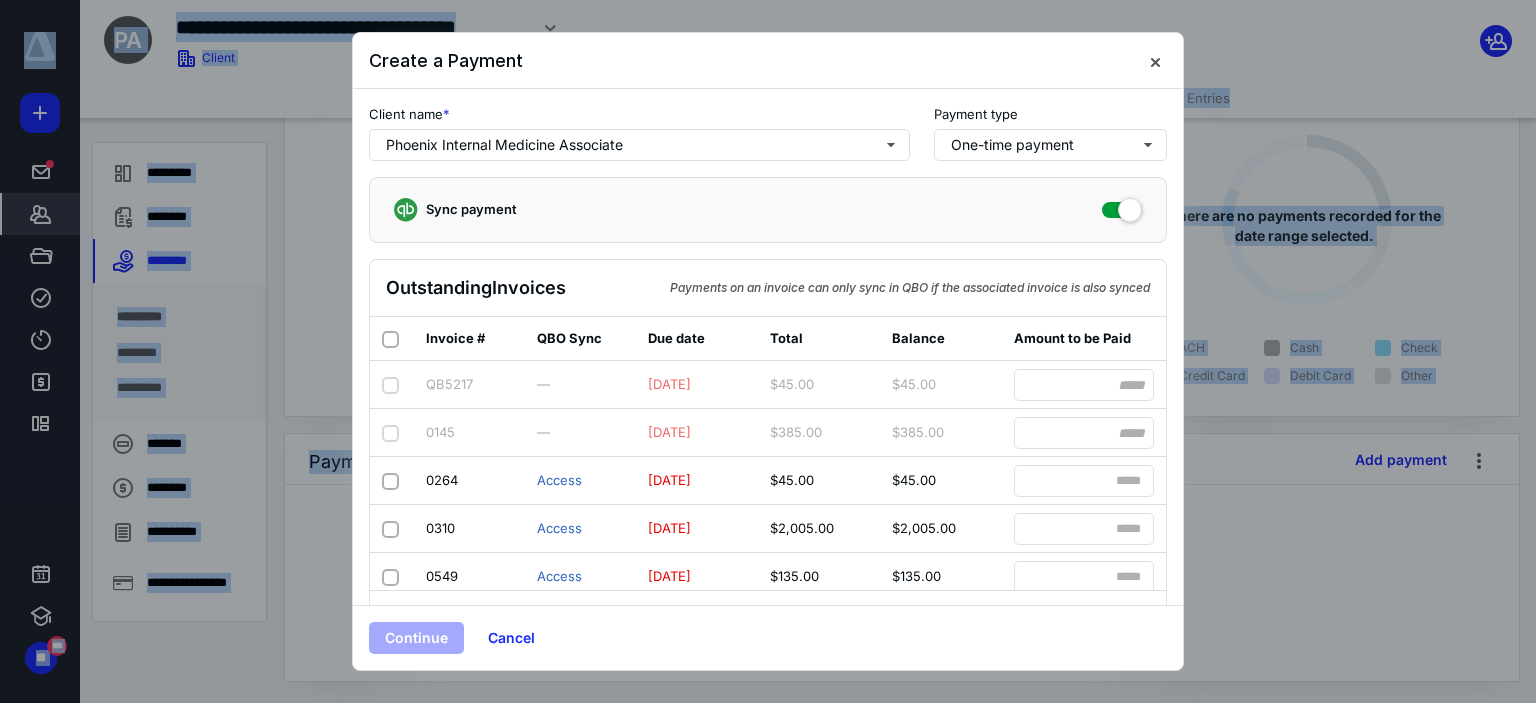 click at bounding box center (390, 339) 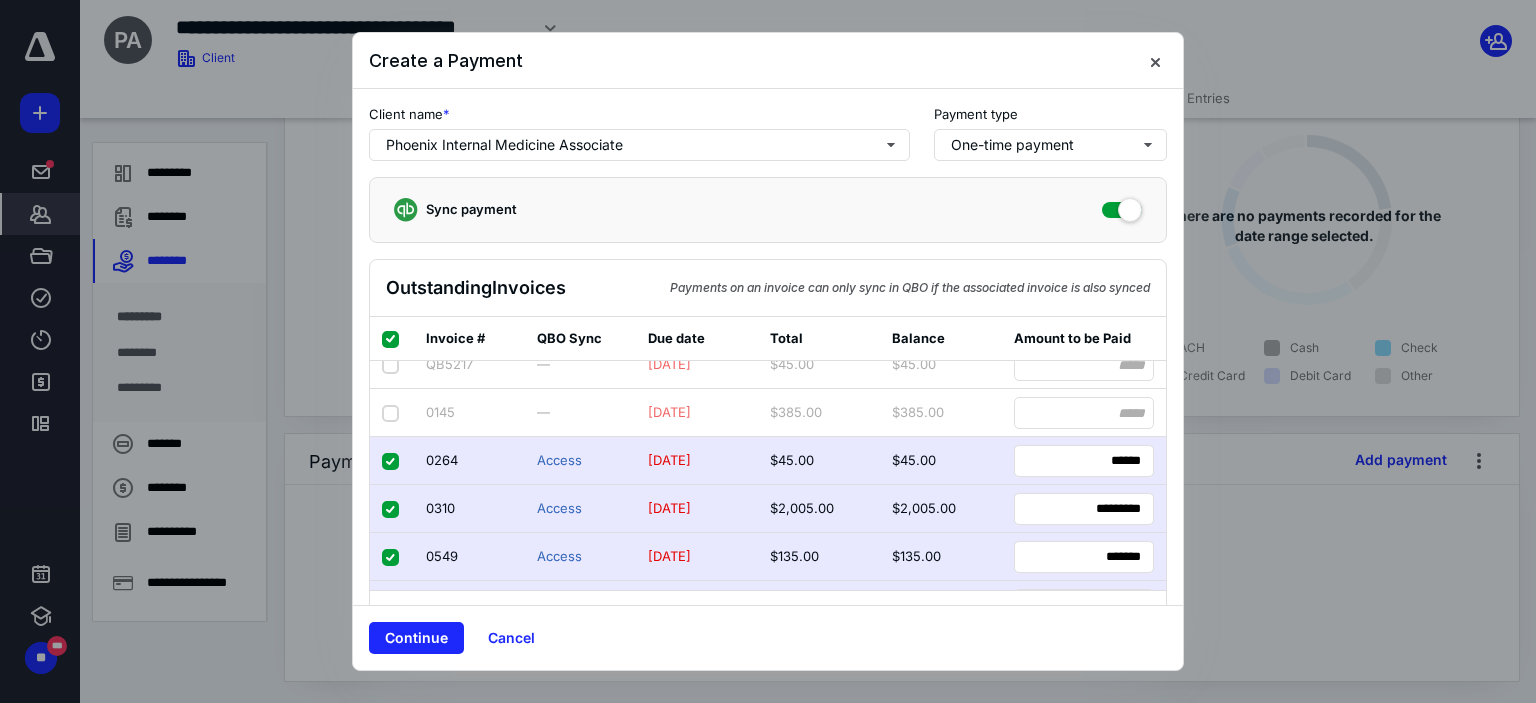 scroll, scrollTop: 0, scrollLeft: 0, axis: both 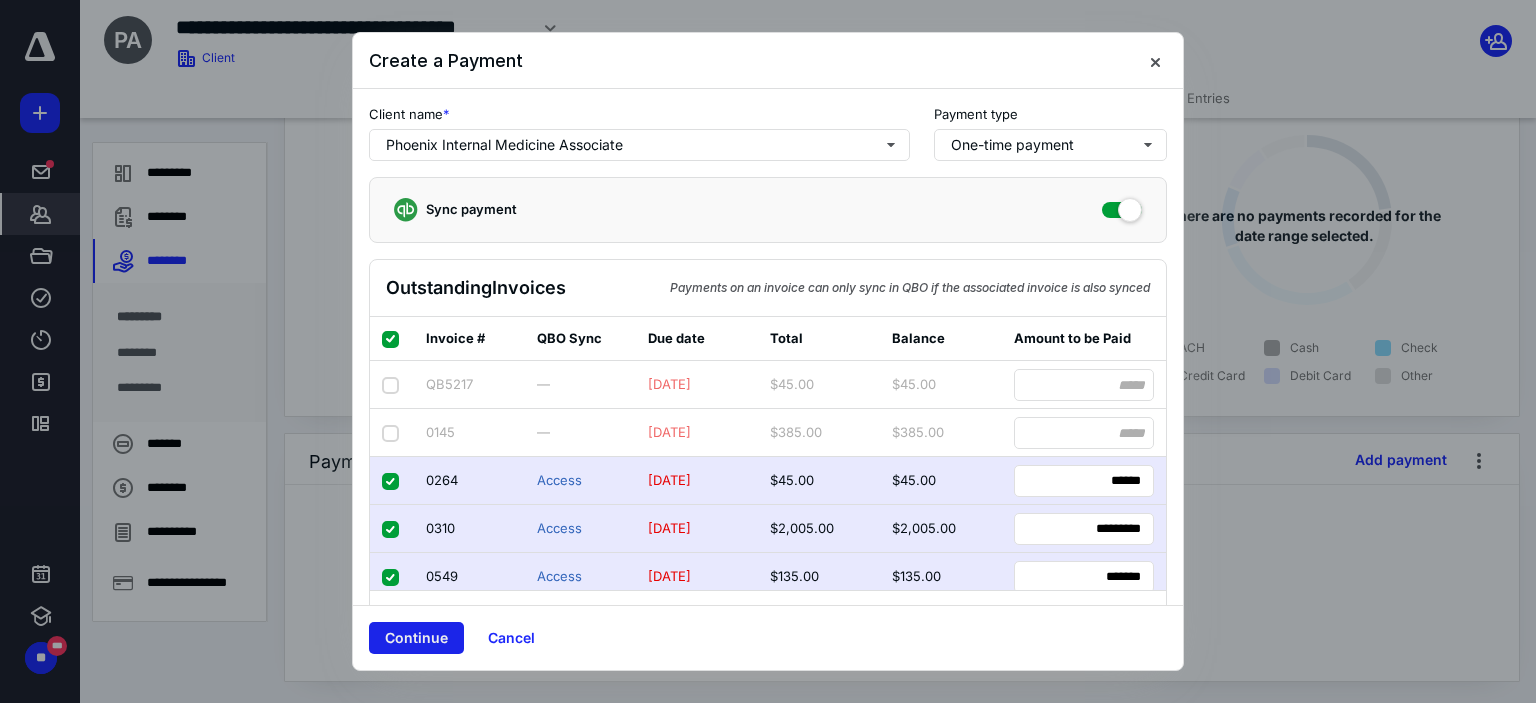 click on "Continue" at bounding box center (416, 638) 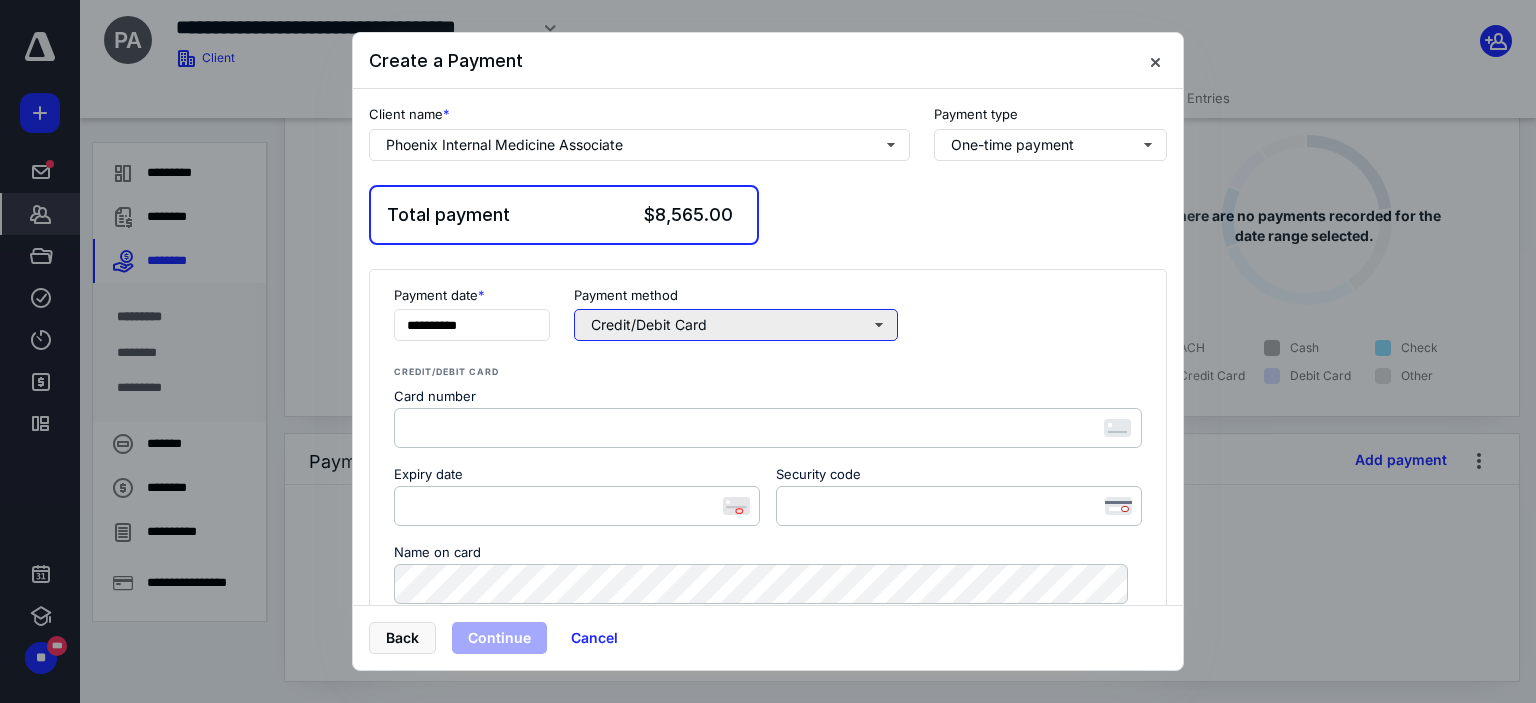 click on "Credit/Debit Card" at bounding box center [736, 325] 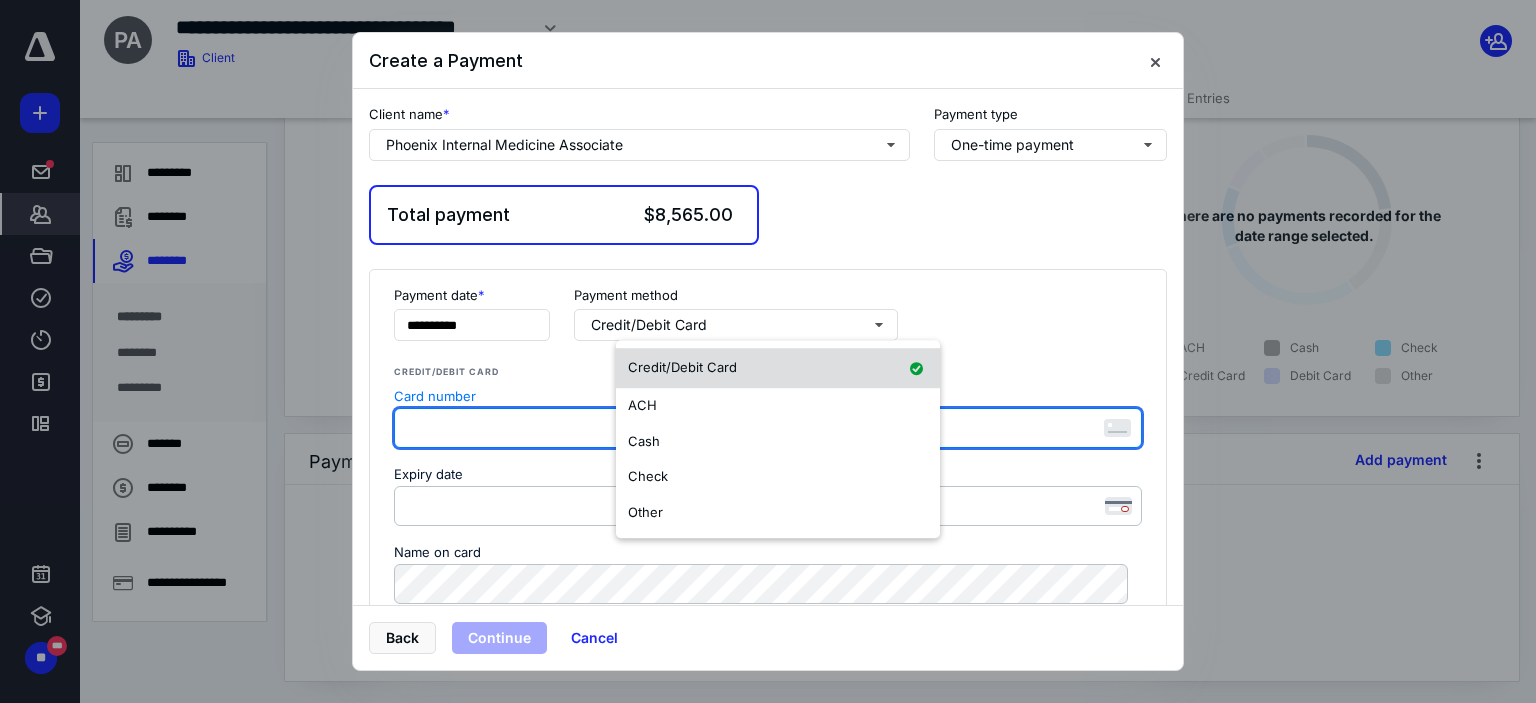 click on "Credit/Debit Card" at bounding box center [778, 368] 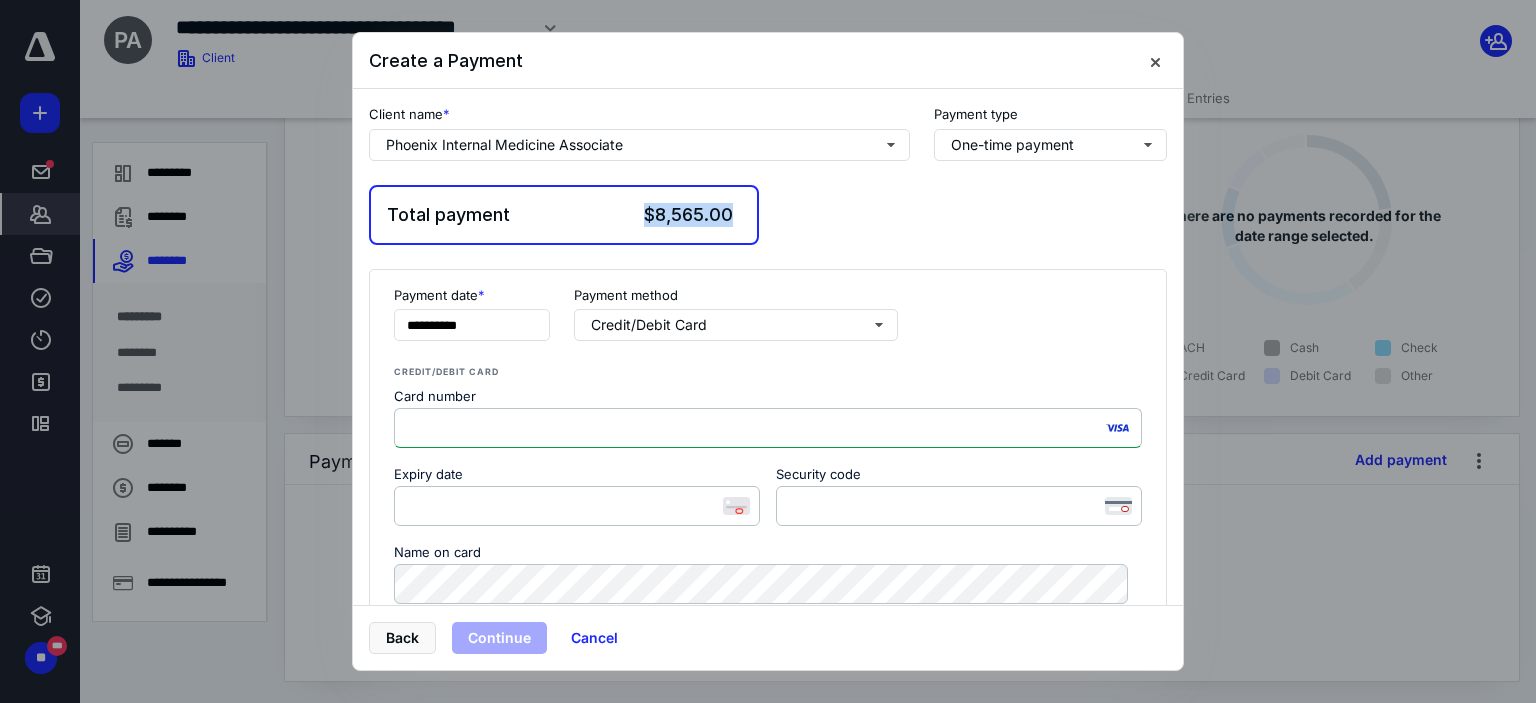 drag, startPoint x: 648, startPoint y: 212, endPoint x: 784, endPoint y: 224, distance: 136.52838 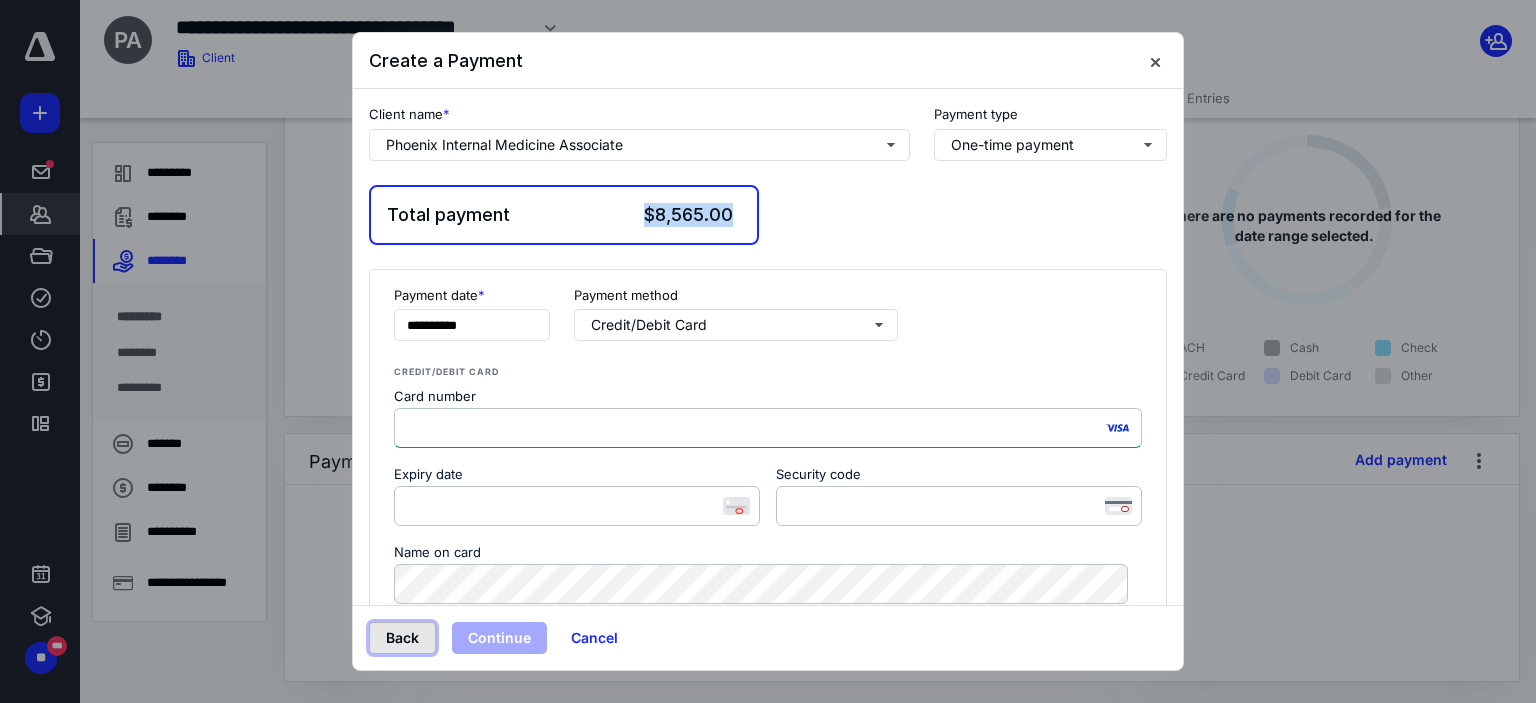 click on "Back" at bounding box center (402, 638) 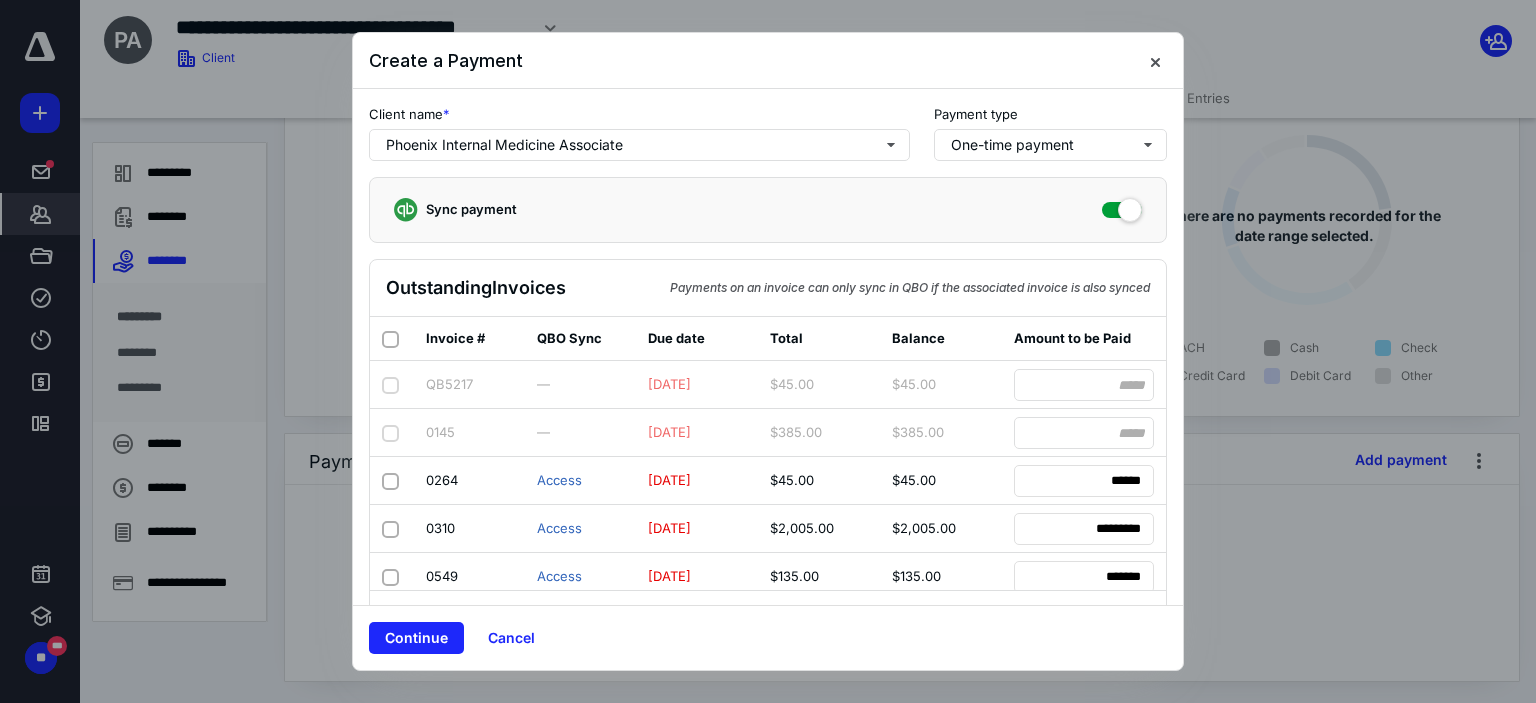 checkbox on "true" 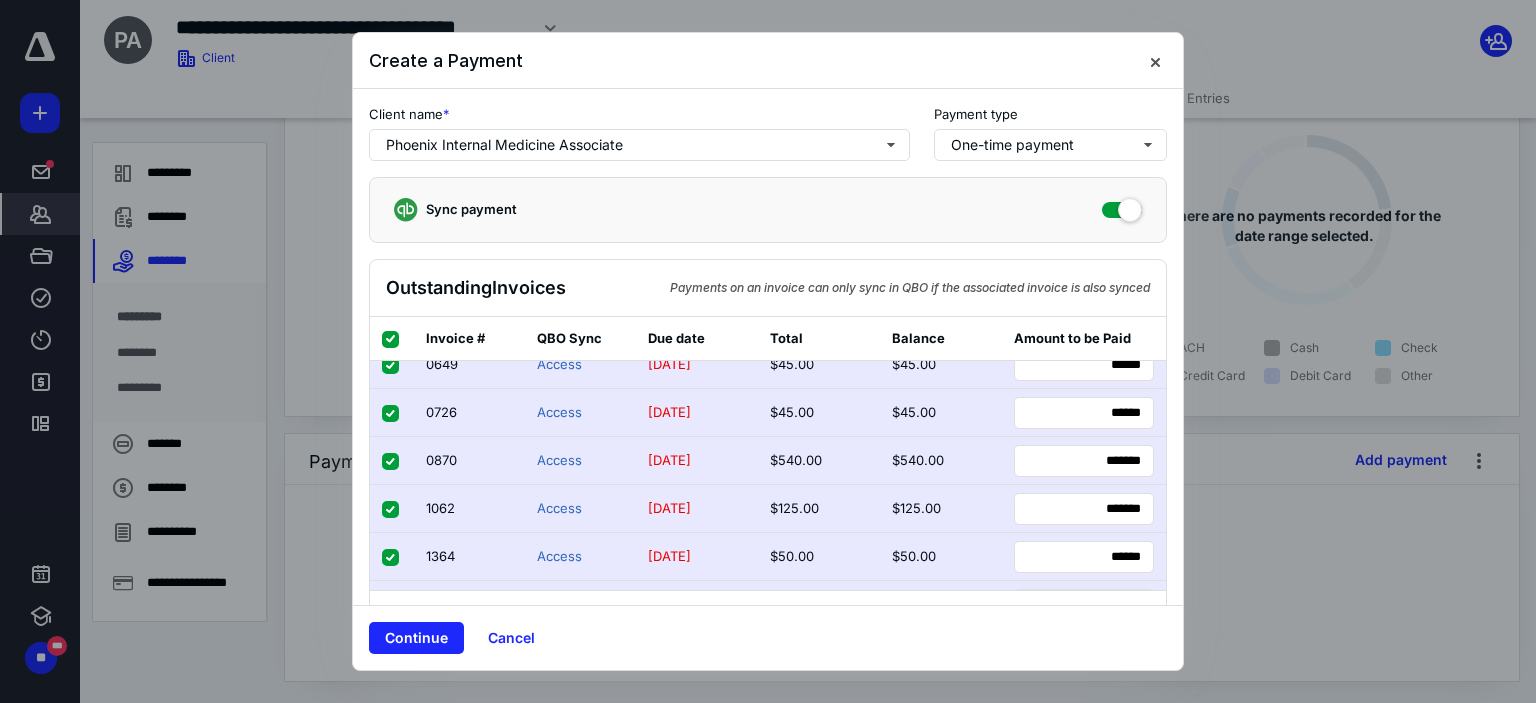 scroll, scrollTop: 200, scrollLeft: 0, axis: vertical 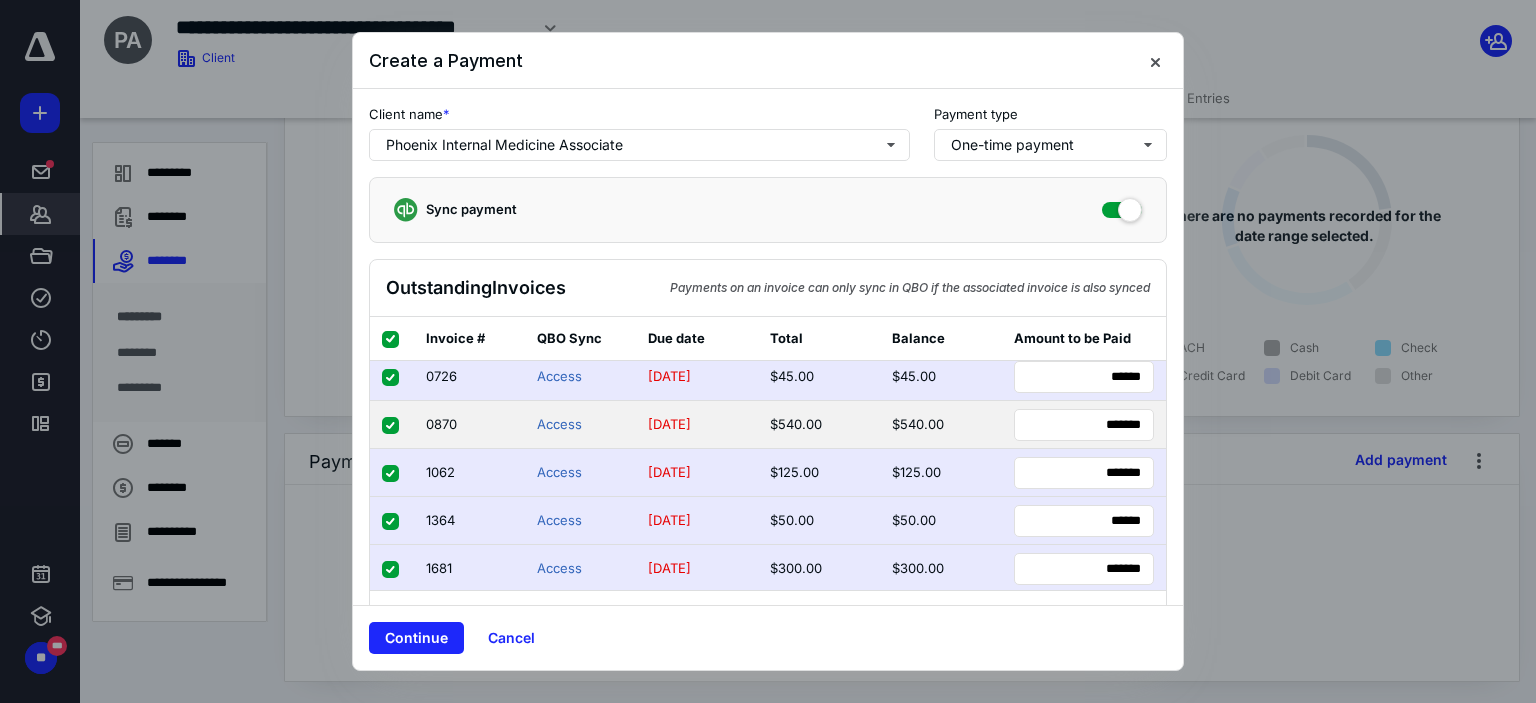 click 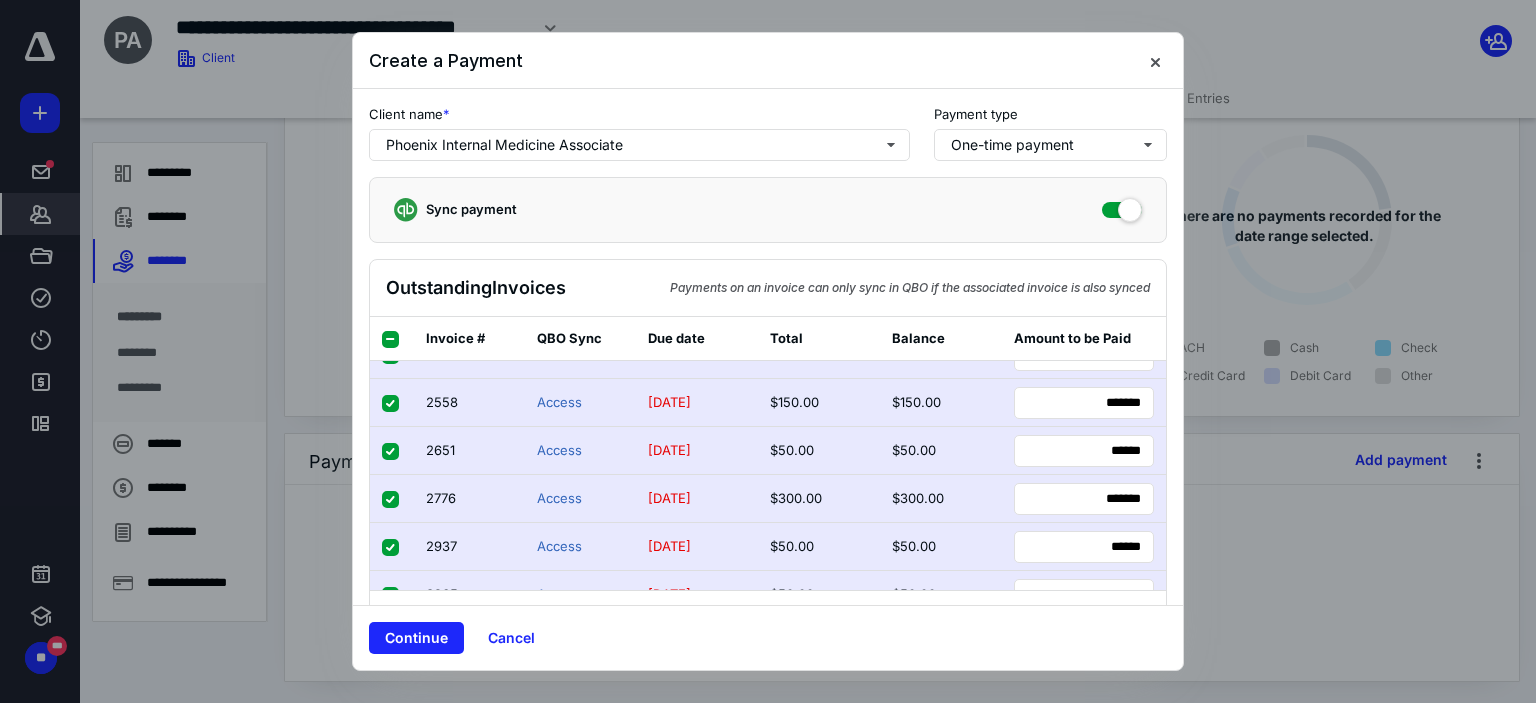 scroll, scrollTop: 700, scrollLeft: 0, axis: vertical 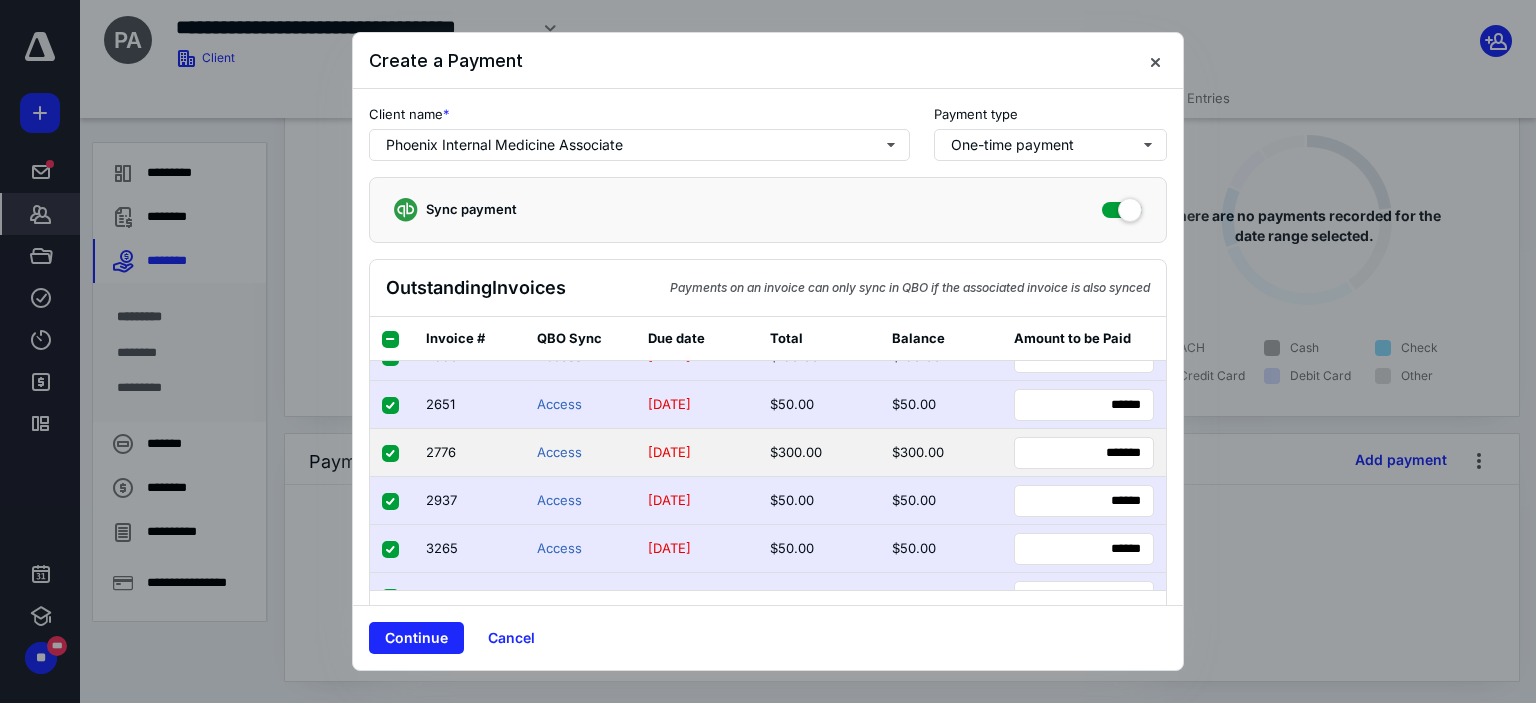 click at bounding box center [390, 453] 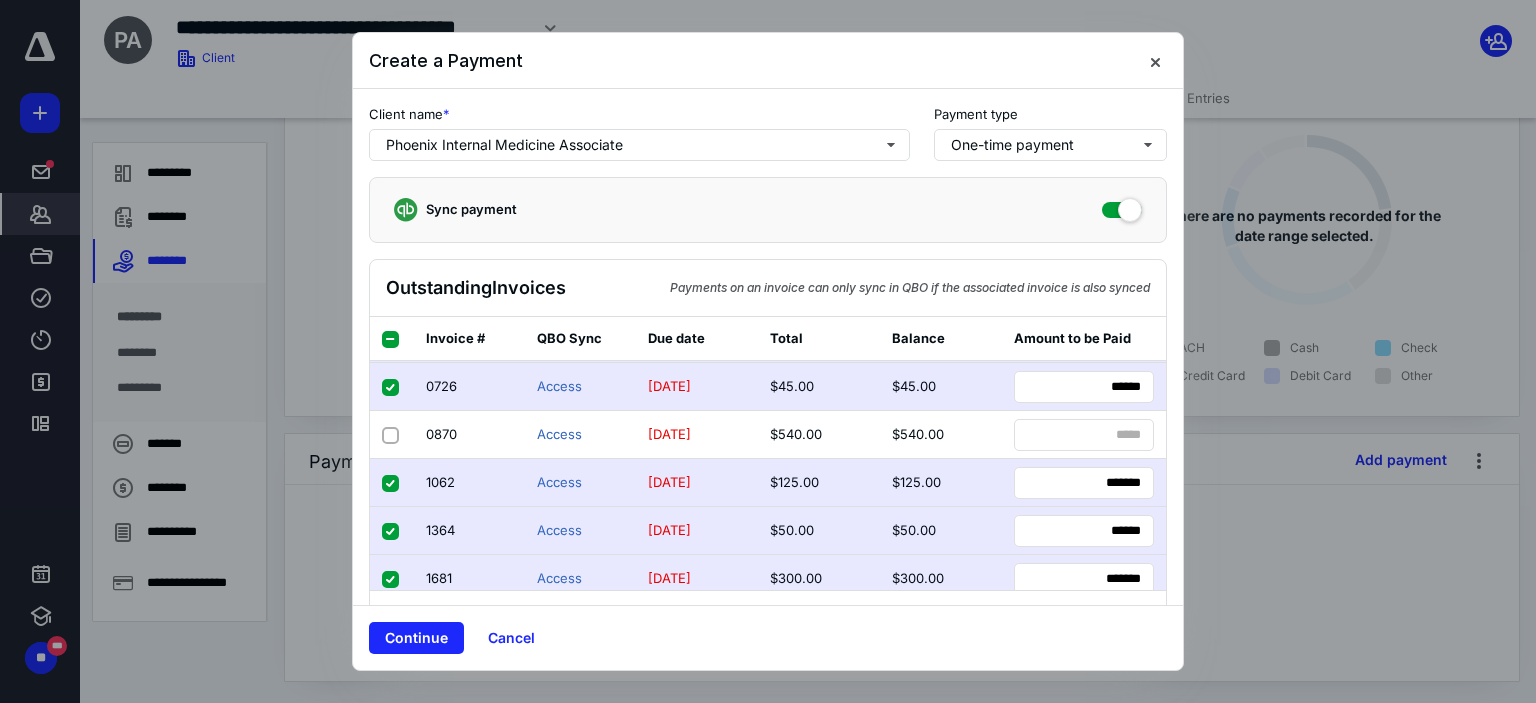 scroll, scrollTop: 100, scrollLeft: 0, axis: vertical 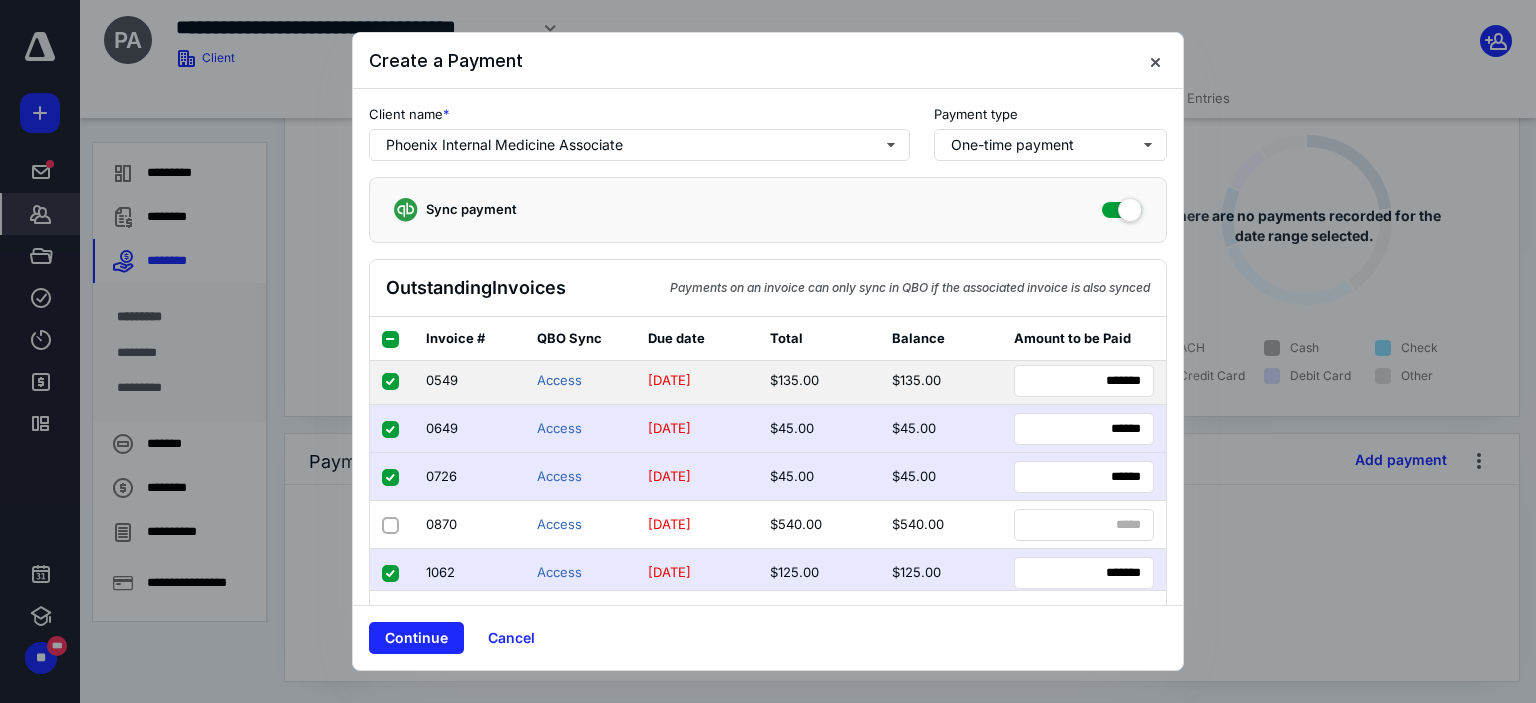 click 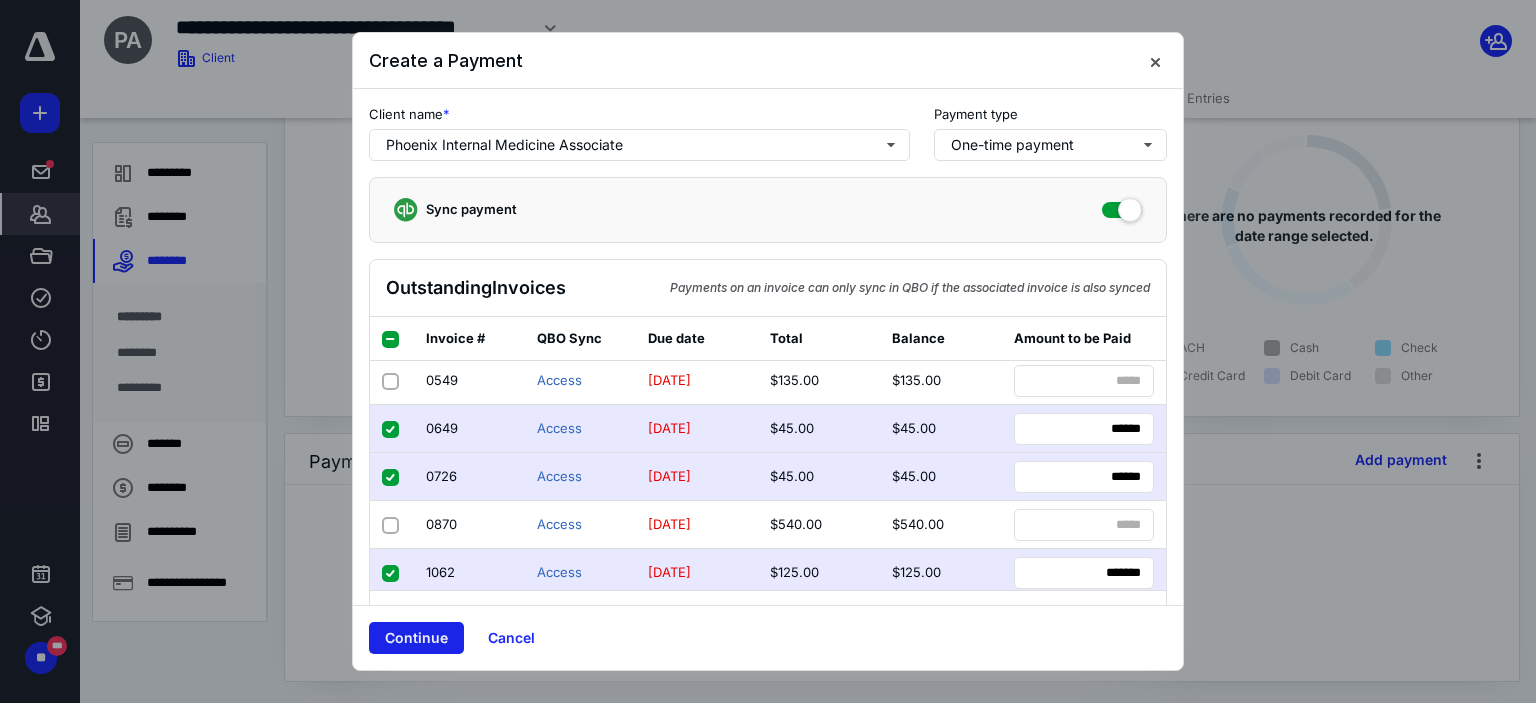 click on "Continue" at bounding box center (416, 638) 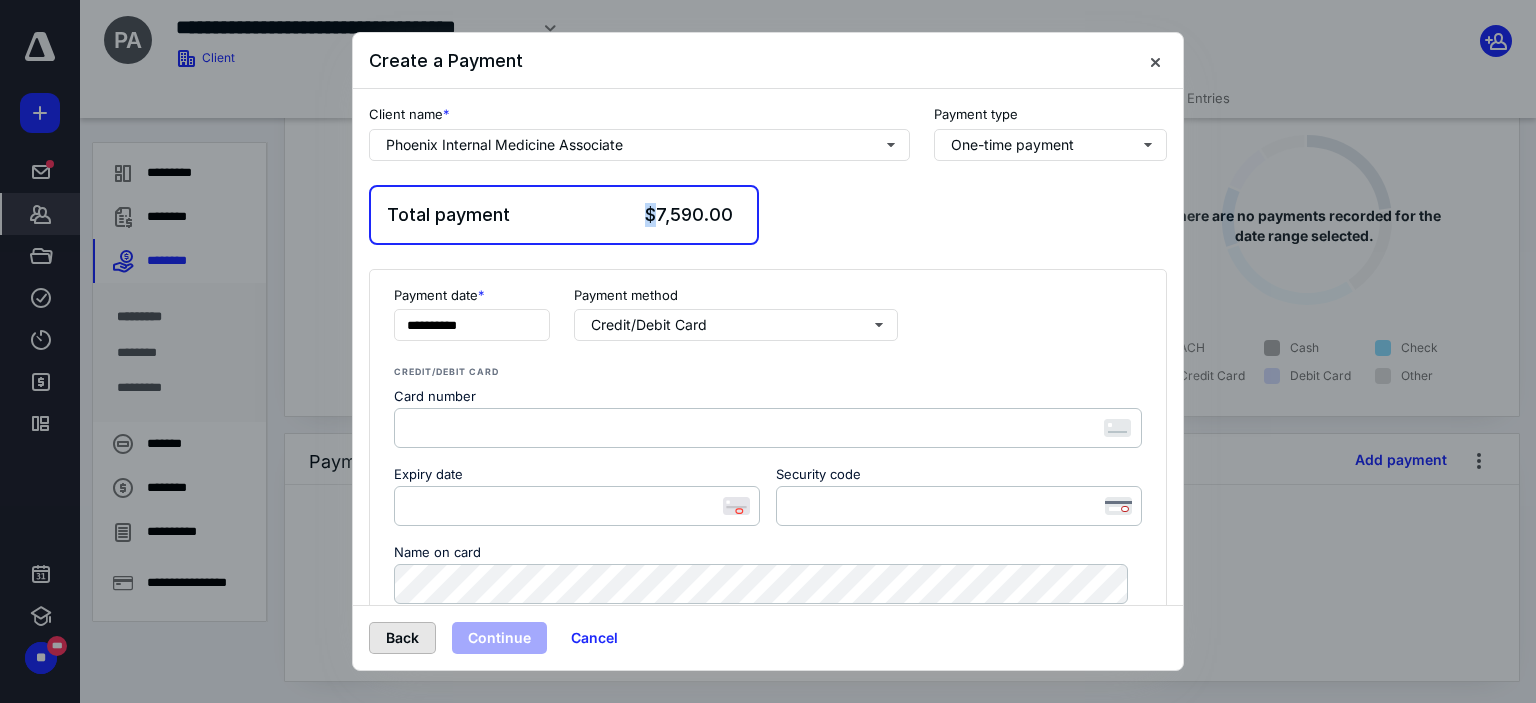 click on "Back" at bounding box center (402, 638) 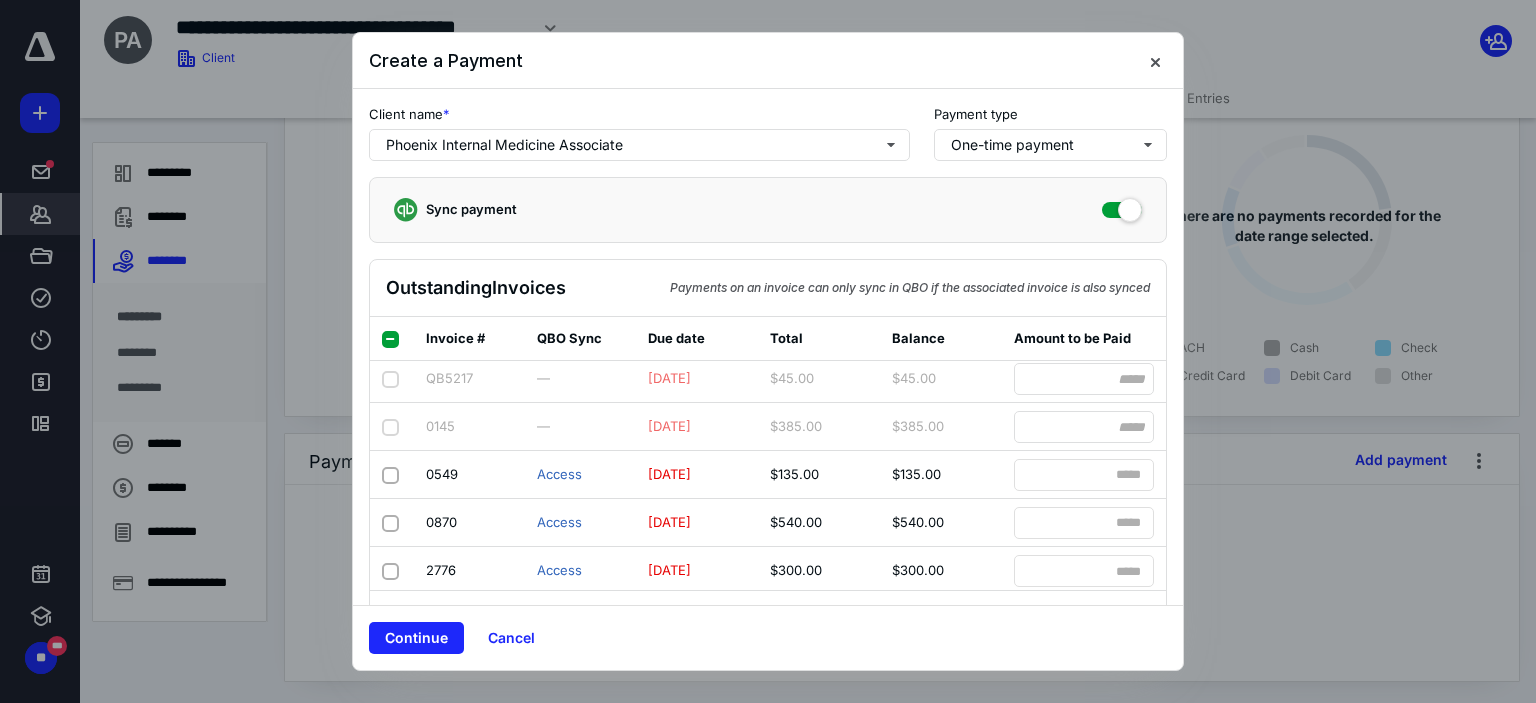 scroll, scrollTop: 924, scrollLeft: 0, axis: vertical 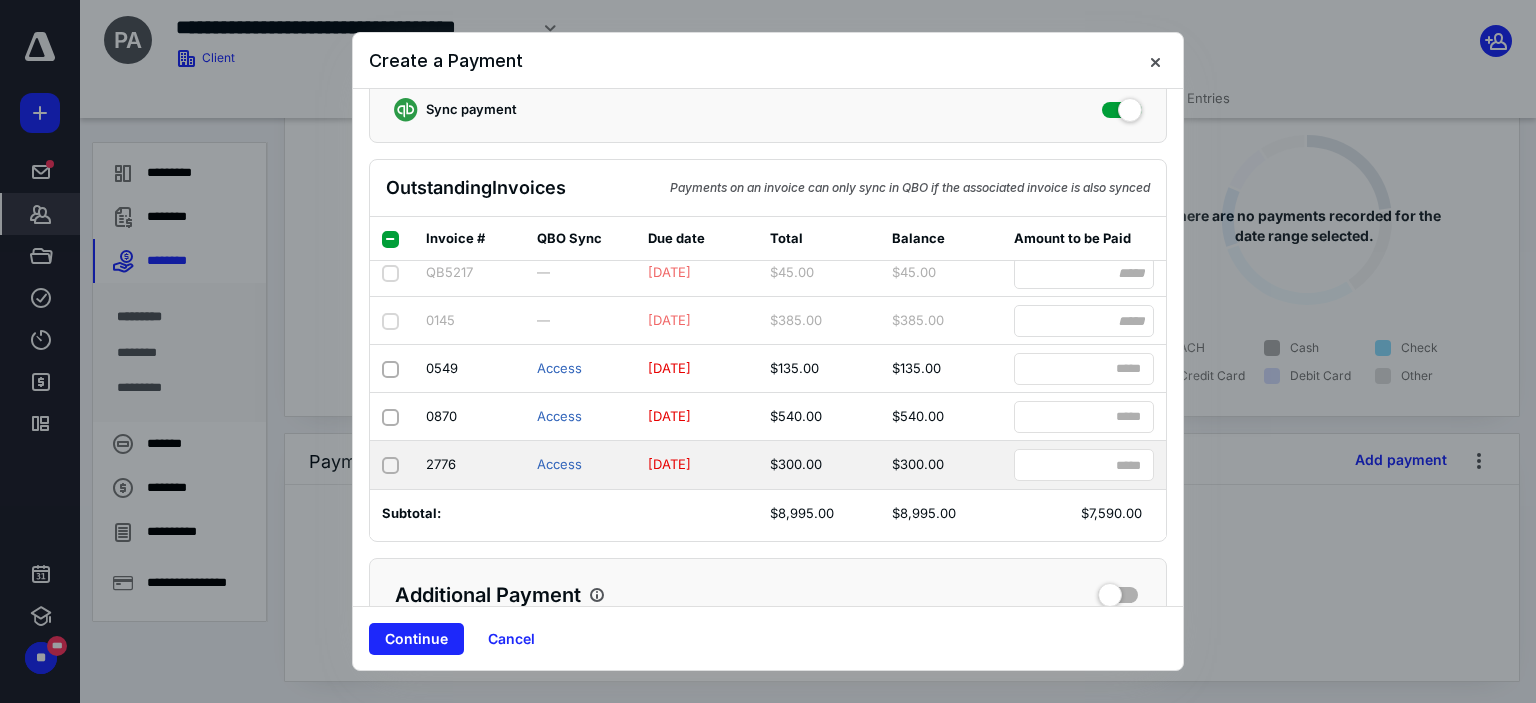click at bounding box center [390, 466] 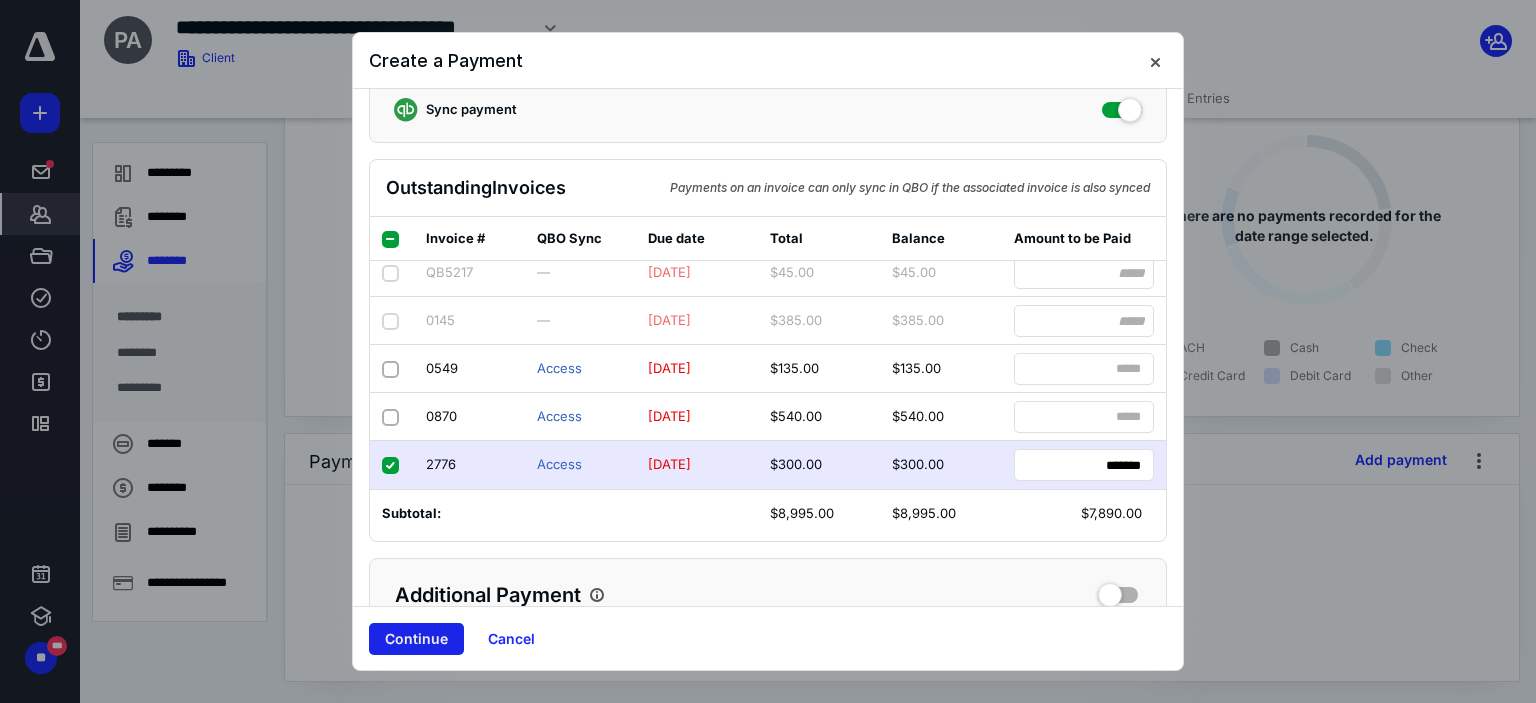 click on "Continue" at bounding box center (416, 639) 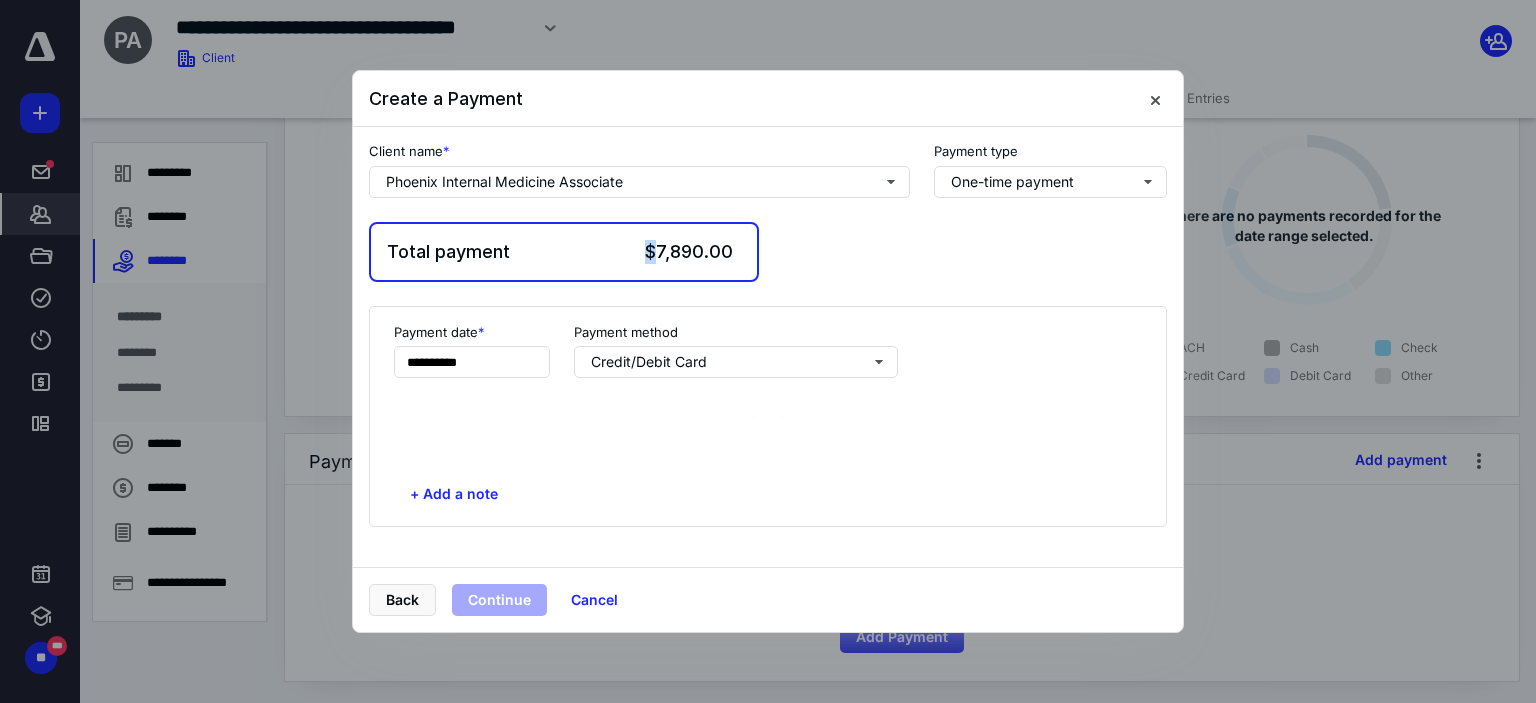 scroll, scrollTop: 0, scrollLeft: 0, axis: both 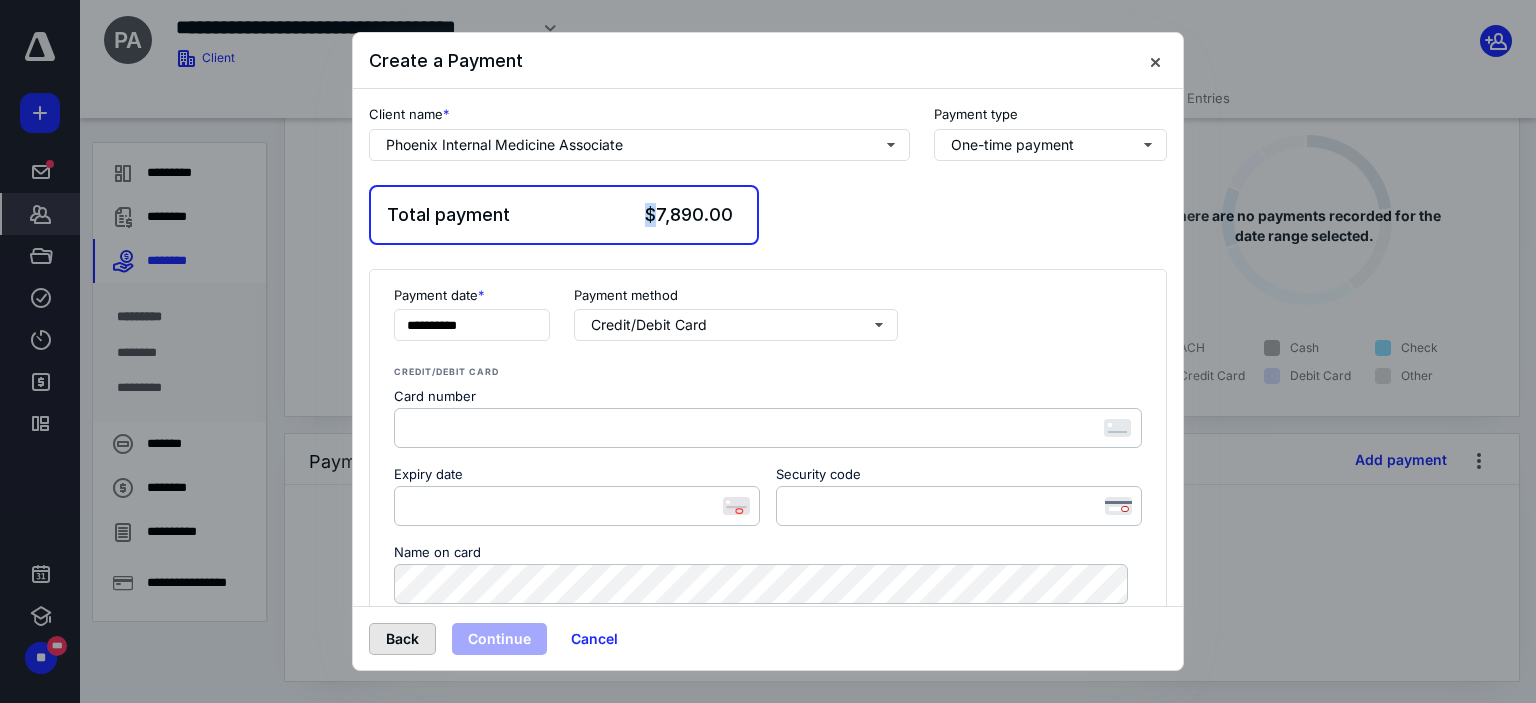 click on "Back" at bounding box center [402, 639] 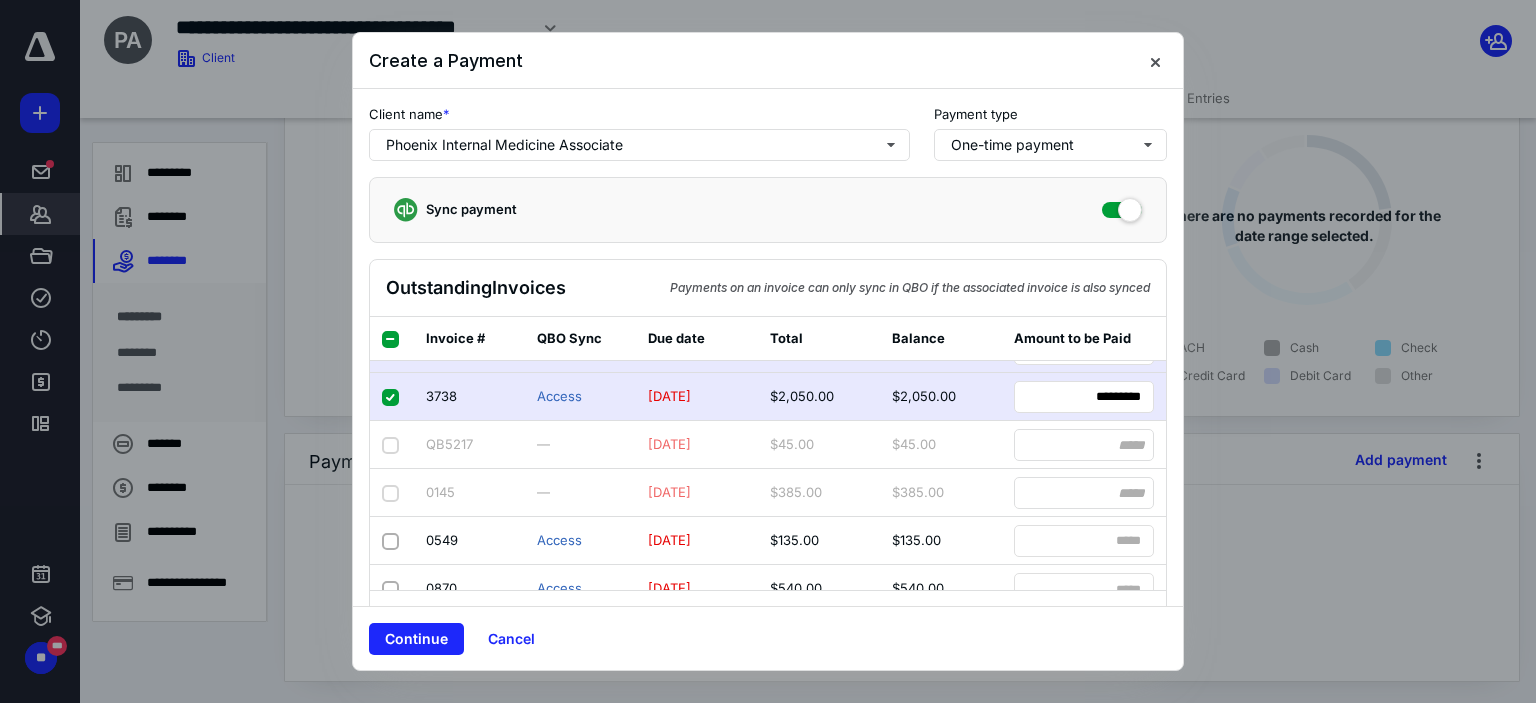scroll, scrollTop: 924, scrollLeft: 0, axis: vertical 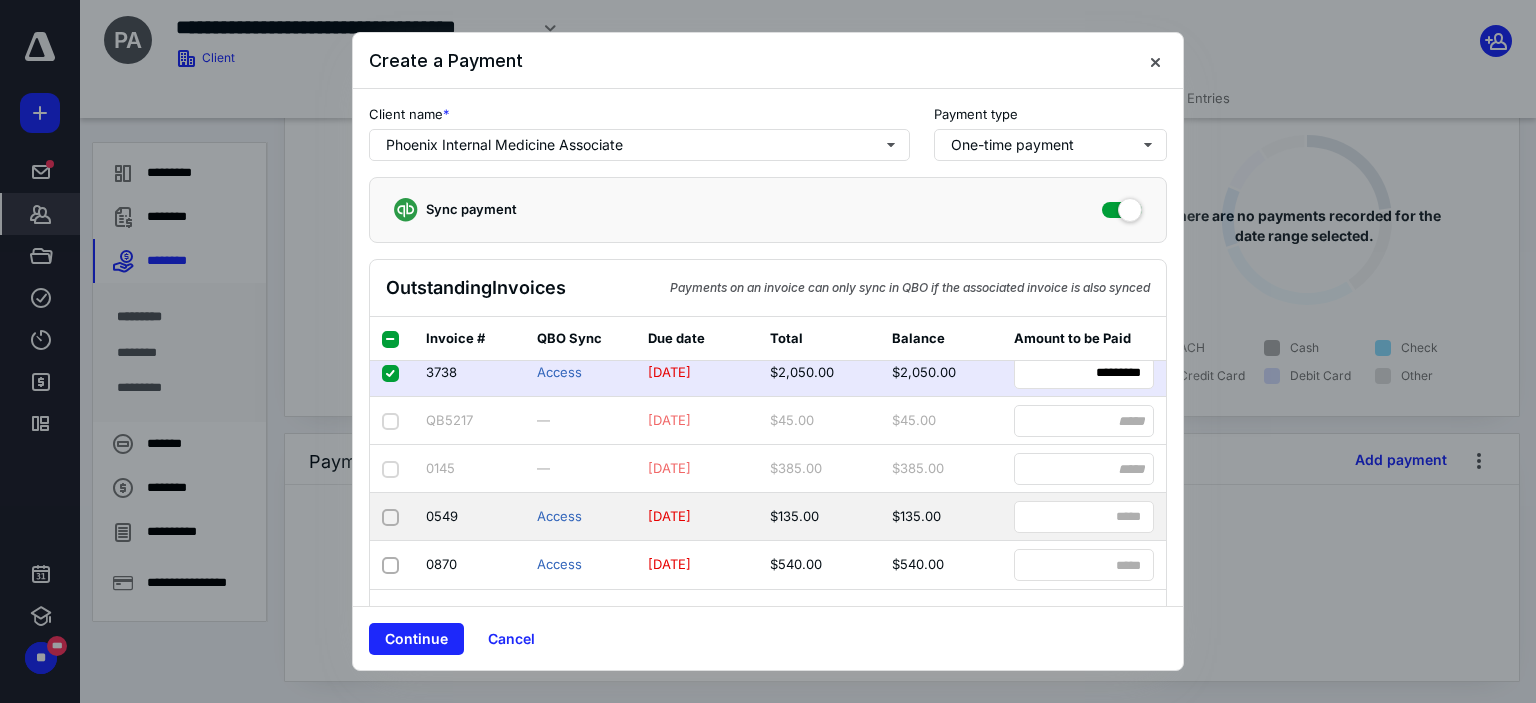 click at bounding box center [390, 517] 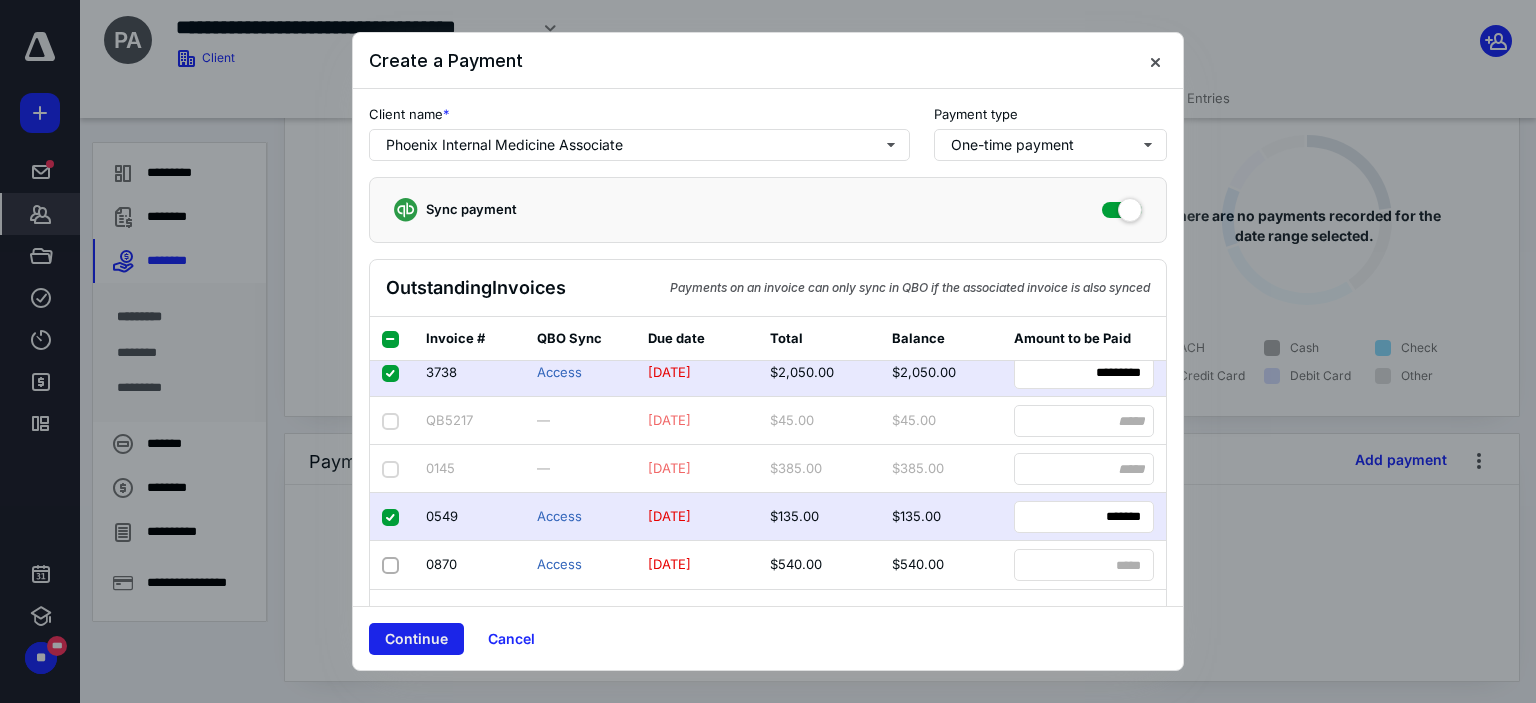 click on "Continue" at bounding box center [416, 639] 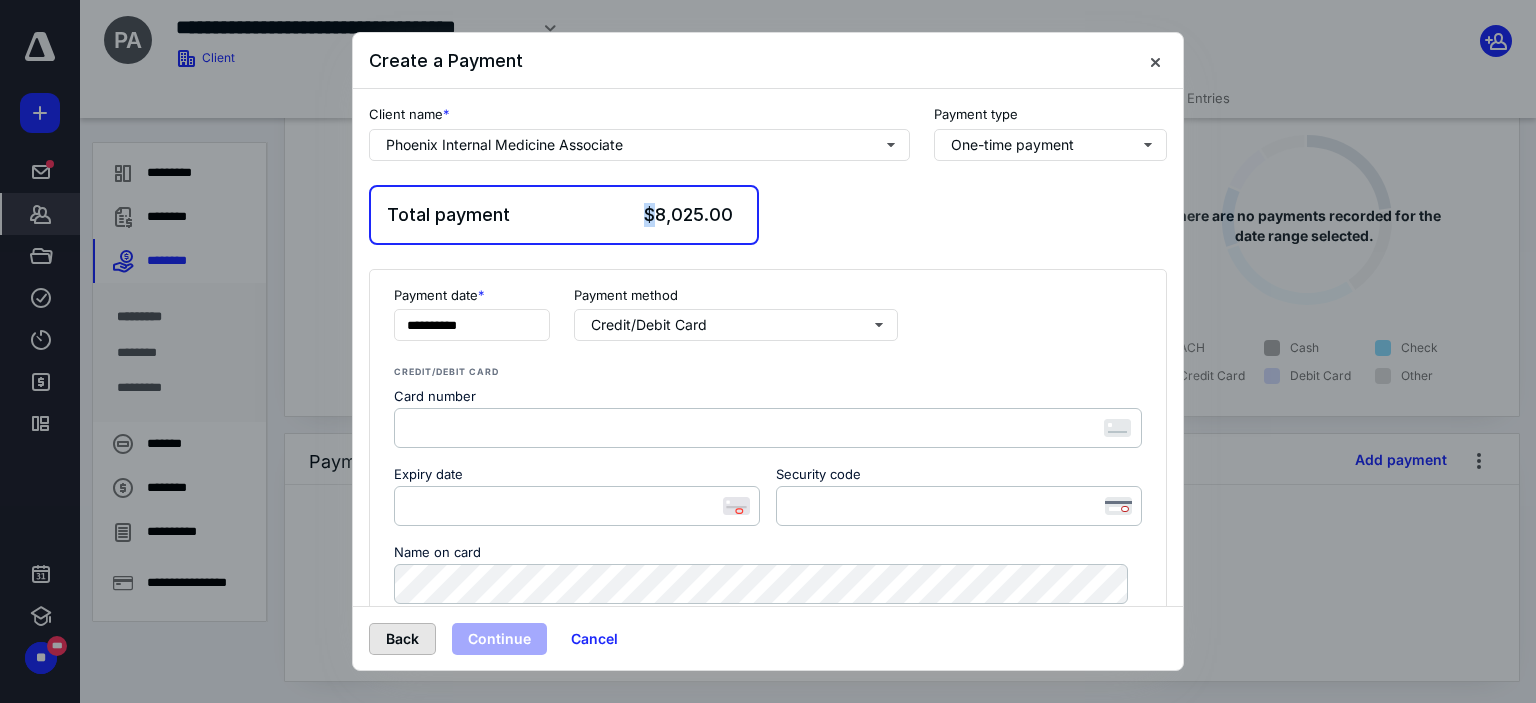 click on "Back" at bounding box center (402, 639) 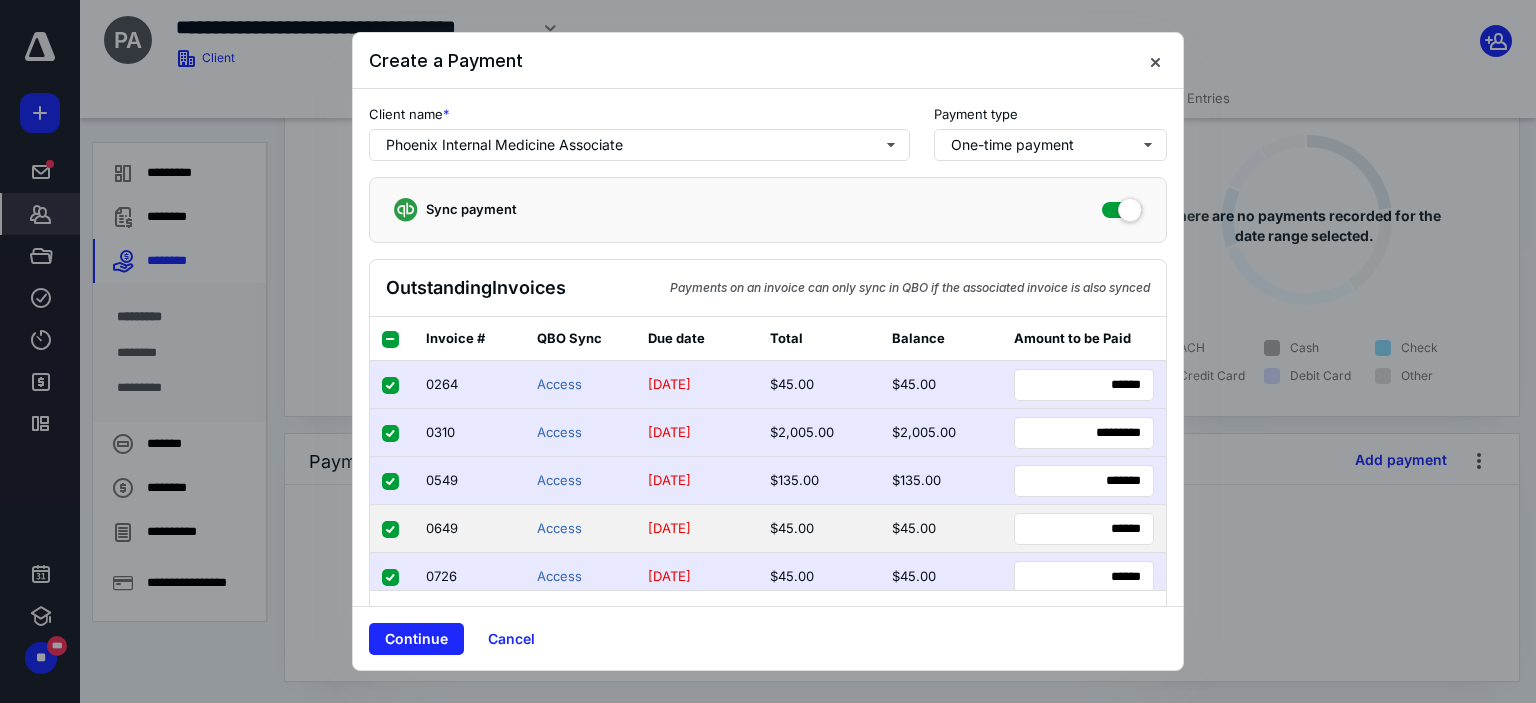 click at bounding box center (390, 529) 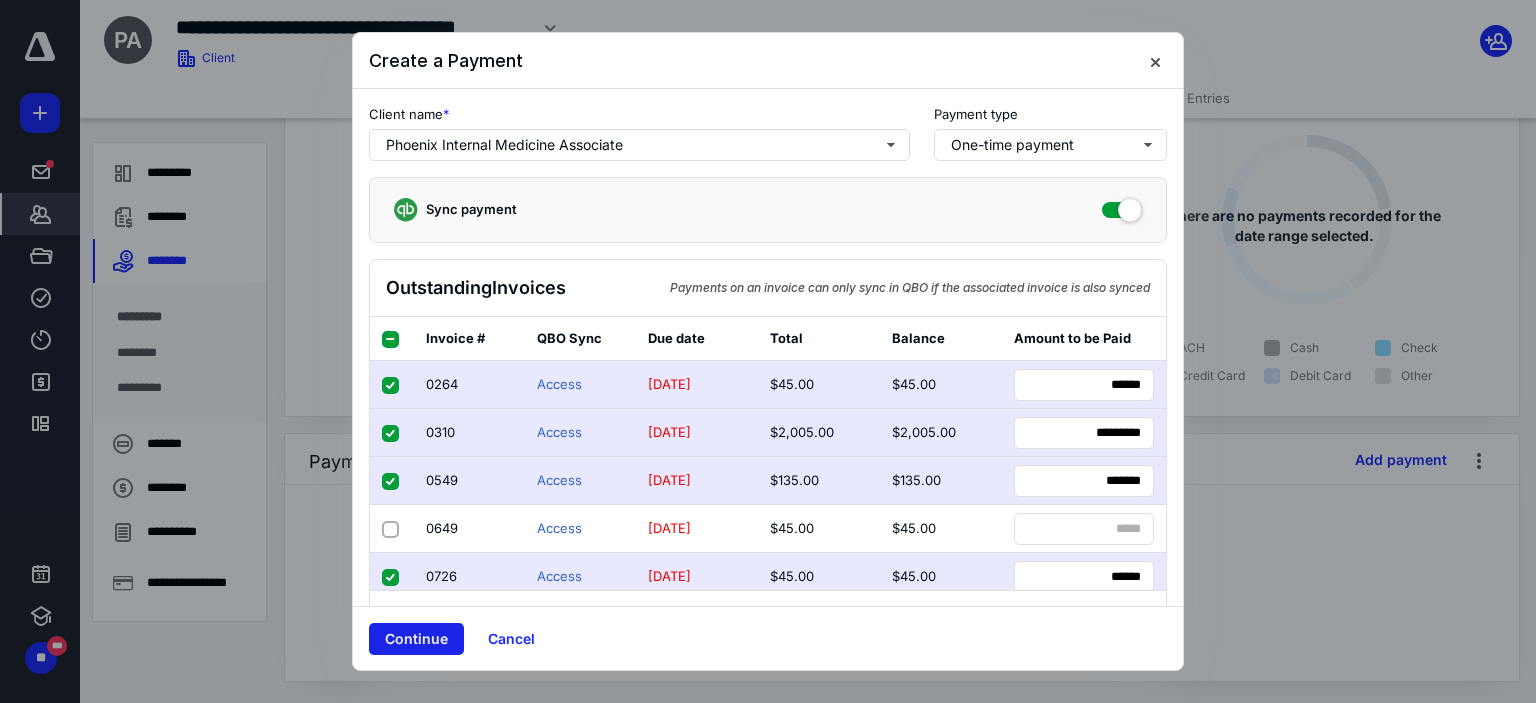 click on "Continue" at bounding box center [416, 639] 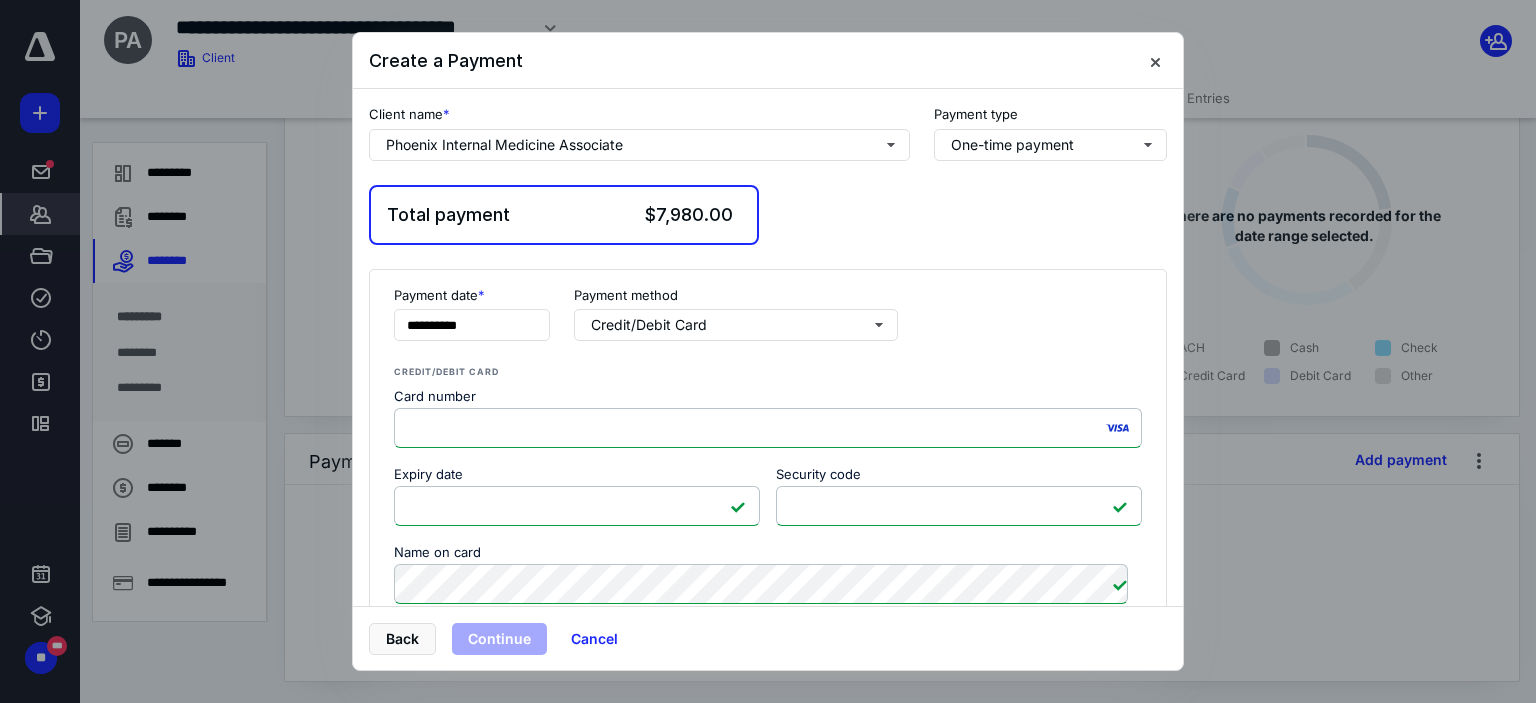 scroll, scrollTop: 339, scrollLeft: 0, axis: vertical 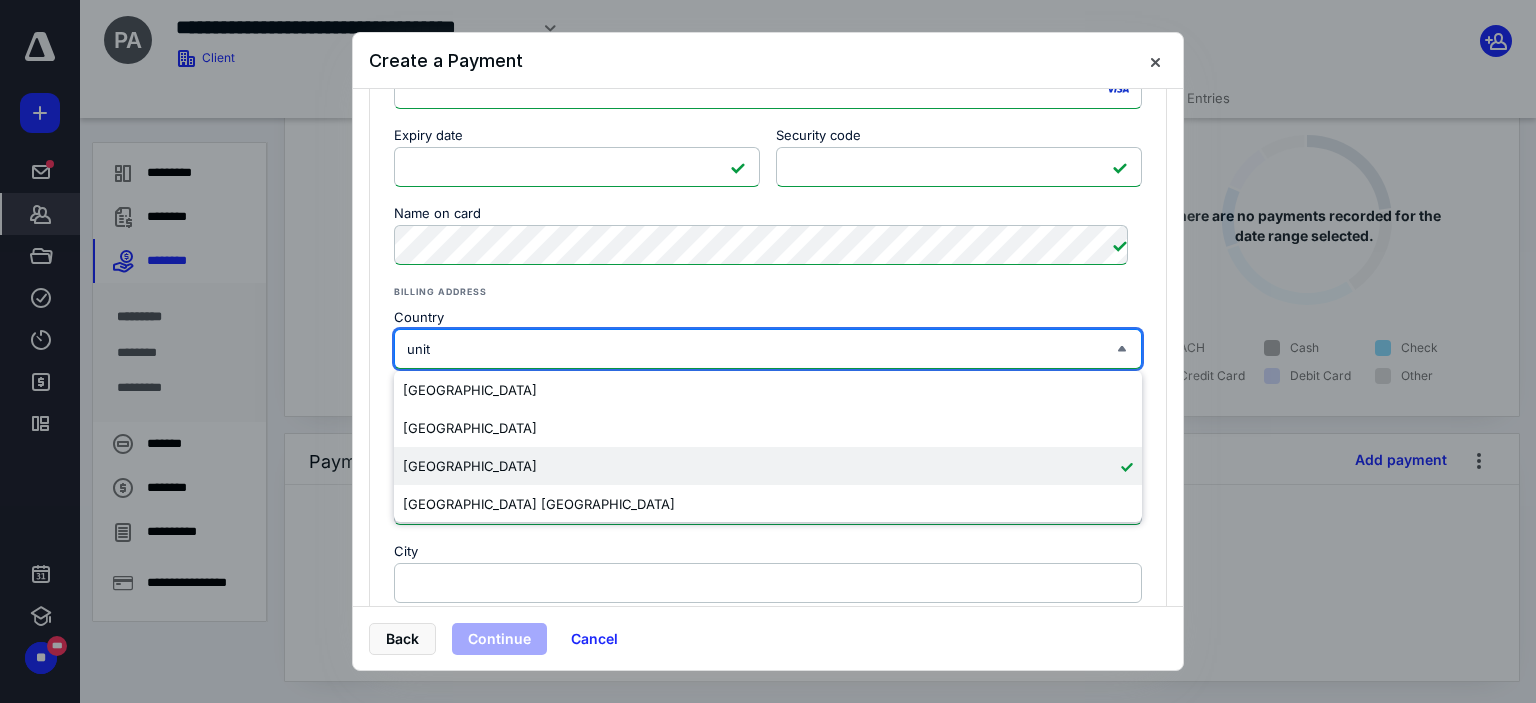 click on "[GEOGRAPHIC_DATA]" at bounding box center (768, 466) 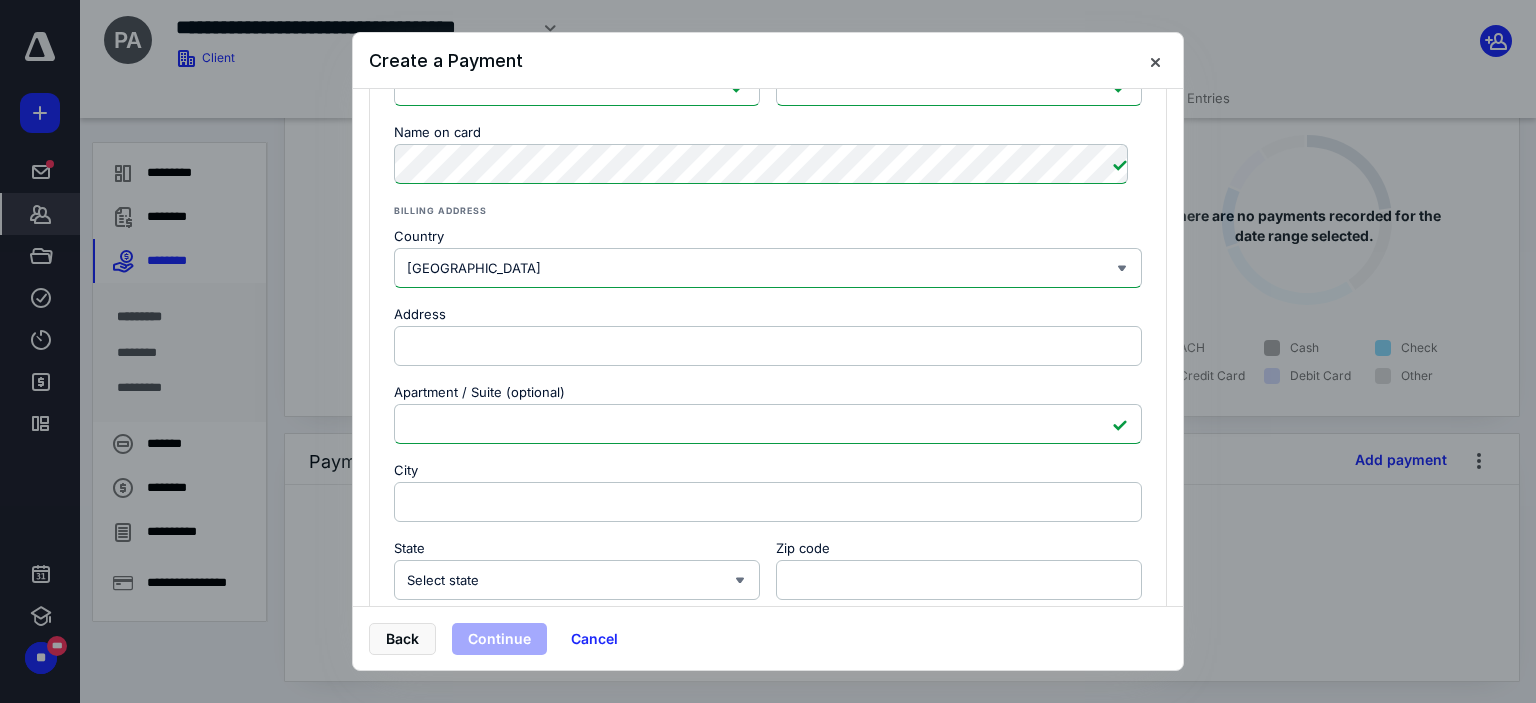 scroll, scrollTop: 439, scrollLeft: 0, axis: vertical 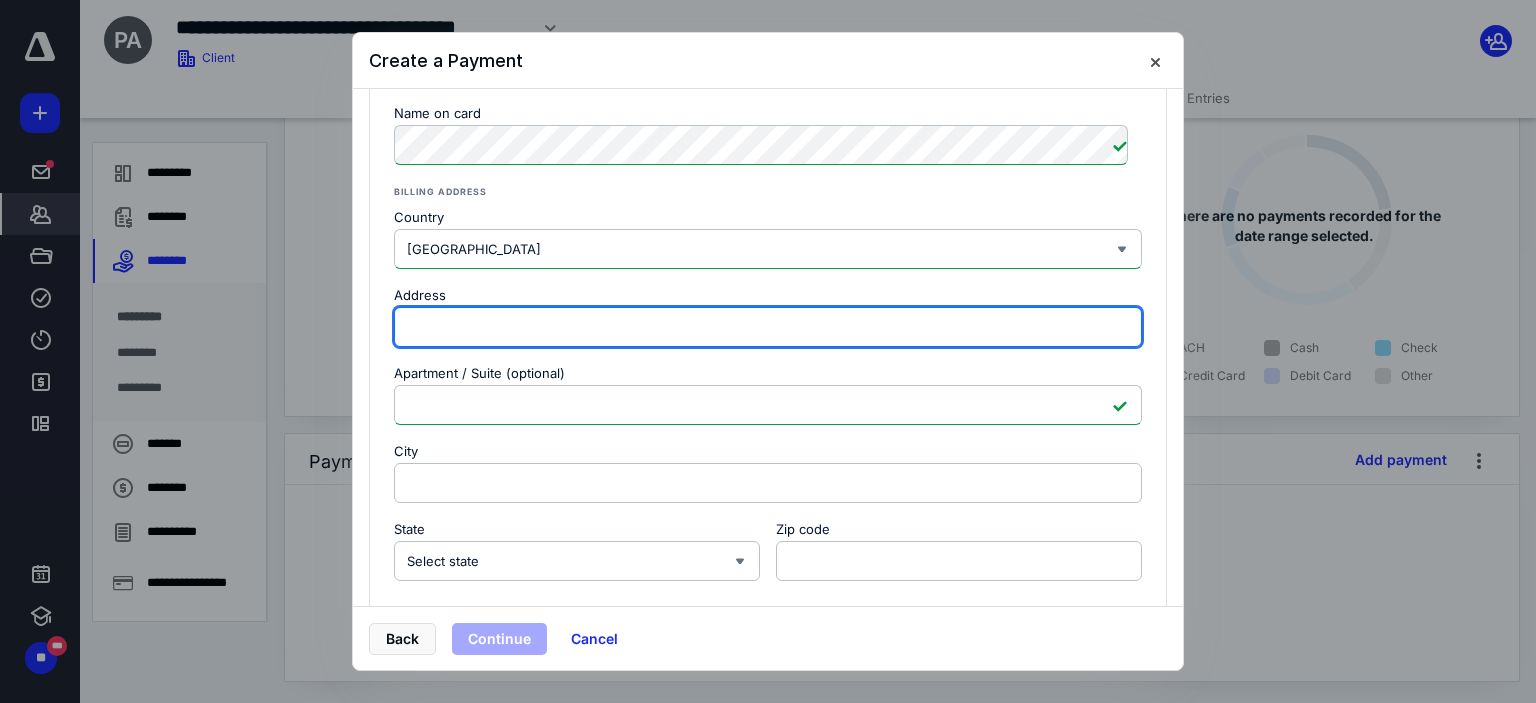 click on "Address" at bounding box center [768, 327] 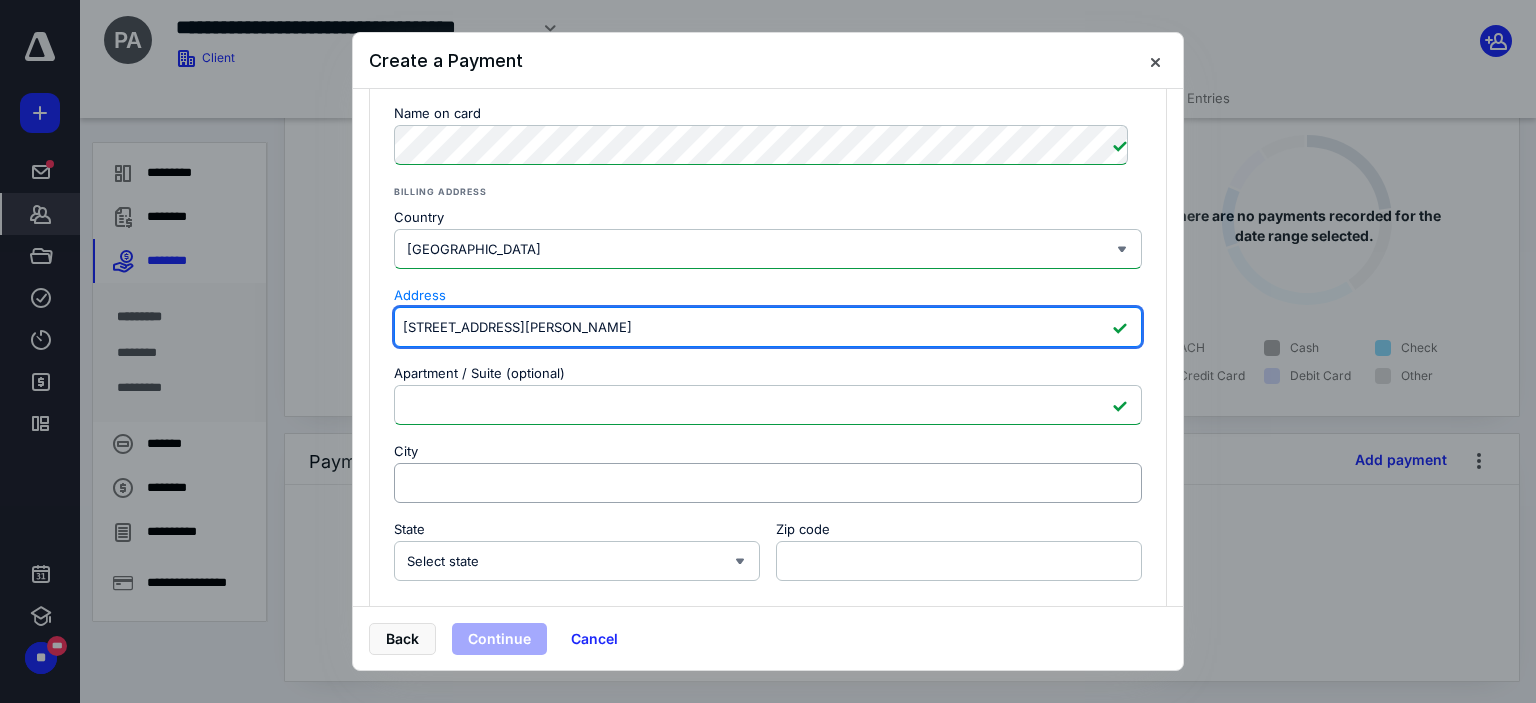 type on "[STREET_ADDRESS][PERSON_NAME]" 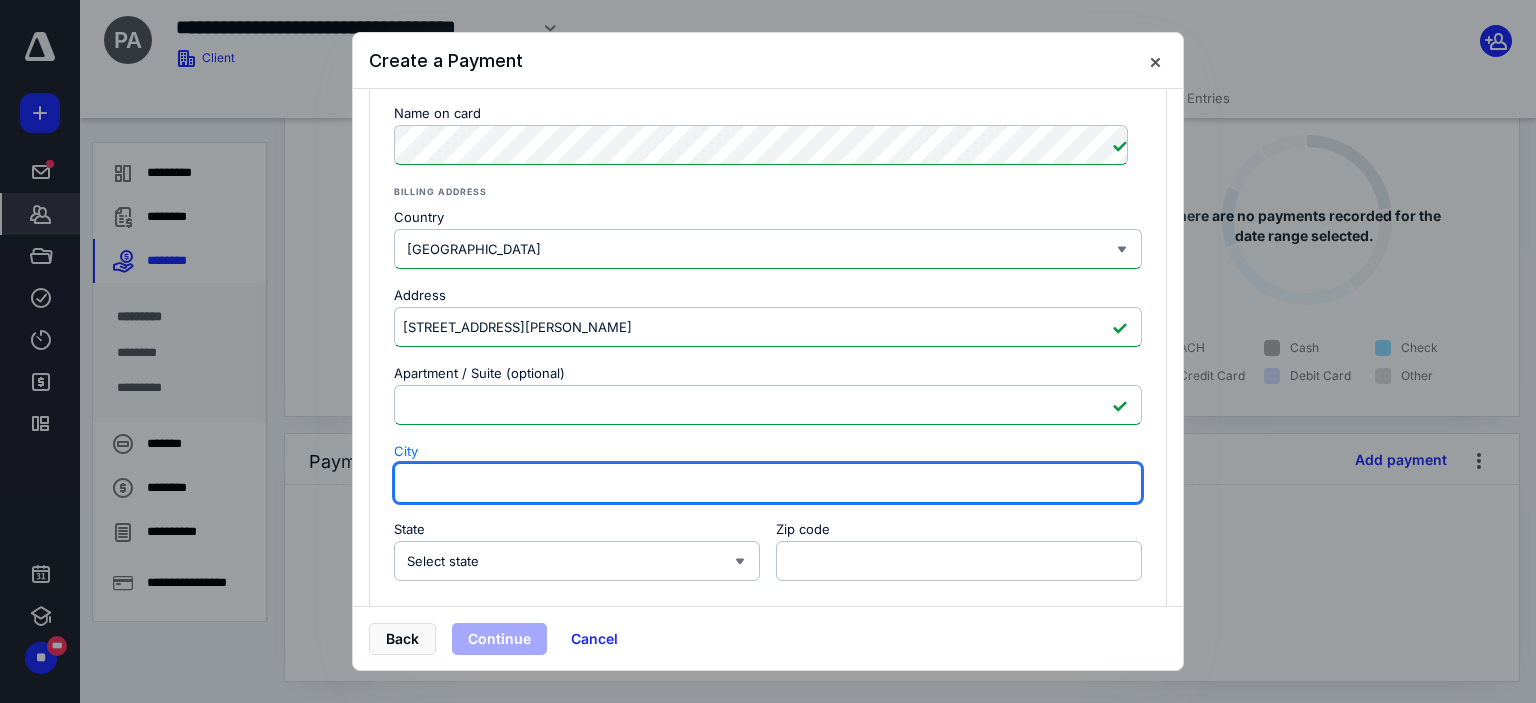 click on "City" at bounding box center [768, 483] 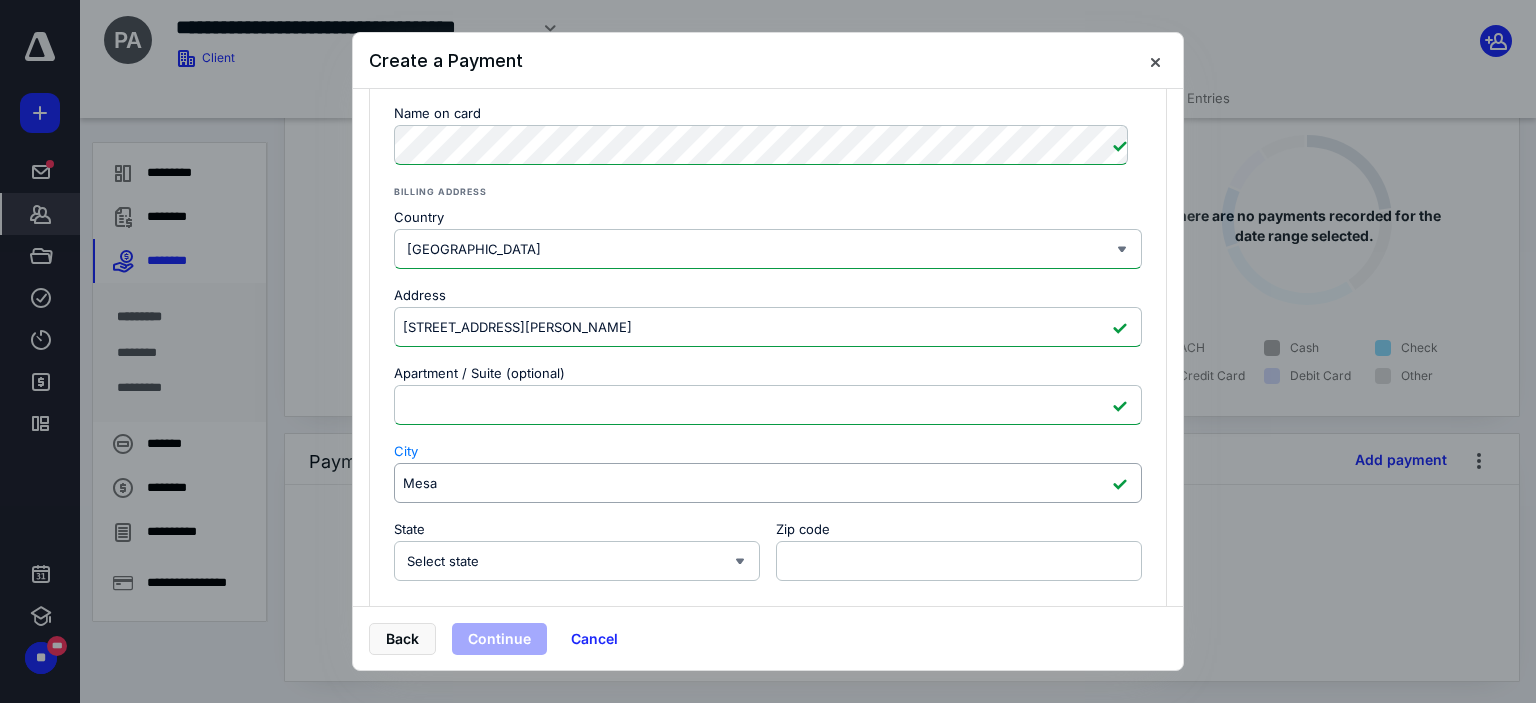 type on "Mesa" 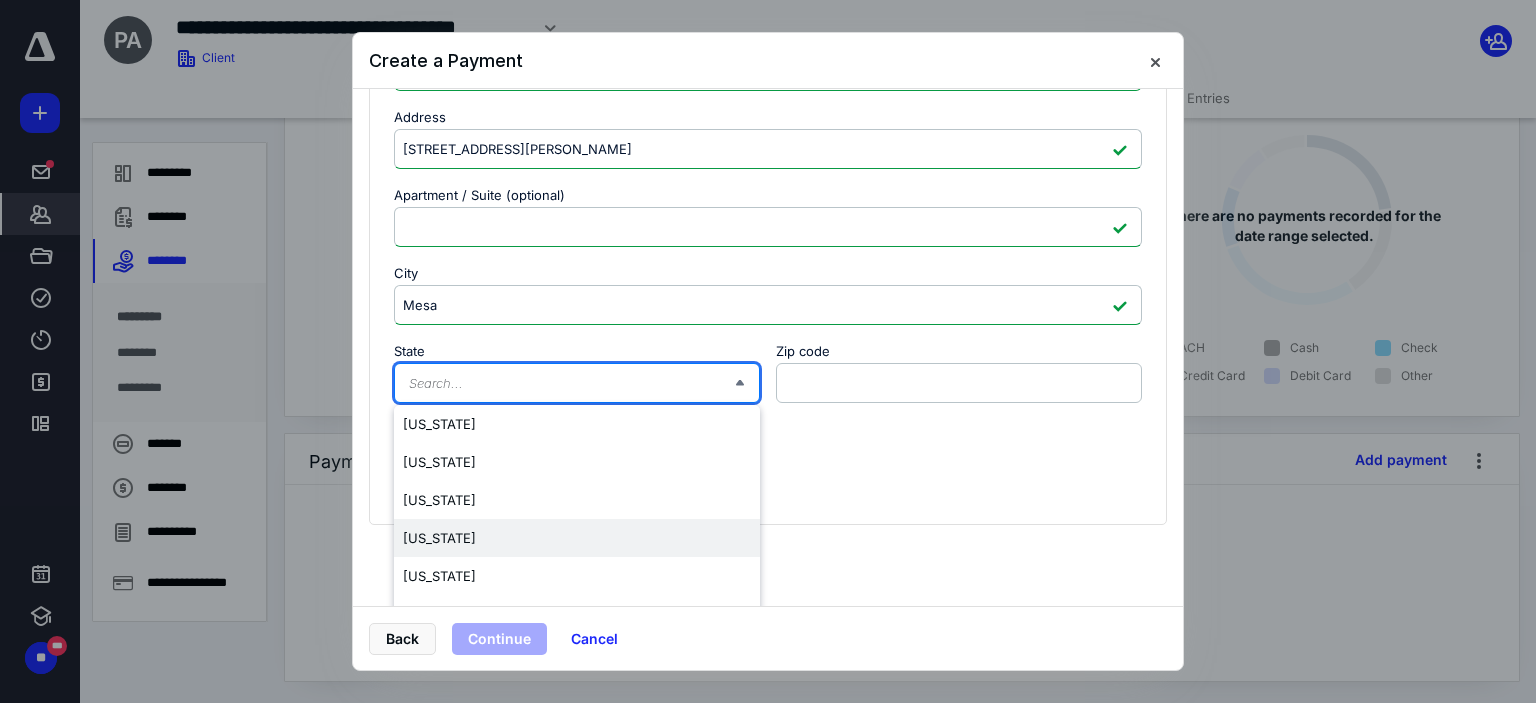scroll, scrollTop: 639, scrollLeft: 0, axis: vertical 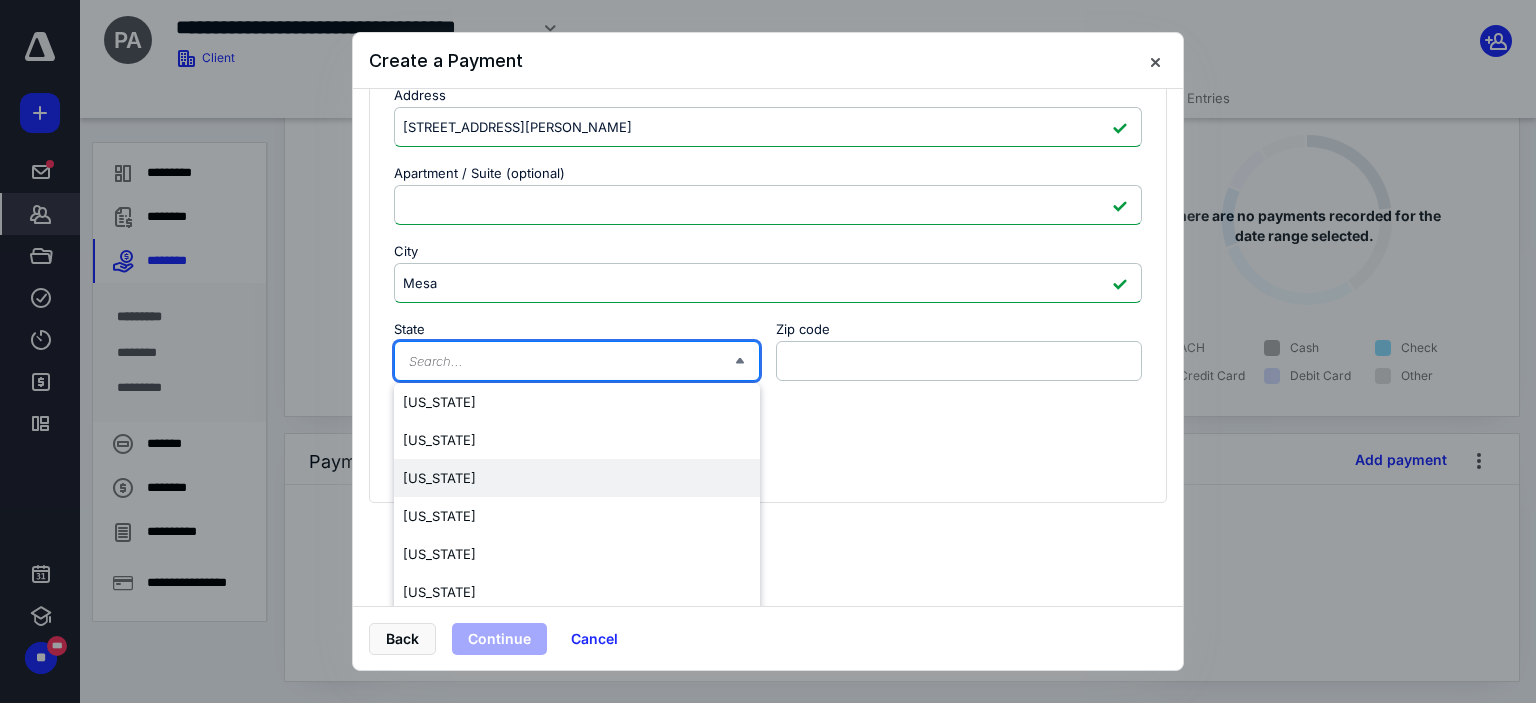 drag, startPoint x: 428, startPoint y: 470, endPoint x: 461, endPoint y: 447, distance: 40.22437 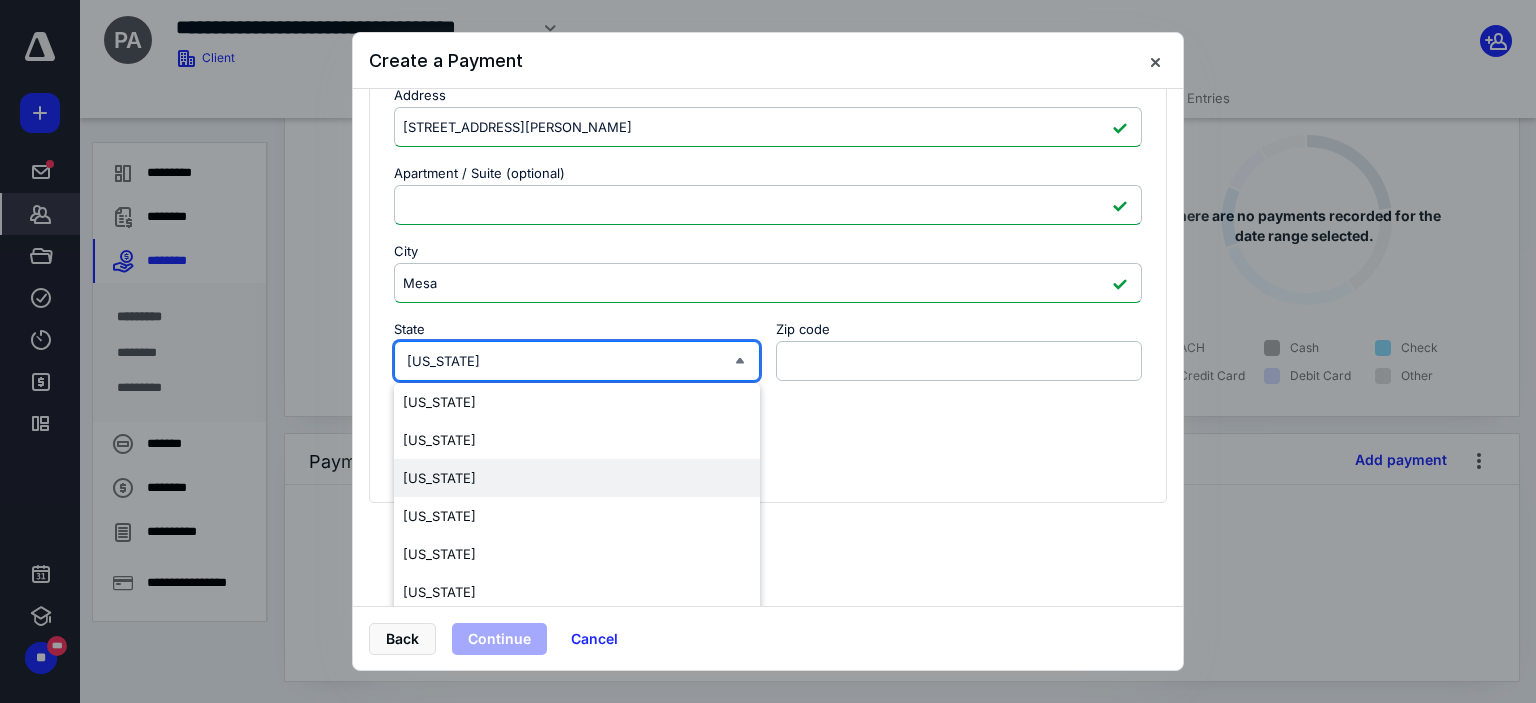 scroll, scrollTop: 574, scrollLeft: 0, axis: vertical 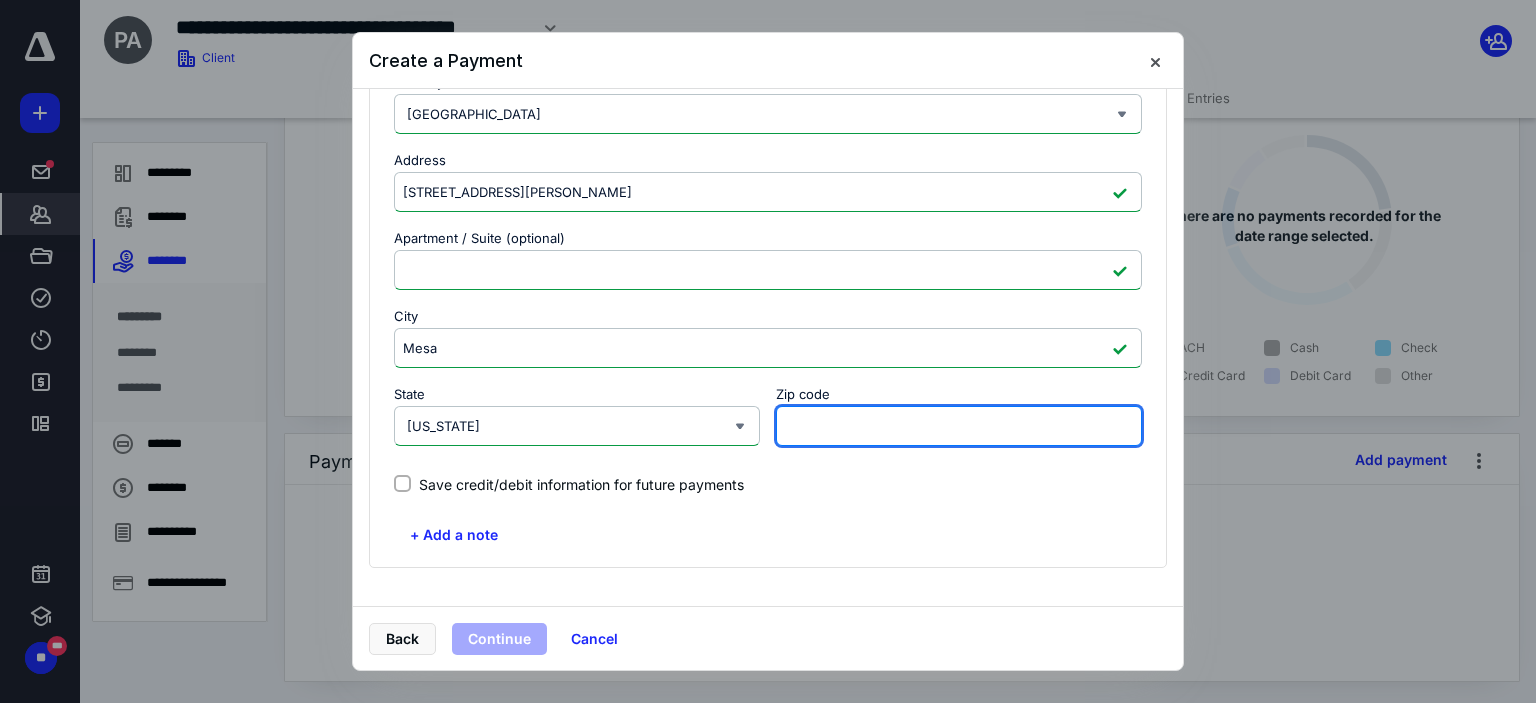 click on "Zip code" at bounding box center [959, 426] 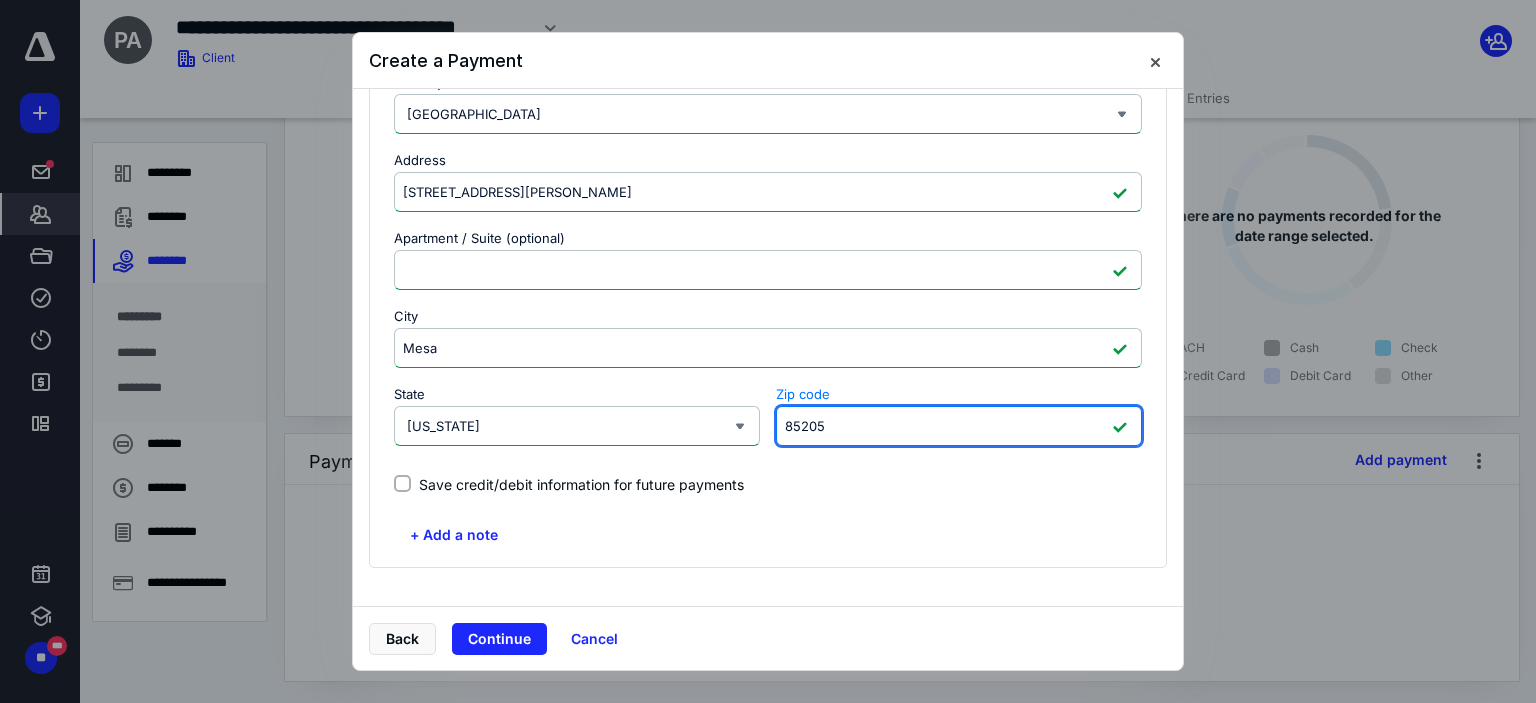 type on "85205" 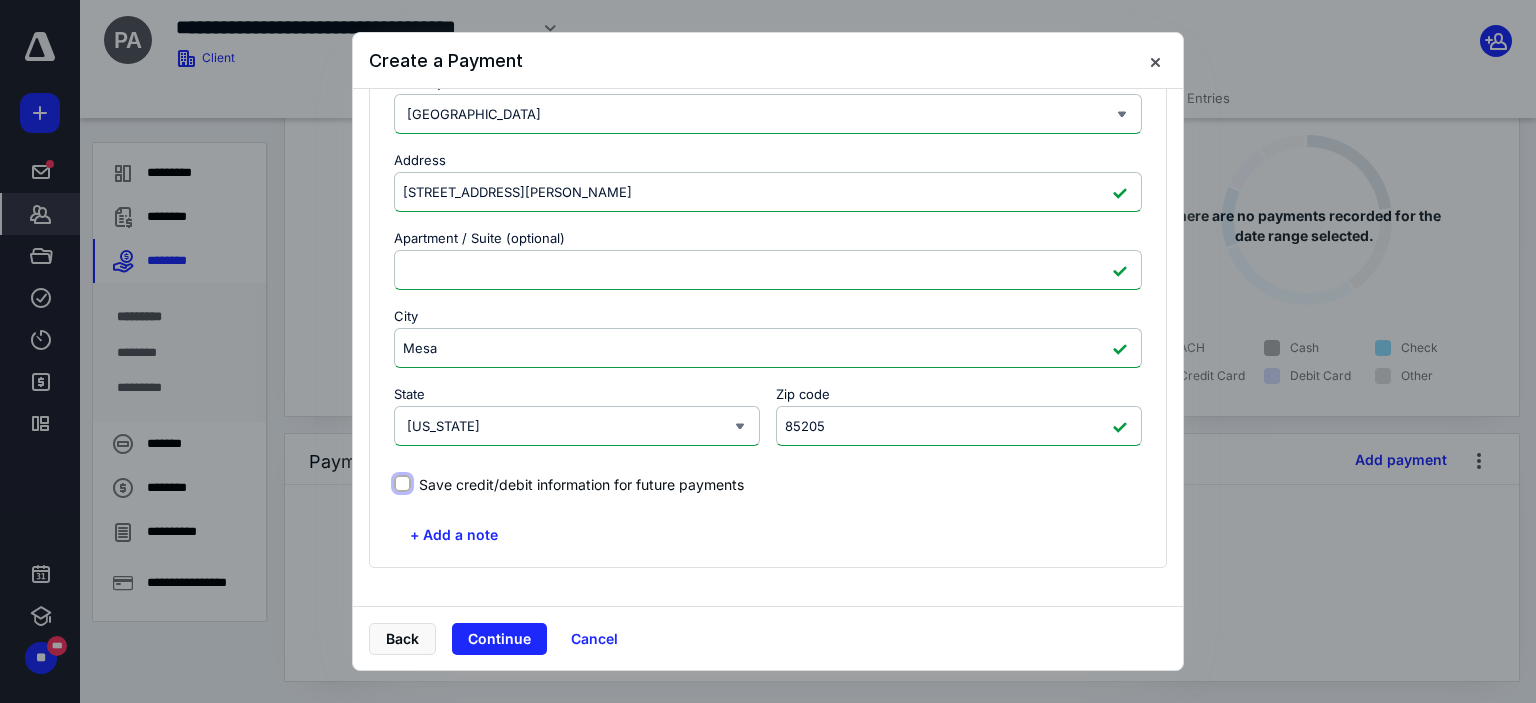 click on "Save credit/debit information for future payments" at bounding box center [402, 484] 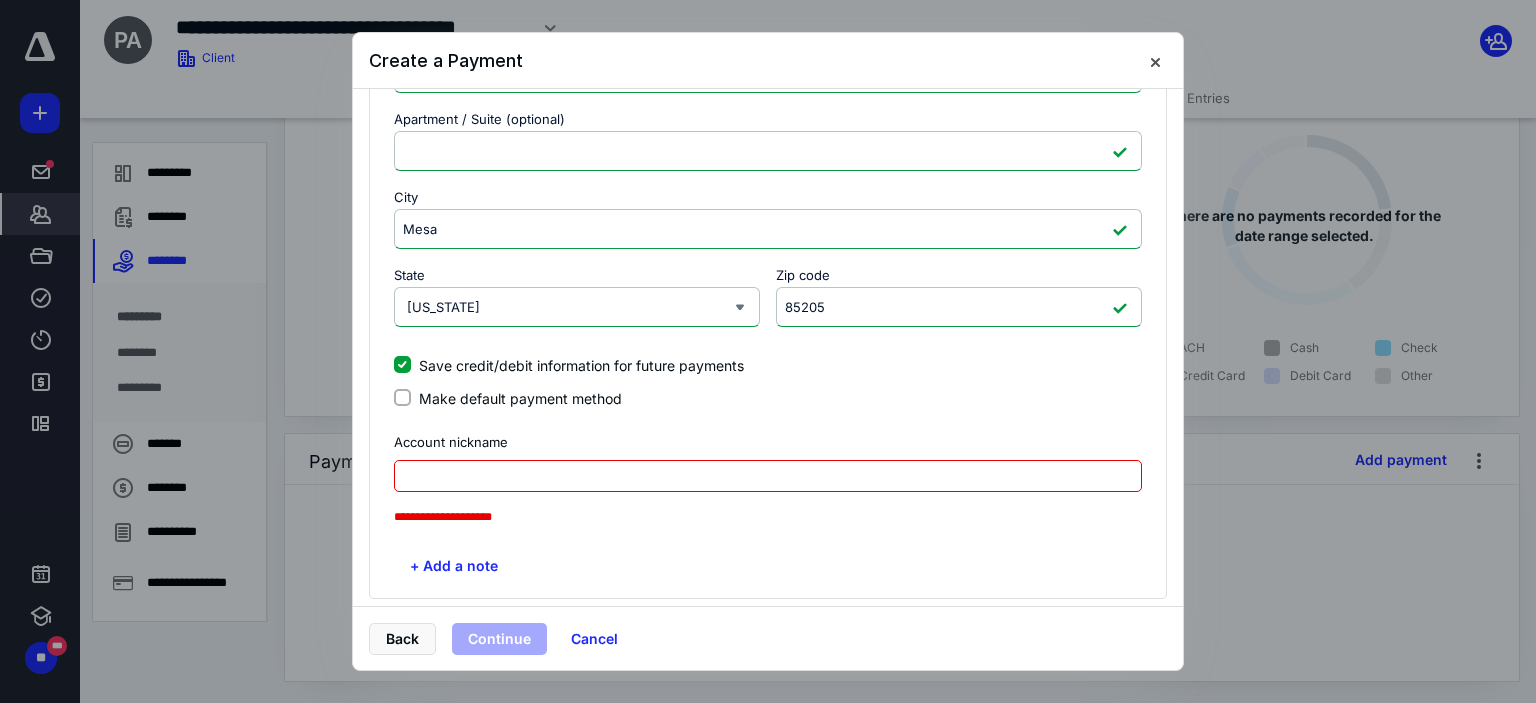 scroll, scrollTop: 724, scrollLeft: 0, axis: vertical 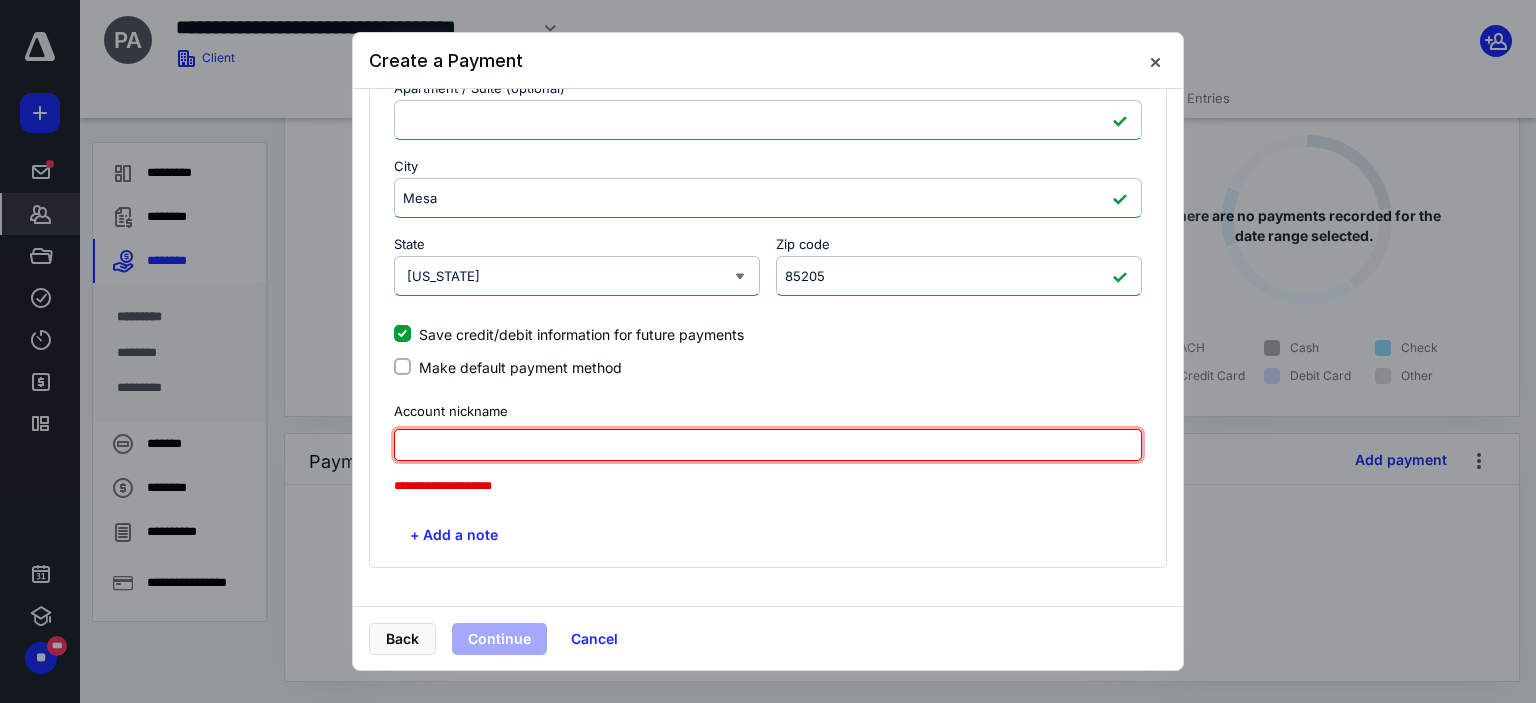 click at bounding box center [768, 445] 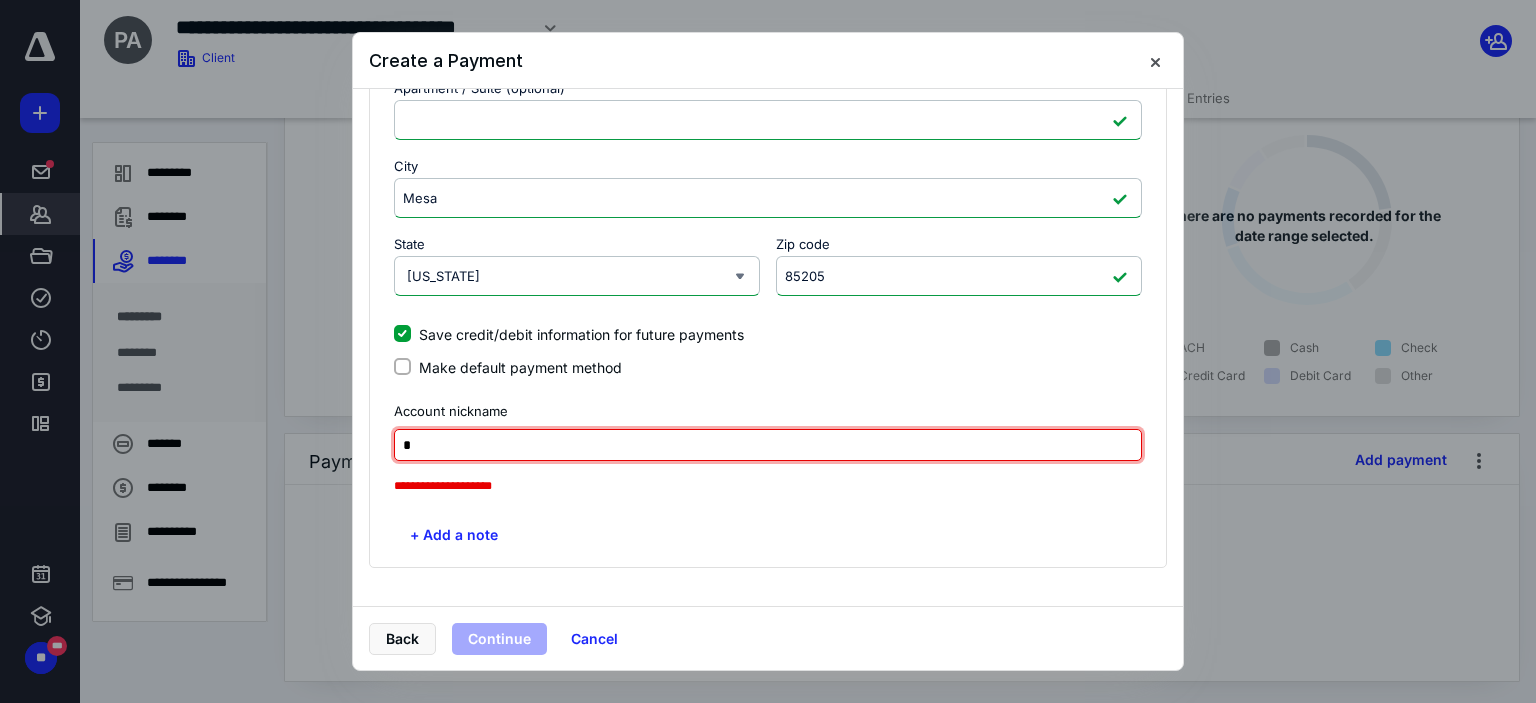 scroll, scrollTop: 691, scrollLeft: 0, axis: vertical 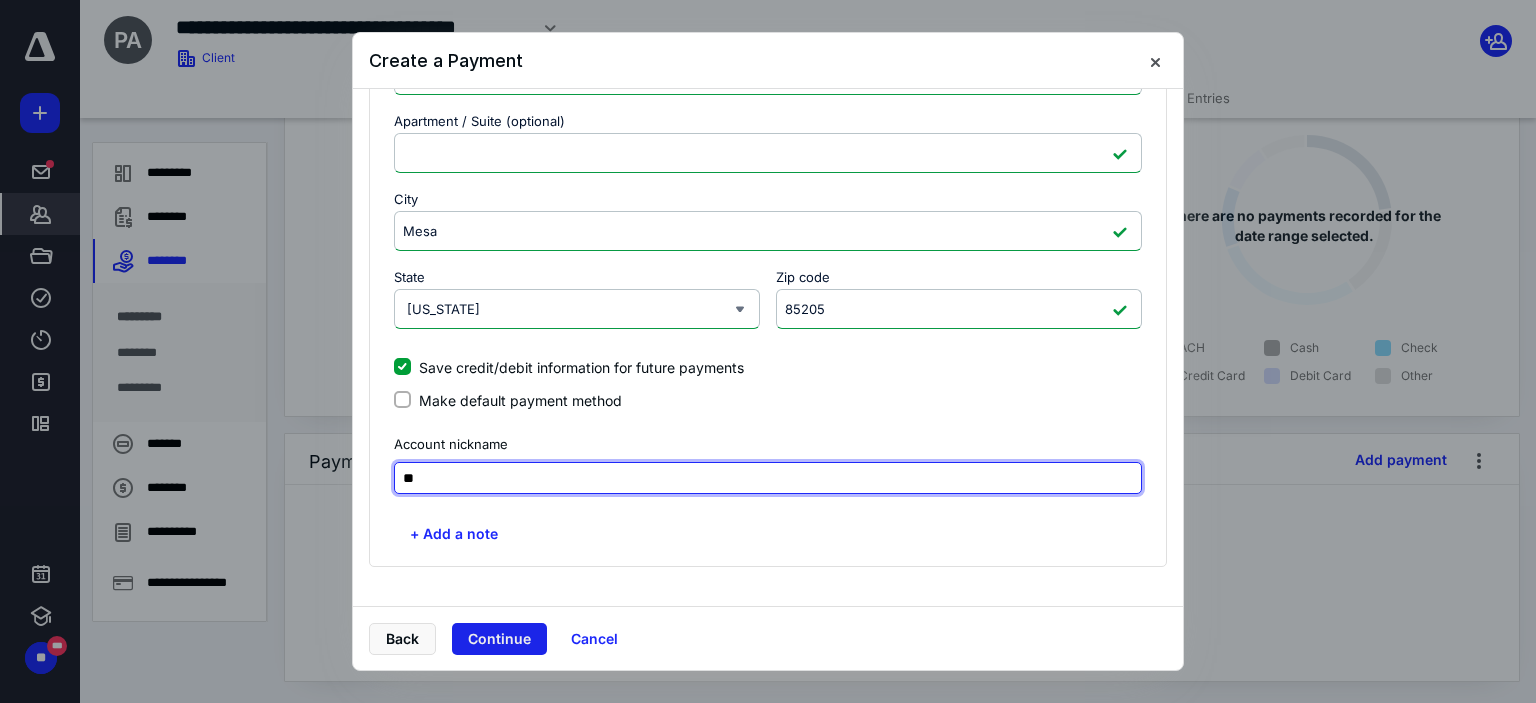 type on "**" 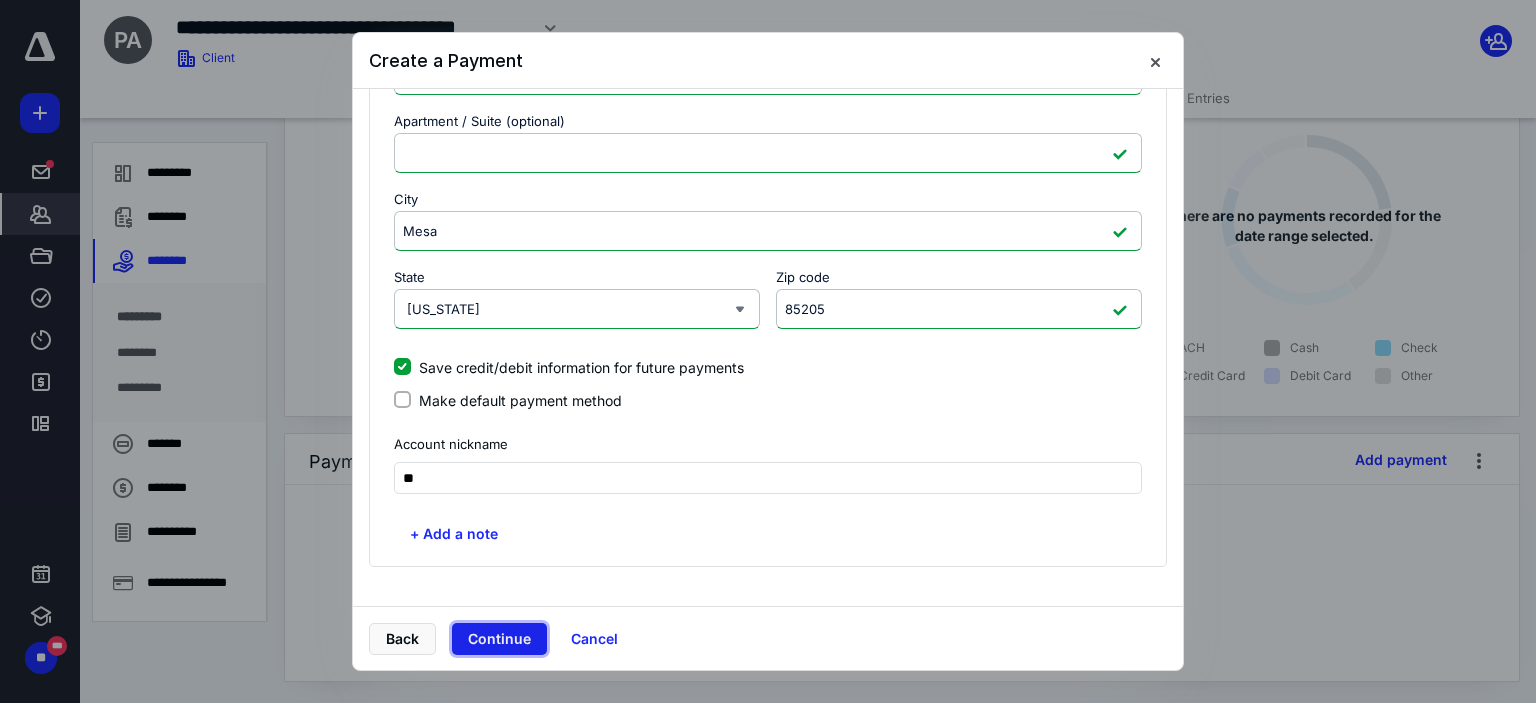 click on "Continue" at bounding box center [499, 639] 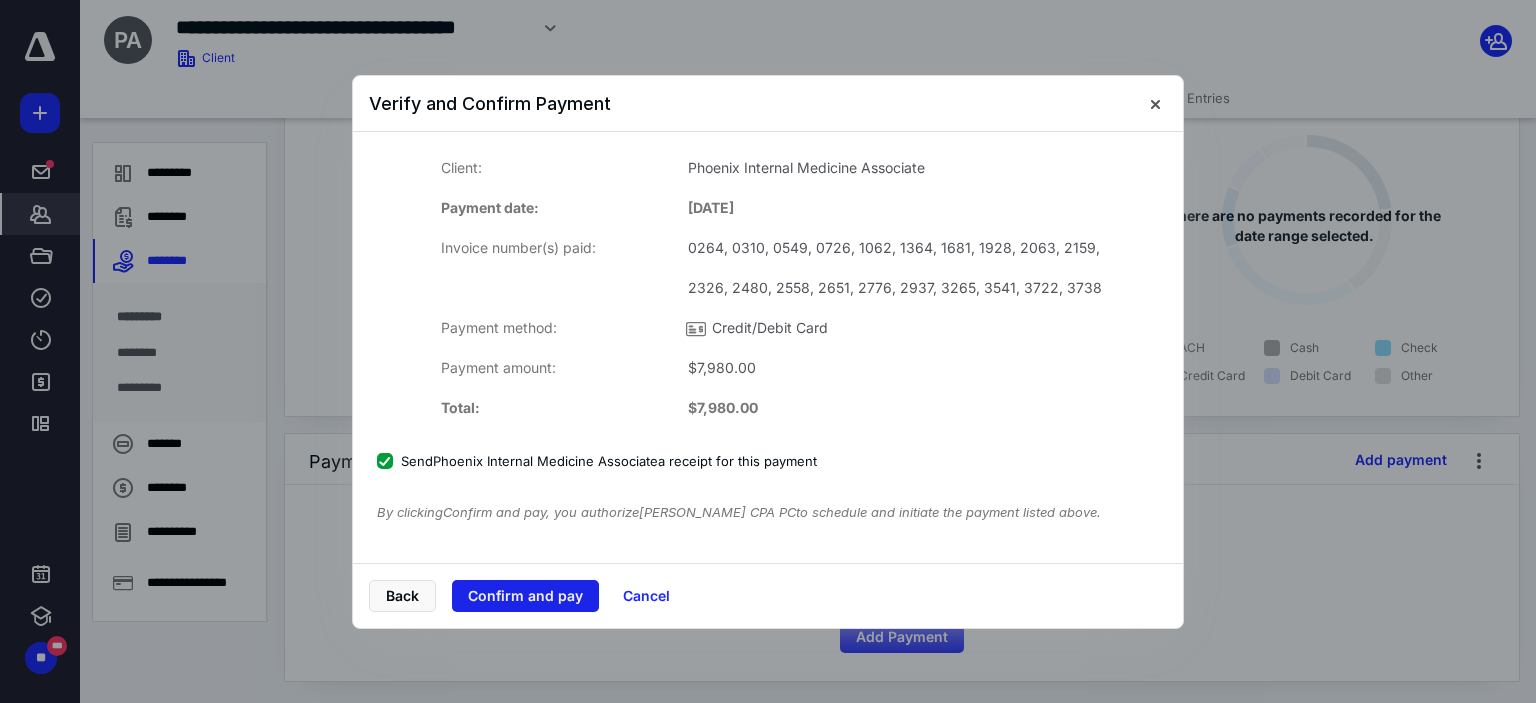 click on "Confirm and pay" at bounding box center [525, 596] 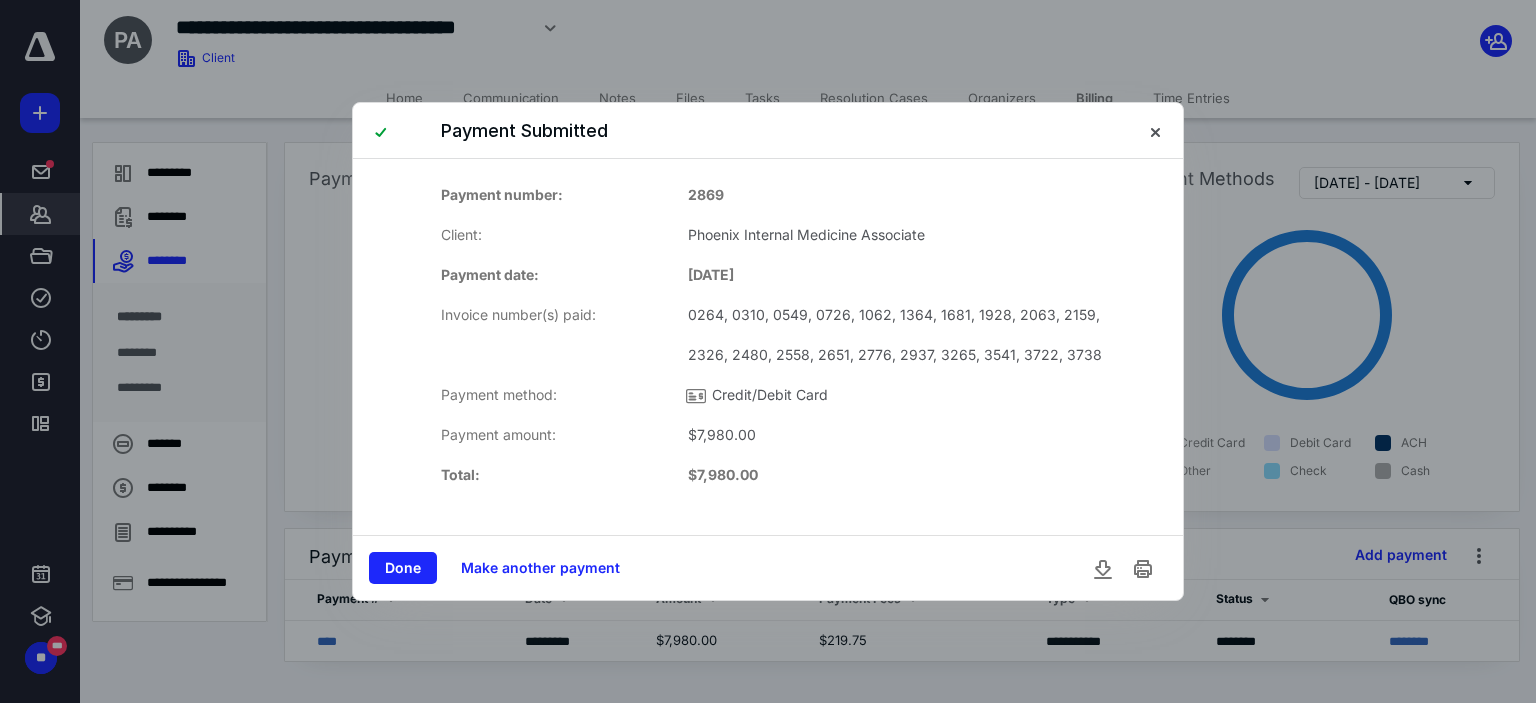 scroll, scrollTop: 0, scrollLeft: 0, axis: both 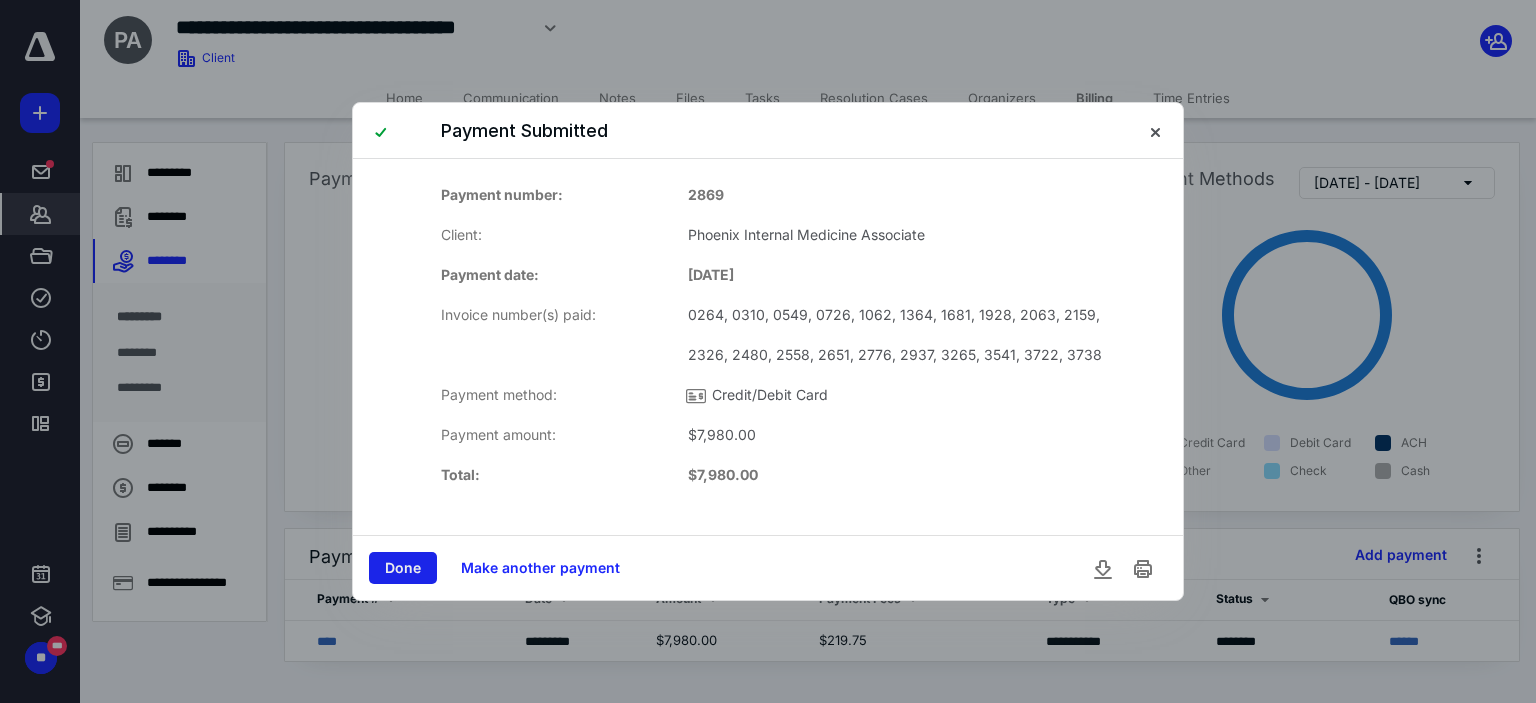 click on "Done" at bounding box center (403, 568) 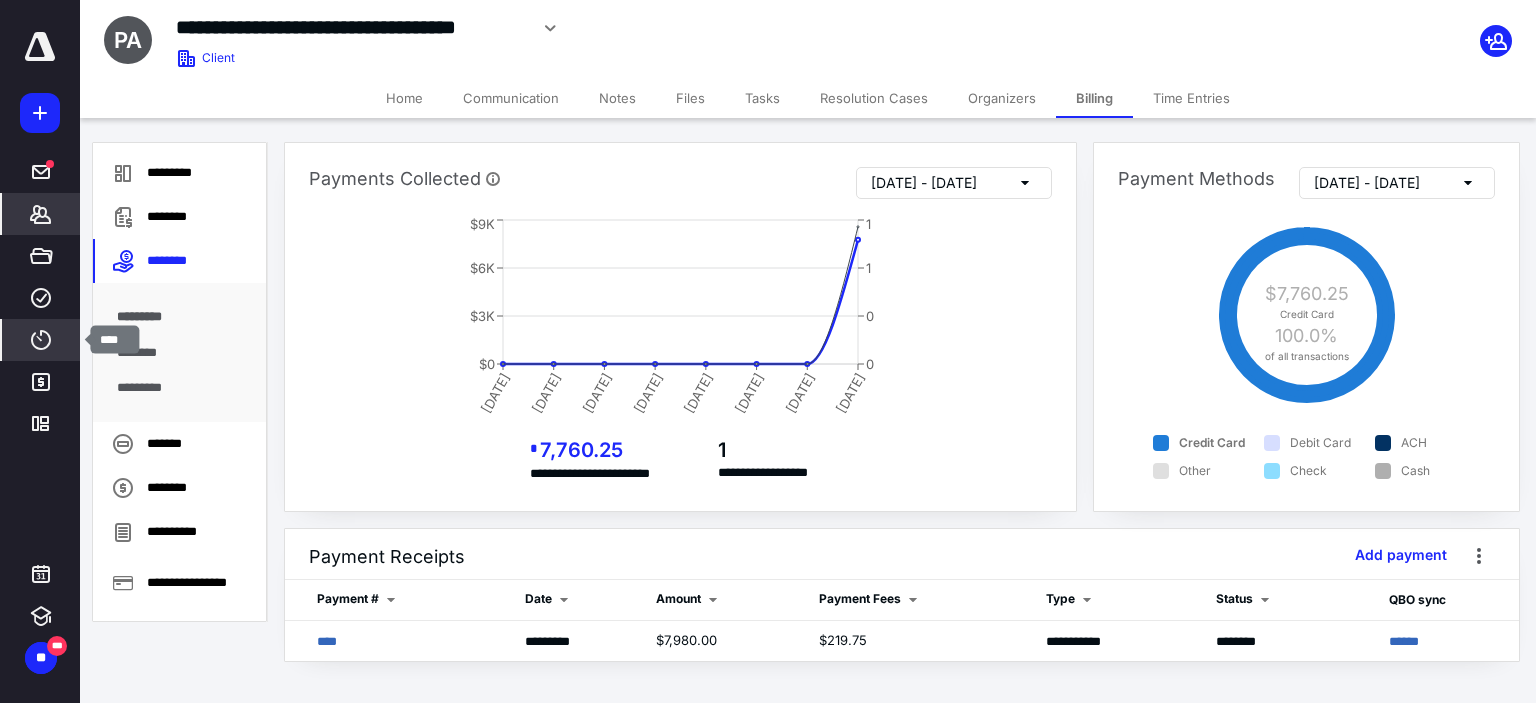 click 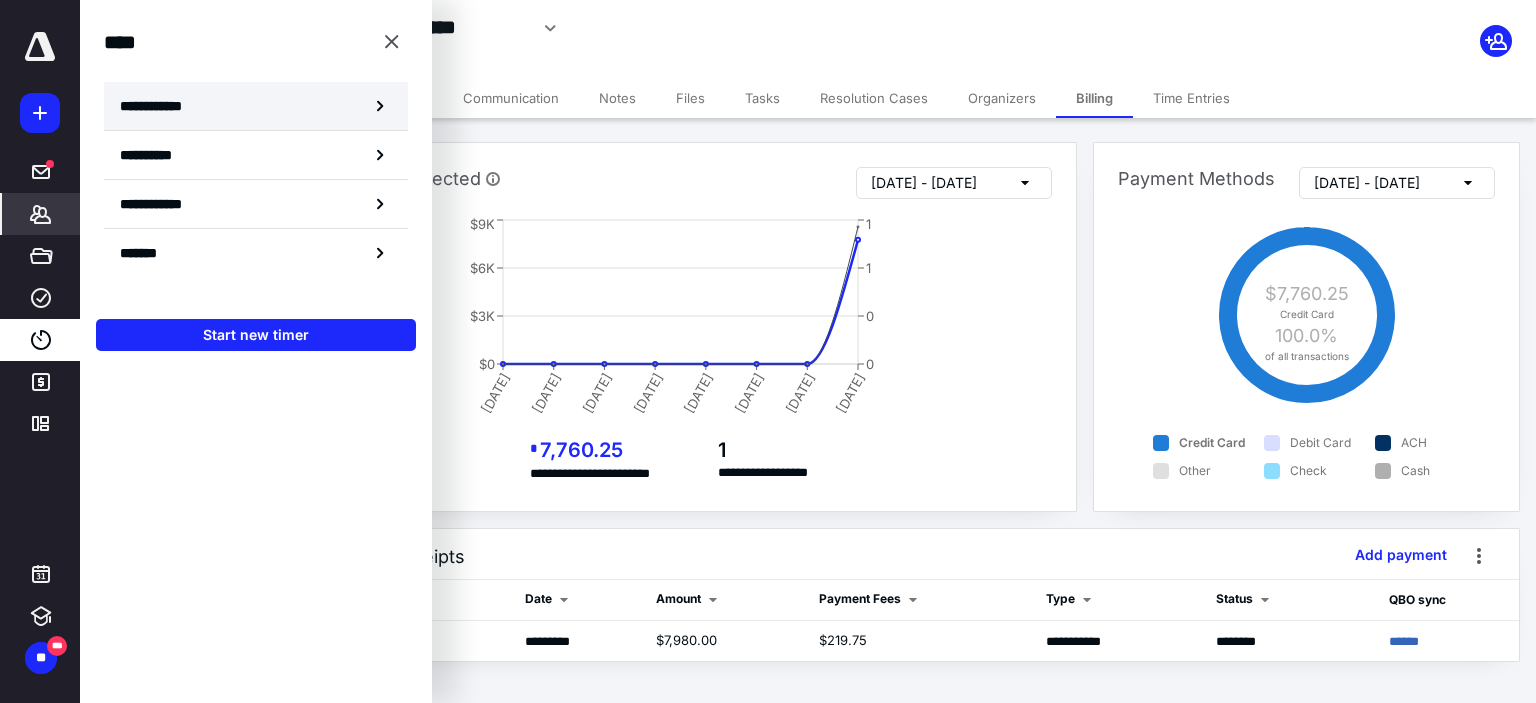 click on "**********" at bounding box center (256, 106) 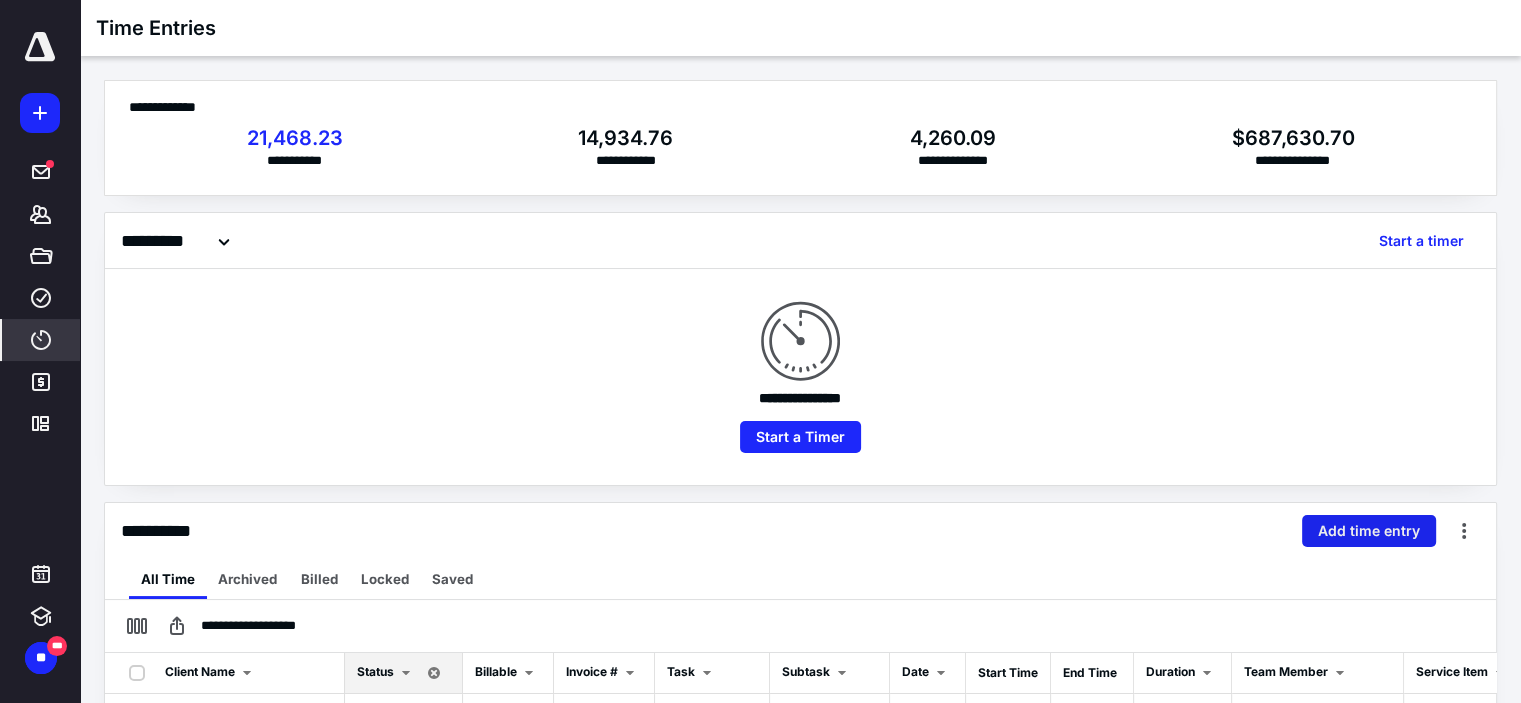 click on "Add time entry" at bounding box center [1369, 531] 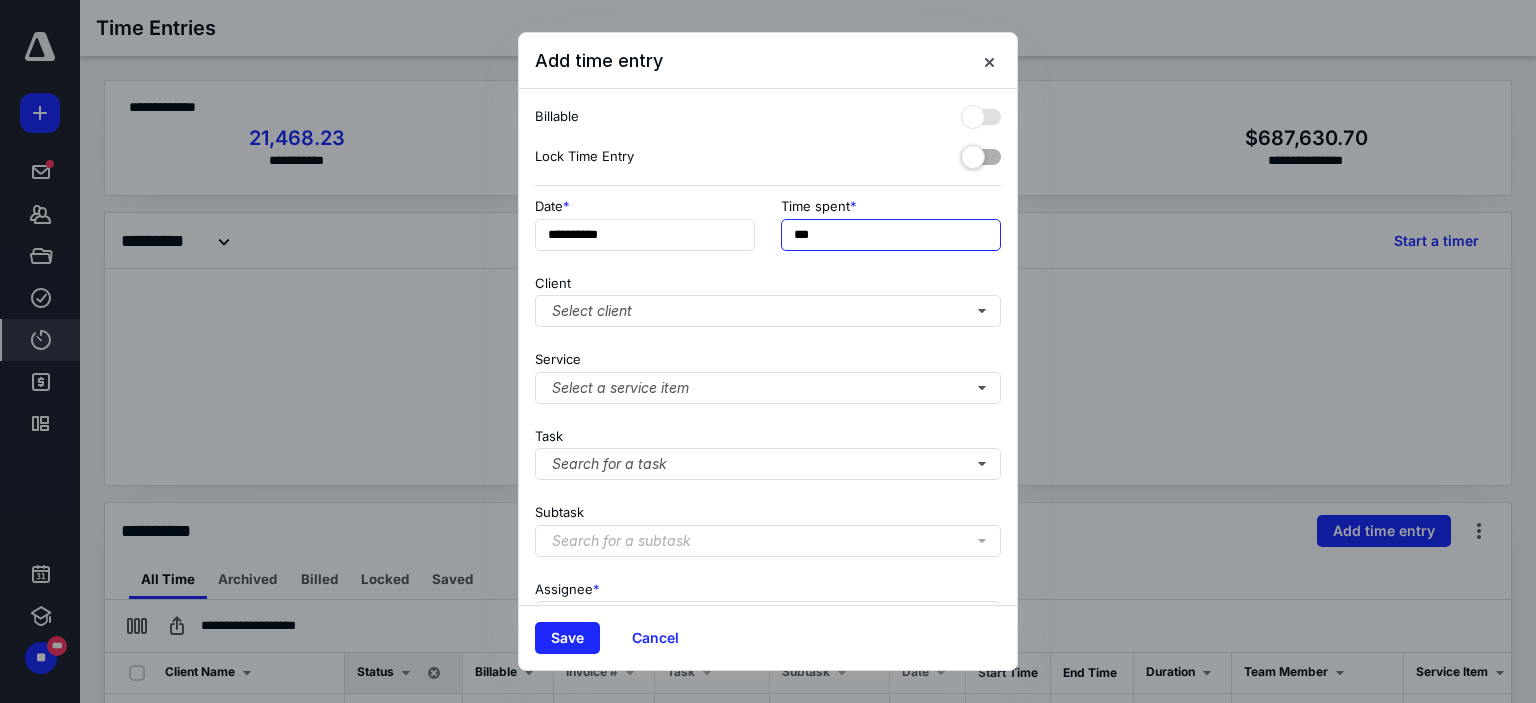 drag, startPoint x: 790, startPoint y: 236, endPoint x: 849, endPoint y: 222, distance: 60.63827 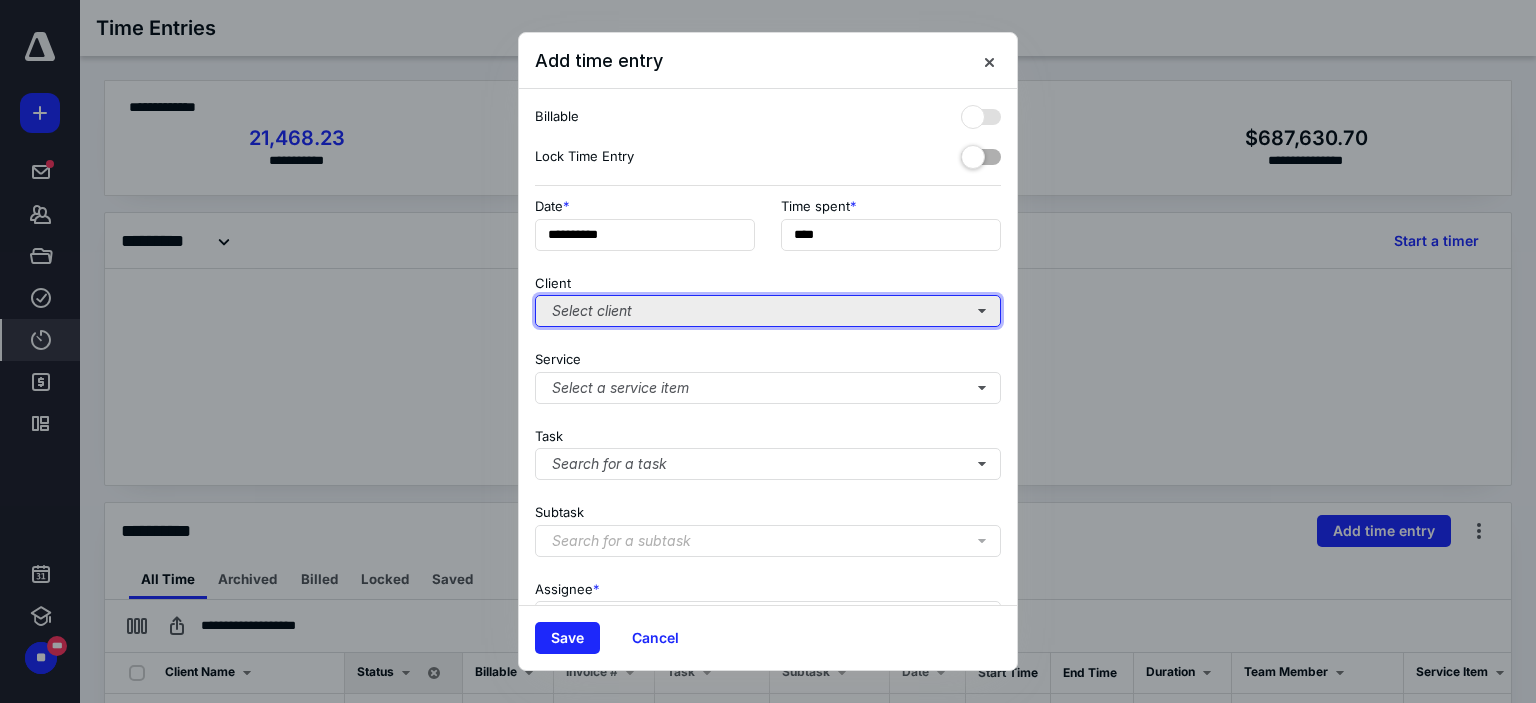 type on "******" 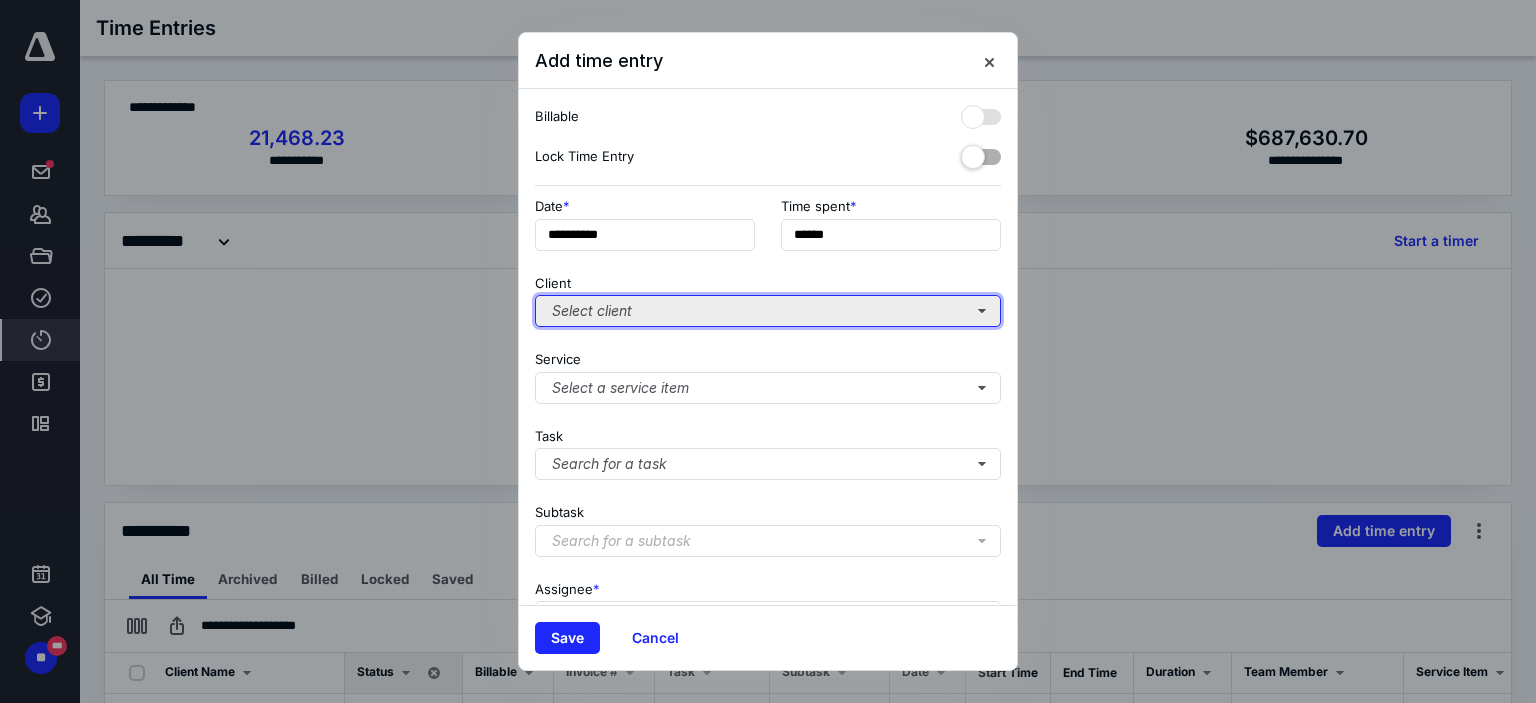 click on "Select client" at bounding box center (768, 311) 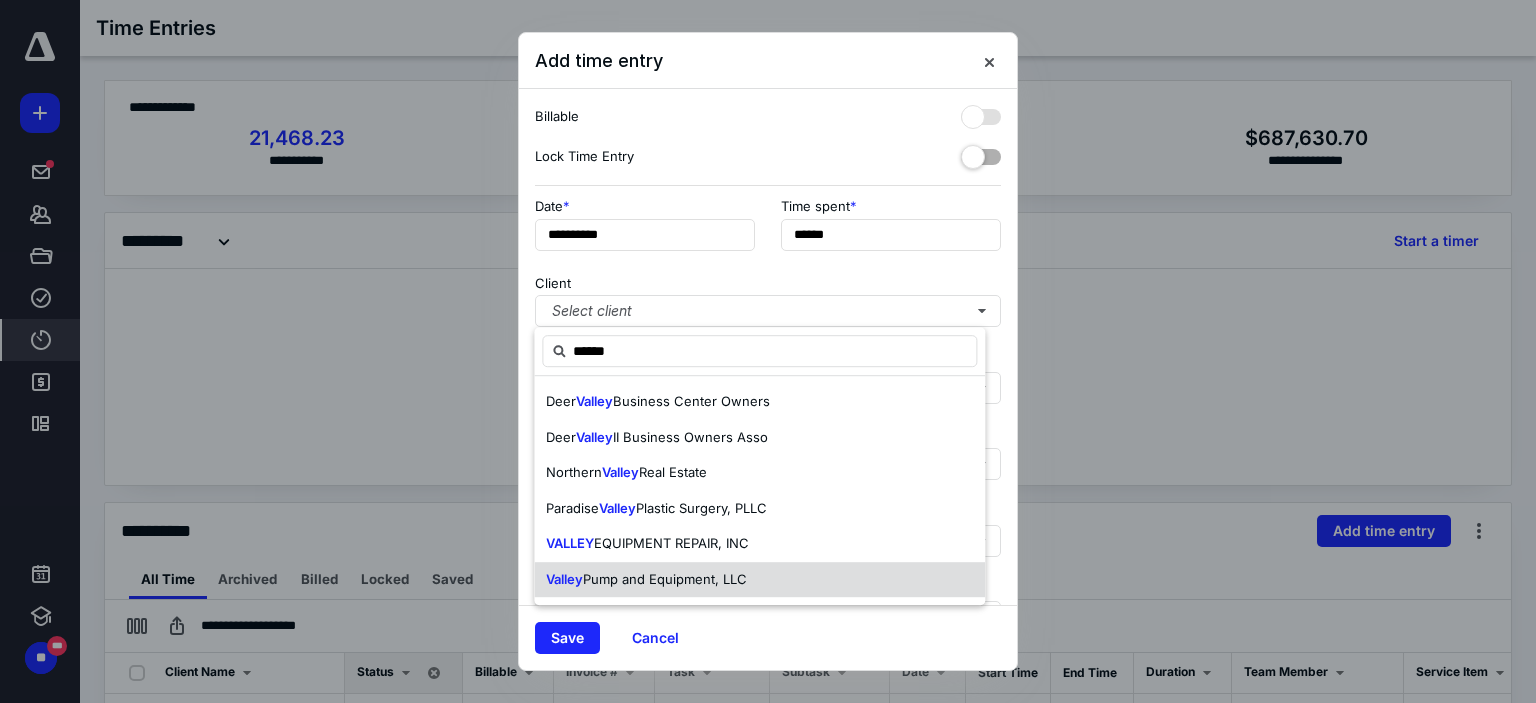 click on "Pump and Equipment, LLC" at bounding box center [665, 579] 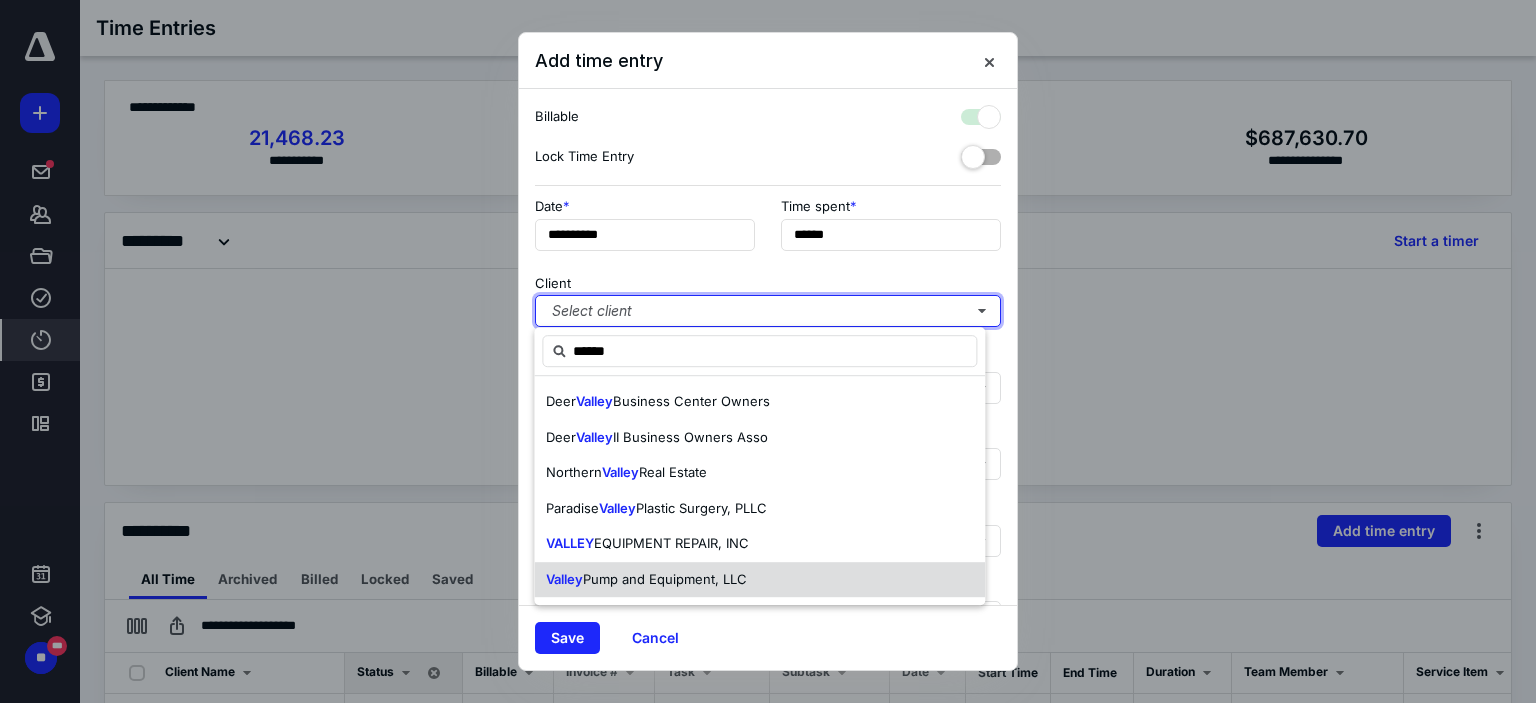 checkbox on "true" 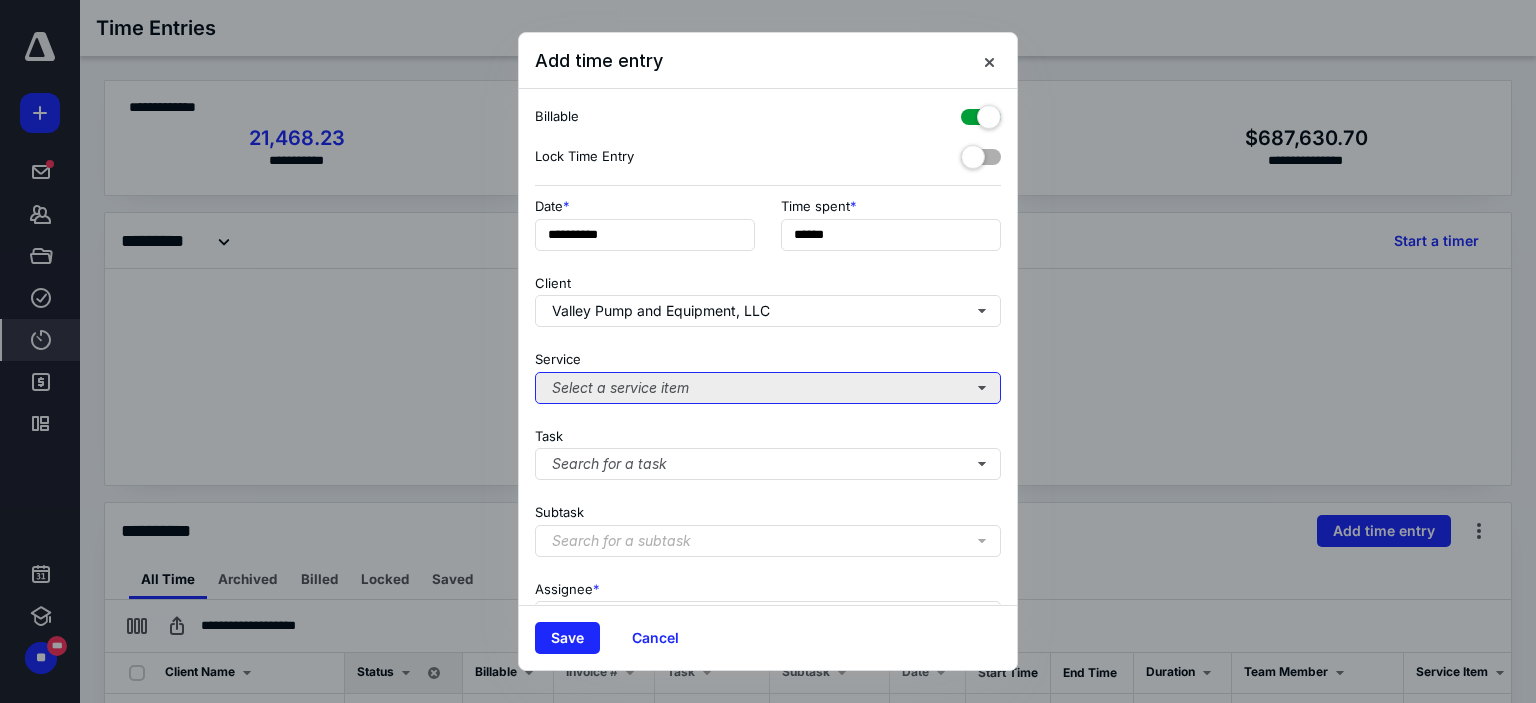 click on "Select a service item" at bounding box center [768, 388] 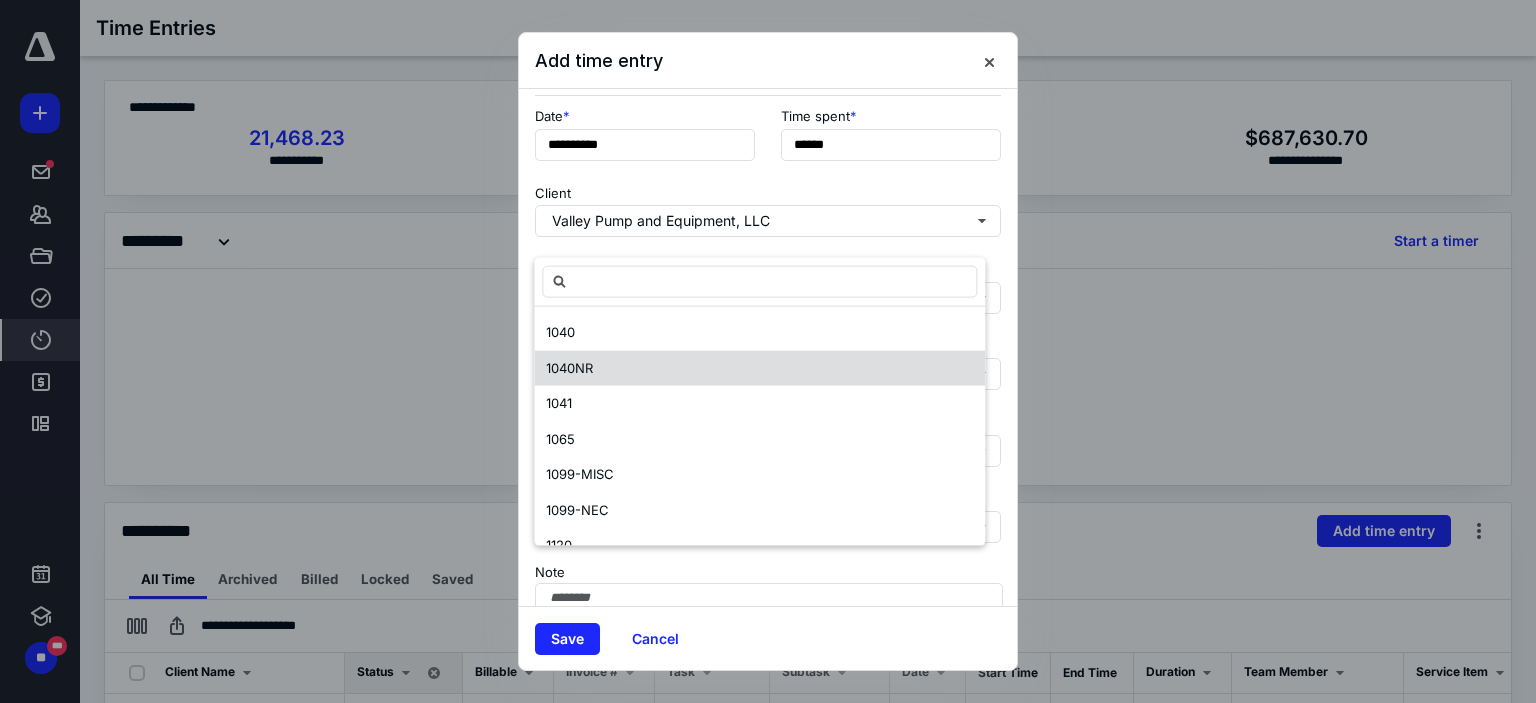 scroll, scrollTop: 197, scrollLeft: 0, axis: vertical 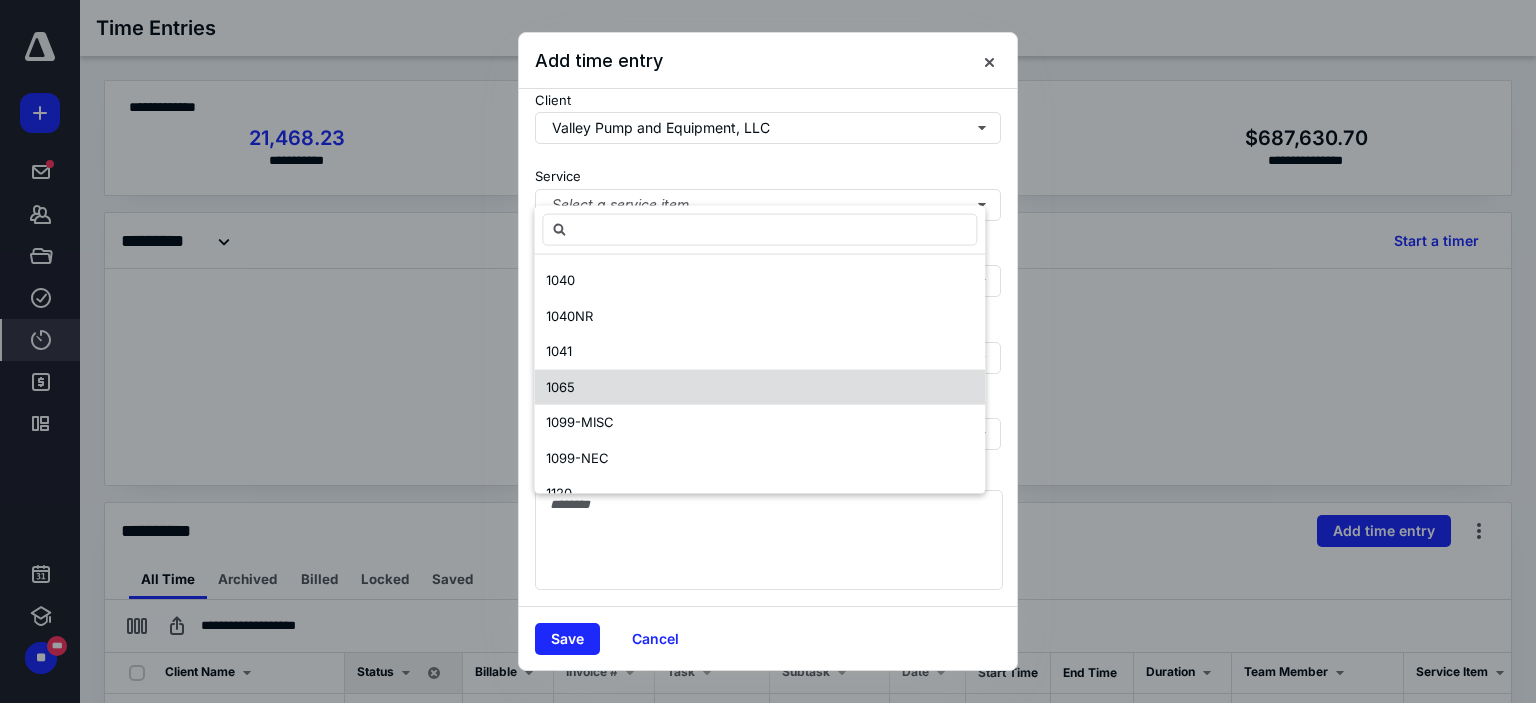 click on "1065" at bounding box center (560, 386) 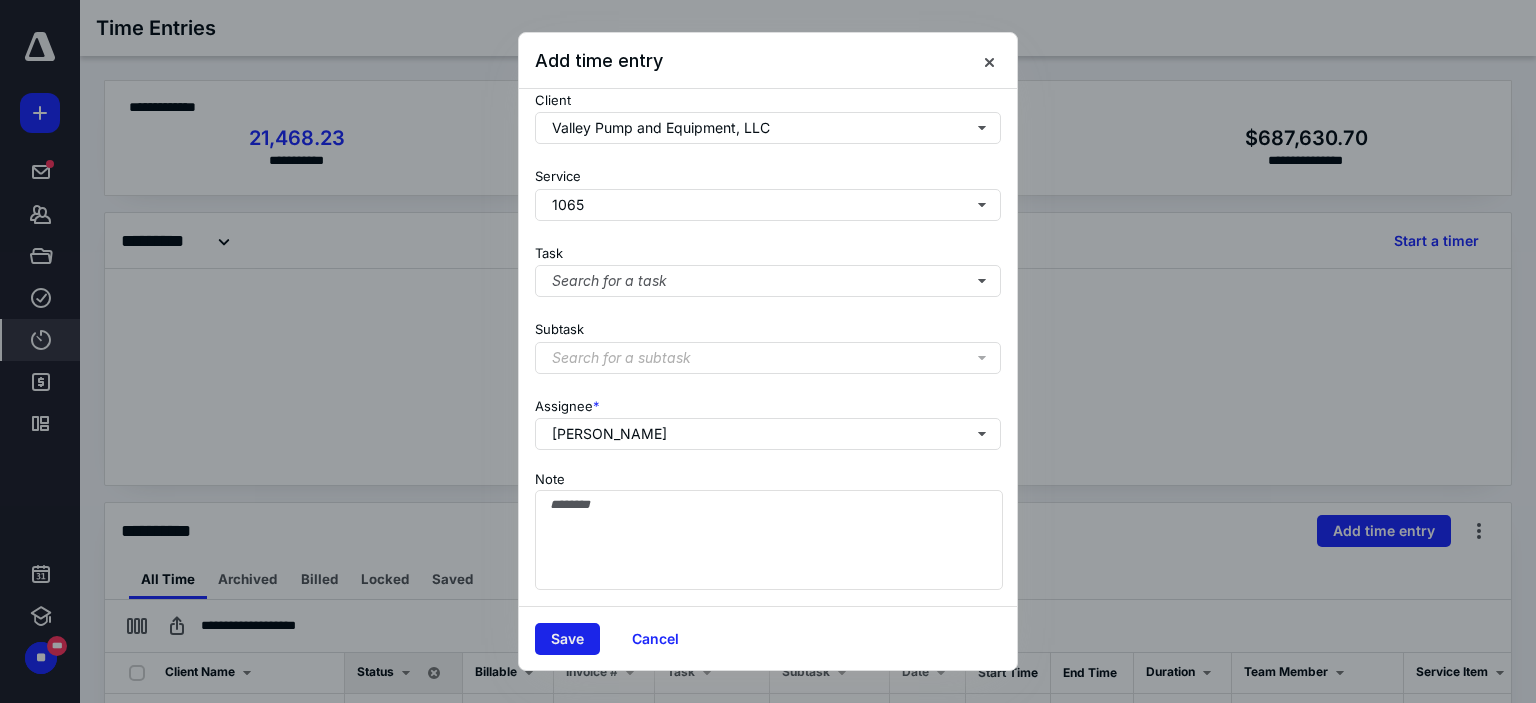 click on "Save" at bounding box center (567, 639) 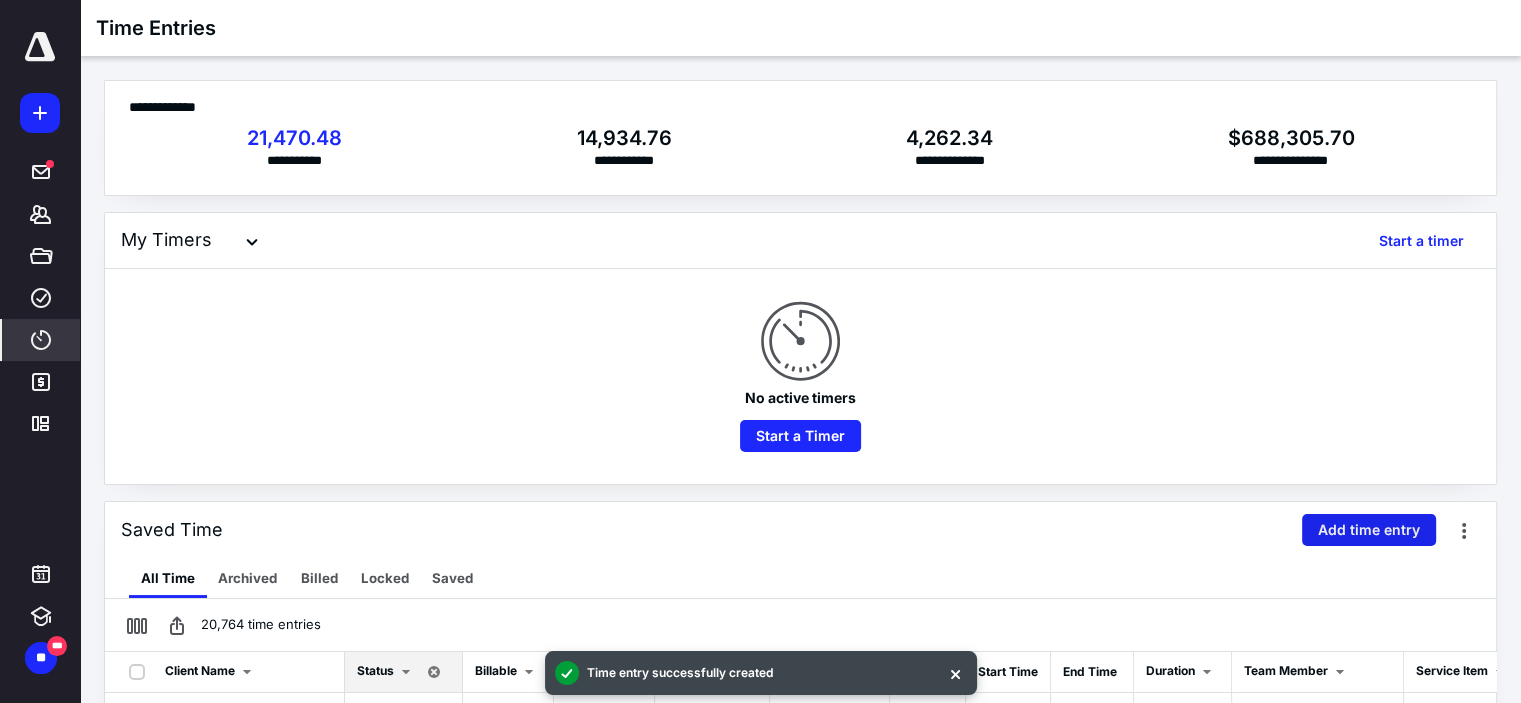 click on "Add time entry" at bounding box center [1369, 530] 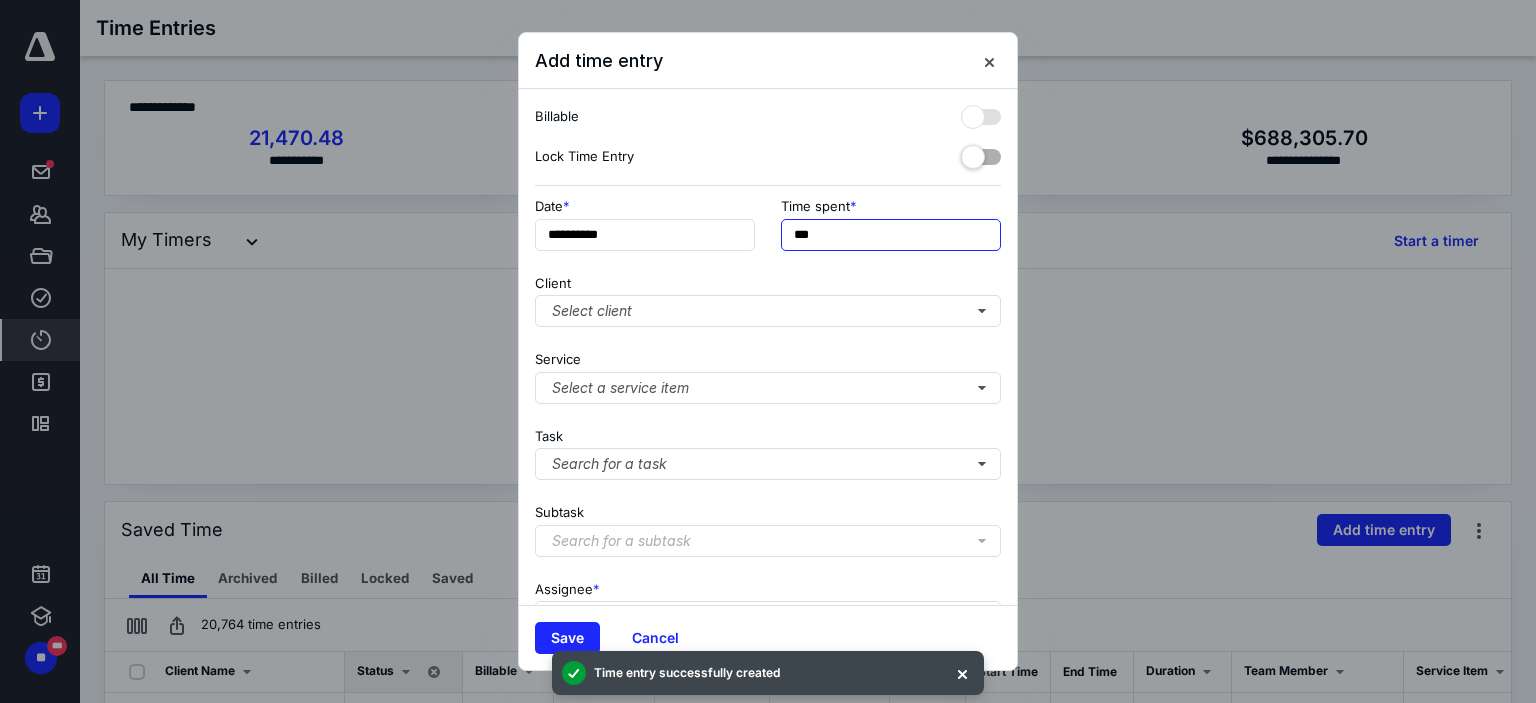 drag, startPoint x: 792, startPoint y: 227, endPoint x: 856, endPoint y: 223, distance: 64.12488 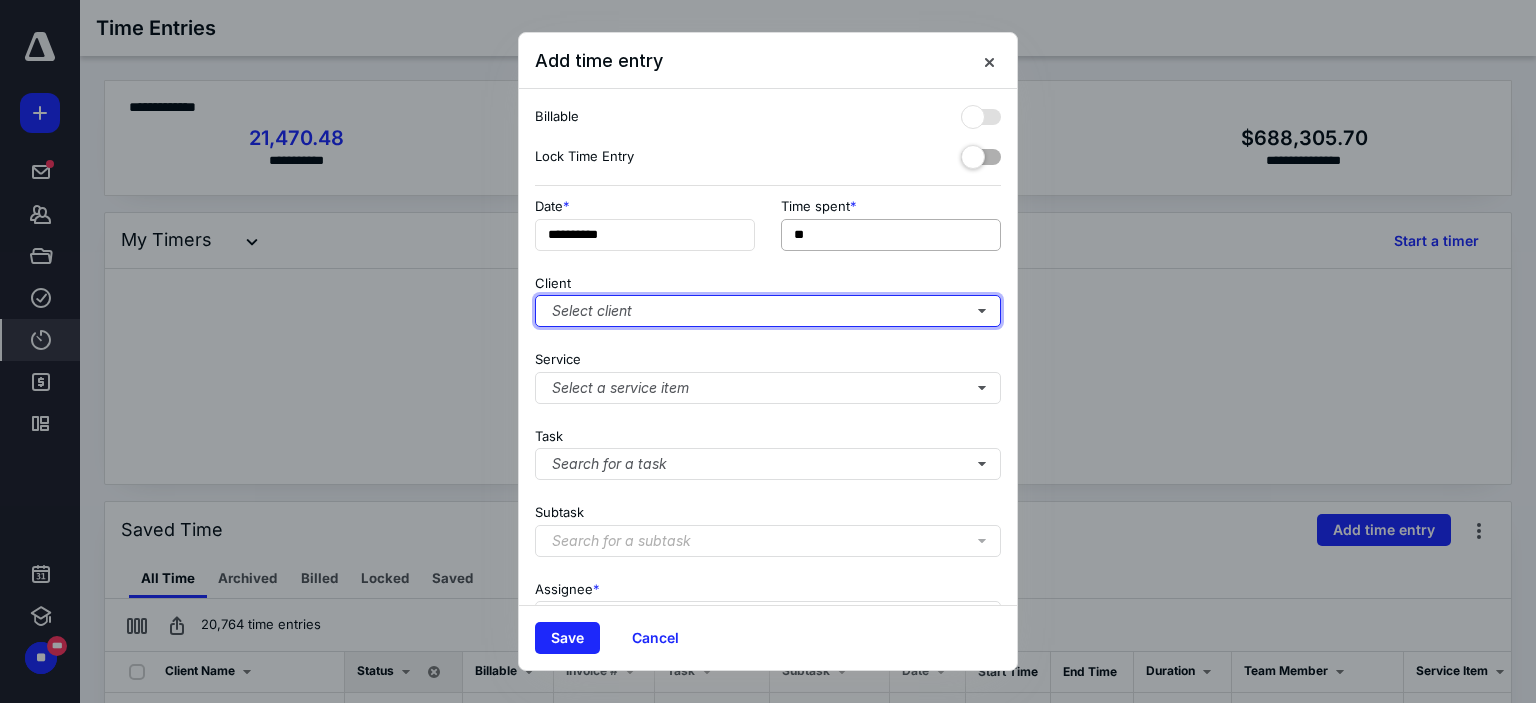 type on "**" 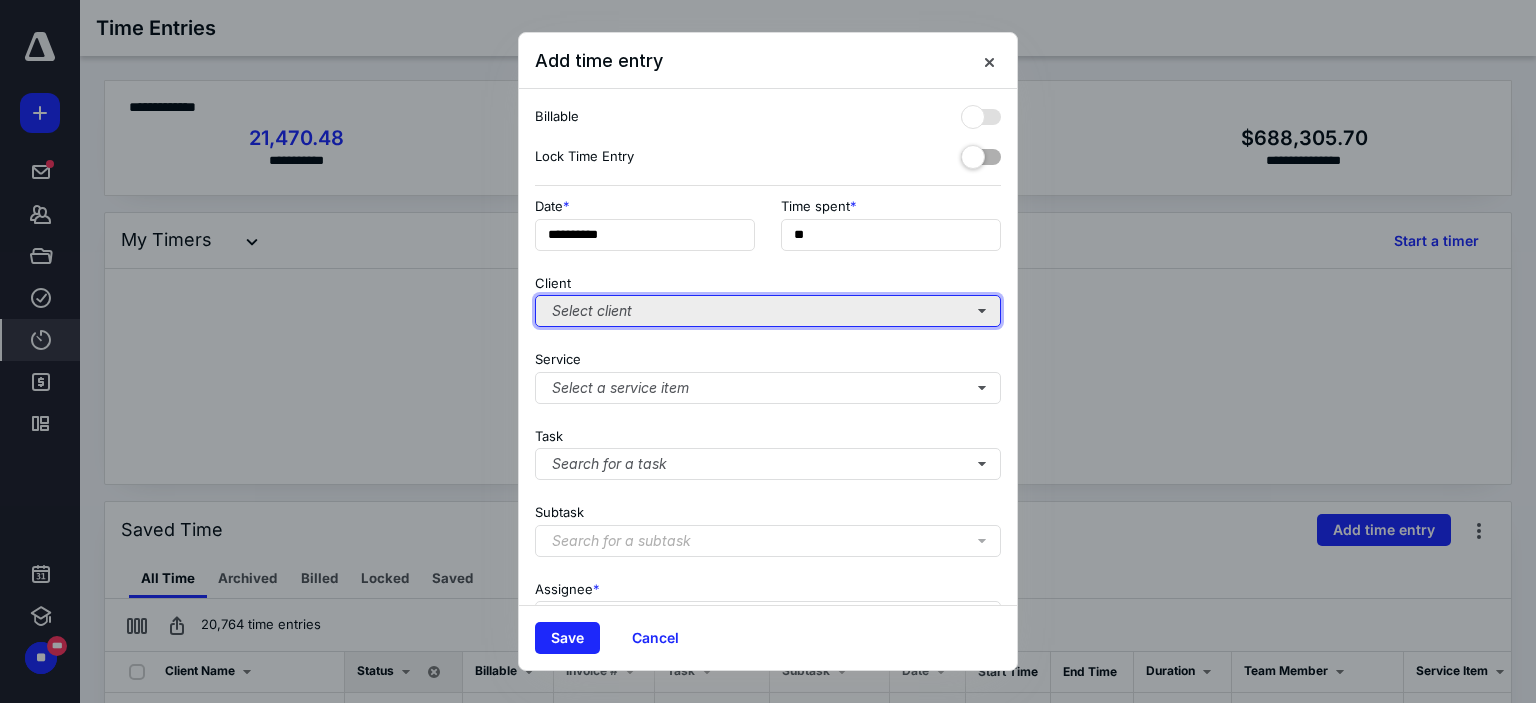 click on "Select client" at bounding box center (768, 311) 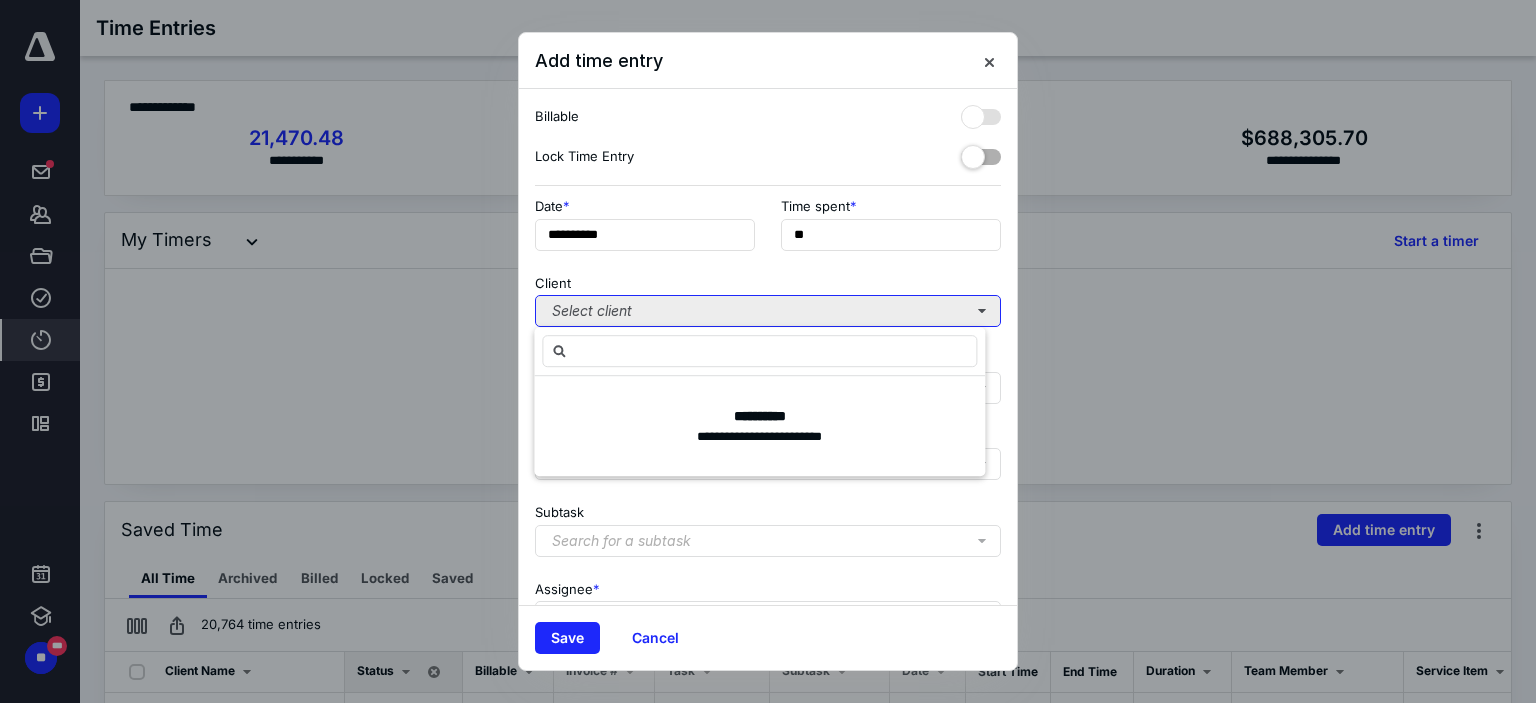 click on "Select client" at bounding box center [768, 311] 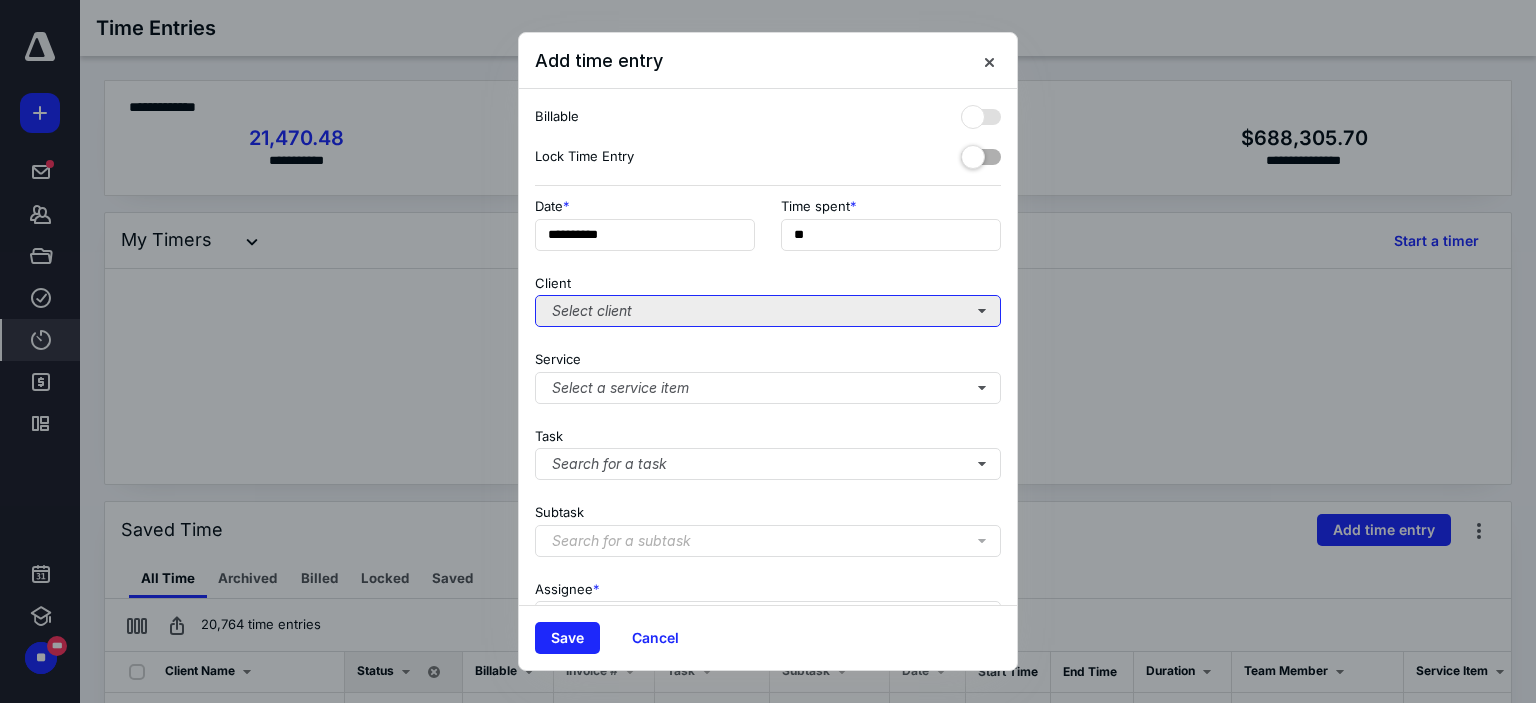 click on "Select client" at bounding box center [768, 311] 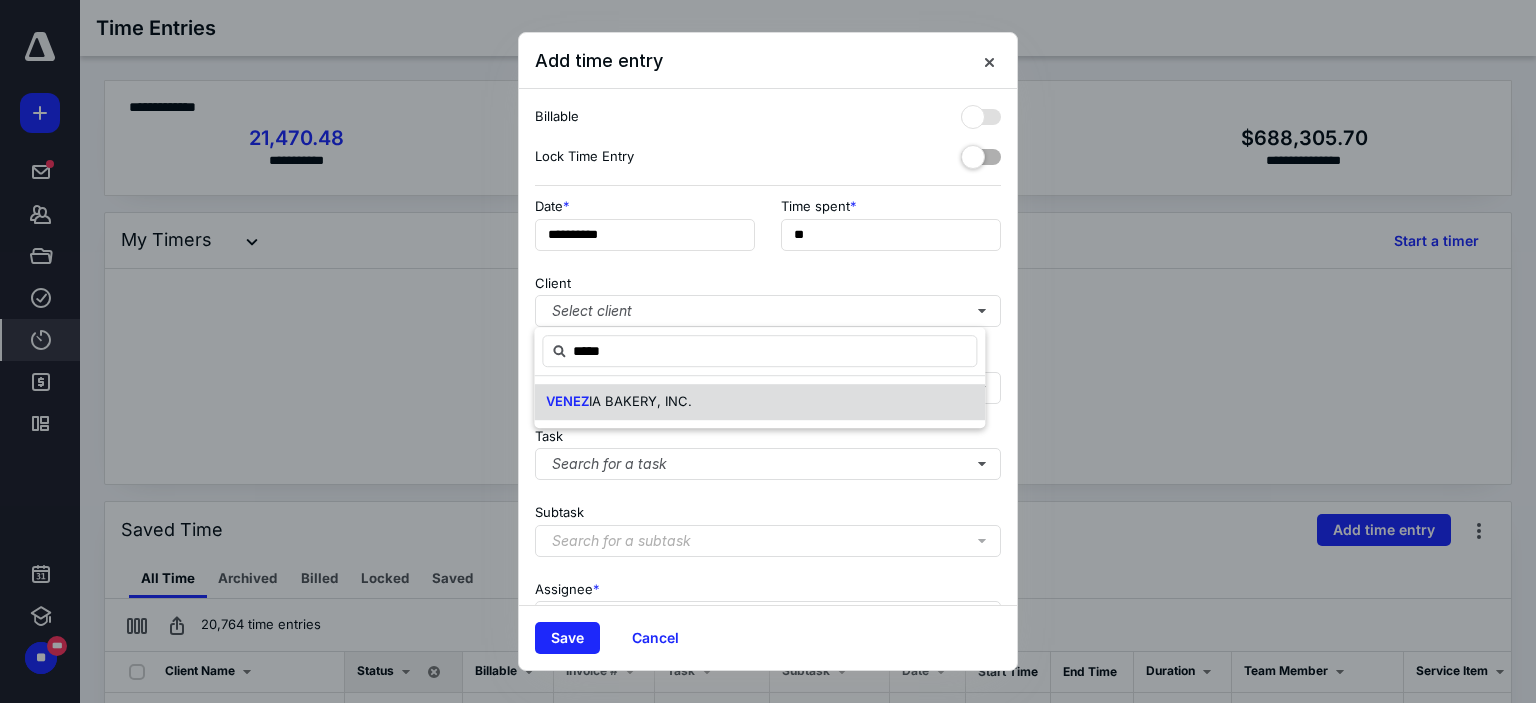 click on "IA BAKERY, INC." at bounding box center (640, 401) 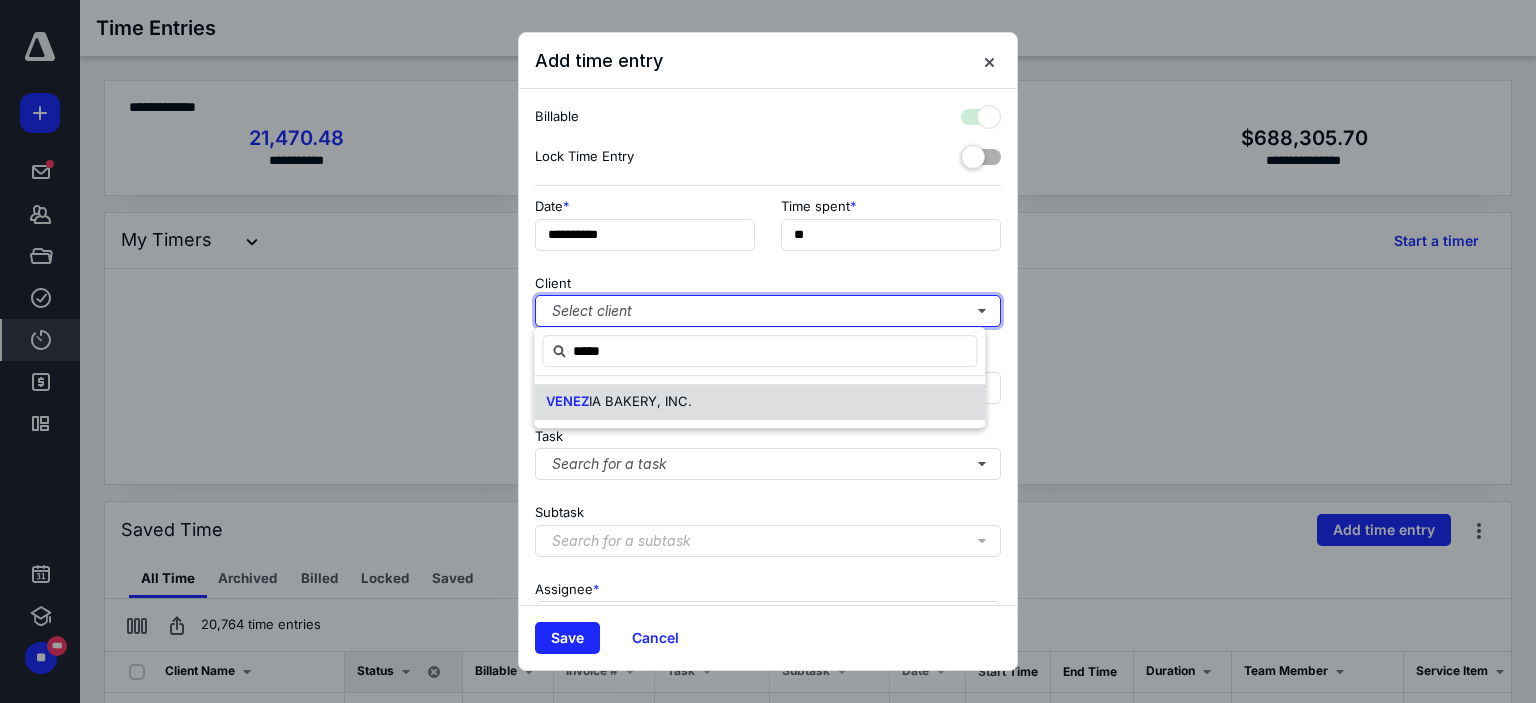 checkbox on "true" 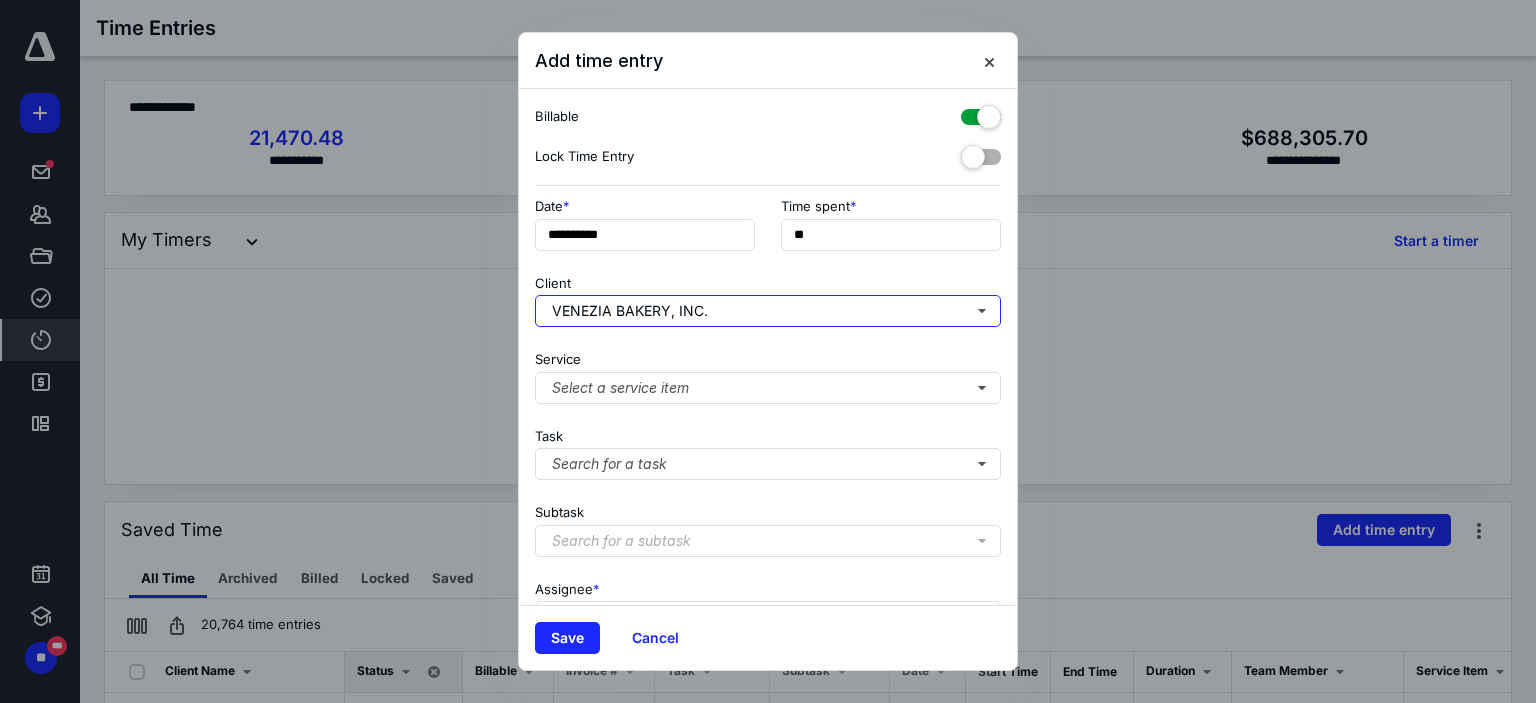 scroll, scrollTop: 100, scrollLeft: 0, axis: vertical 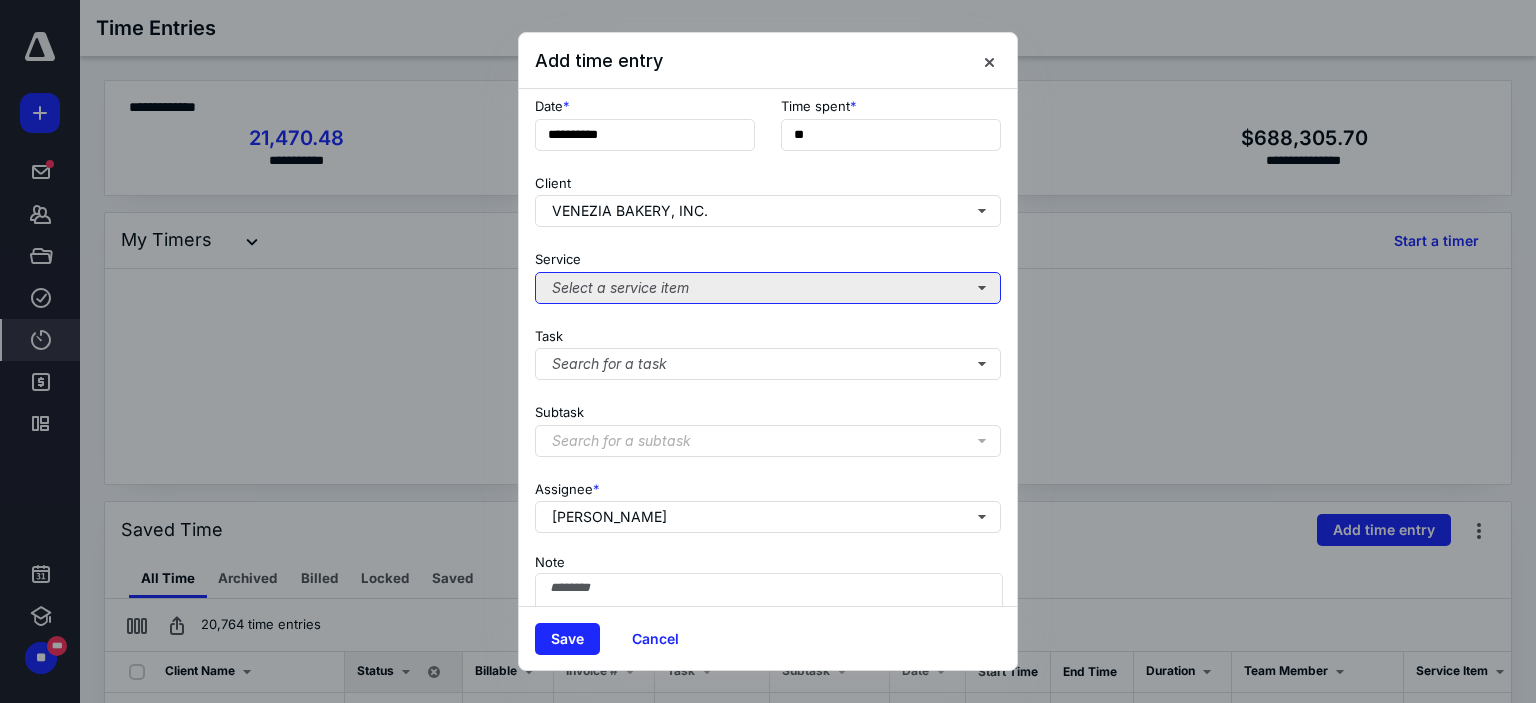 click on "Select a service item" at bounding box center (768, 288) 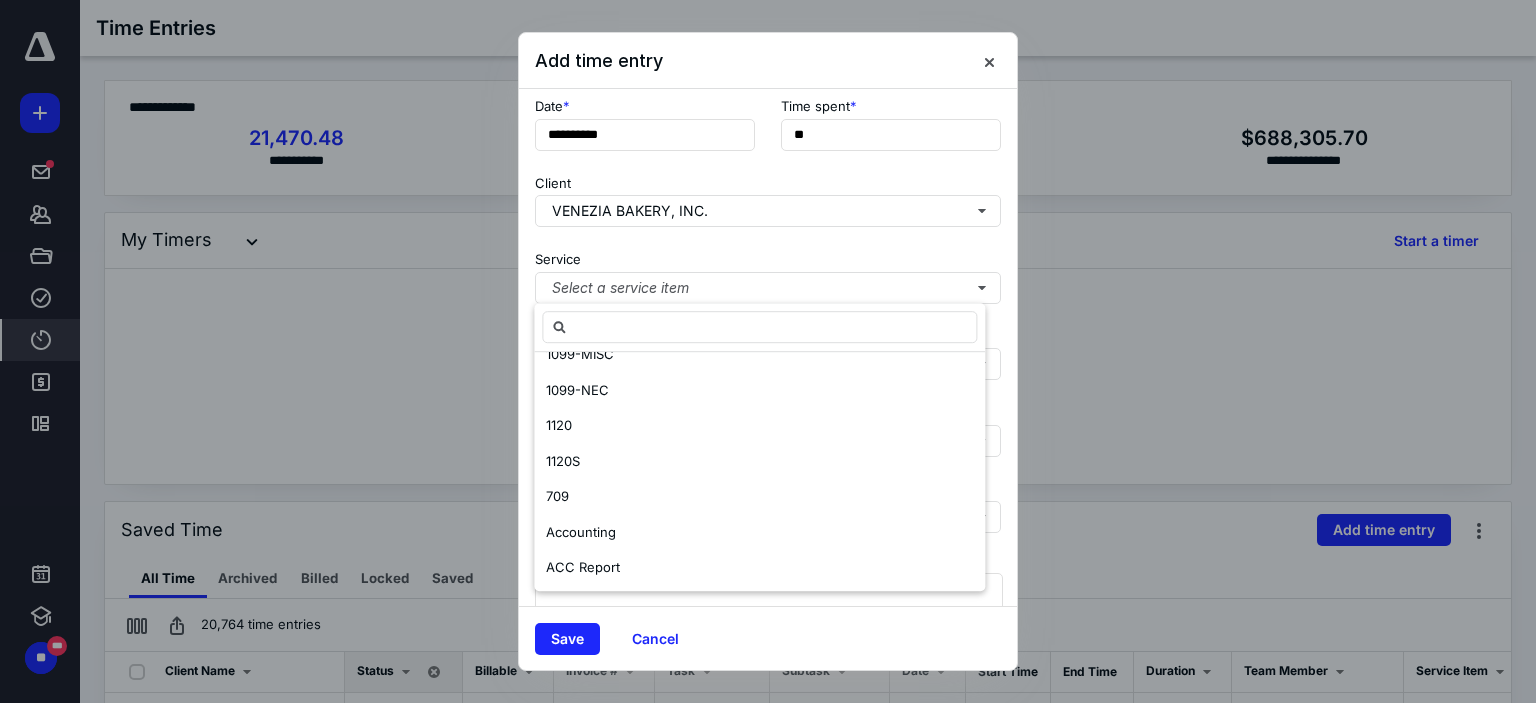 scroll, scrollTop: 200, scrollLeft: 0, axis: vertical 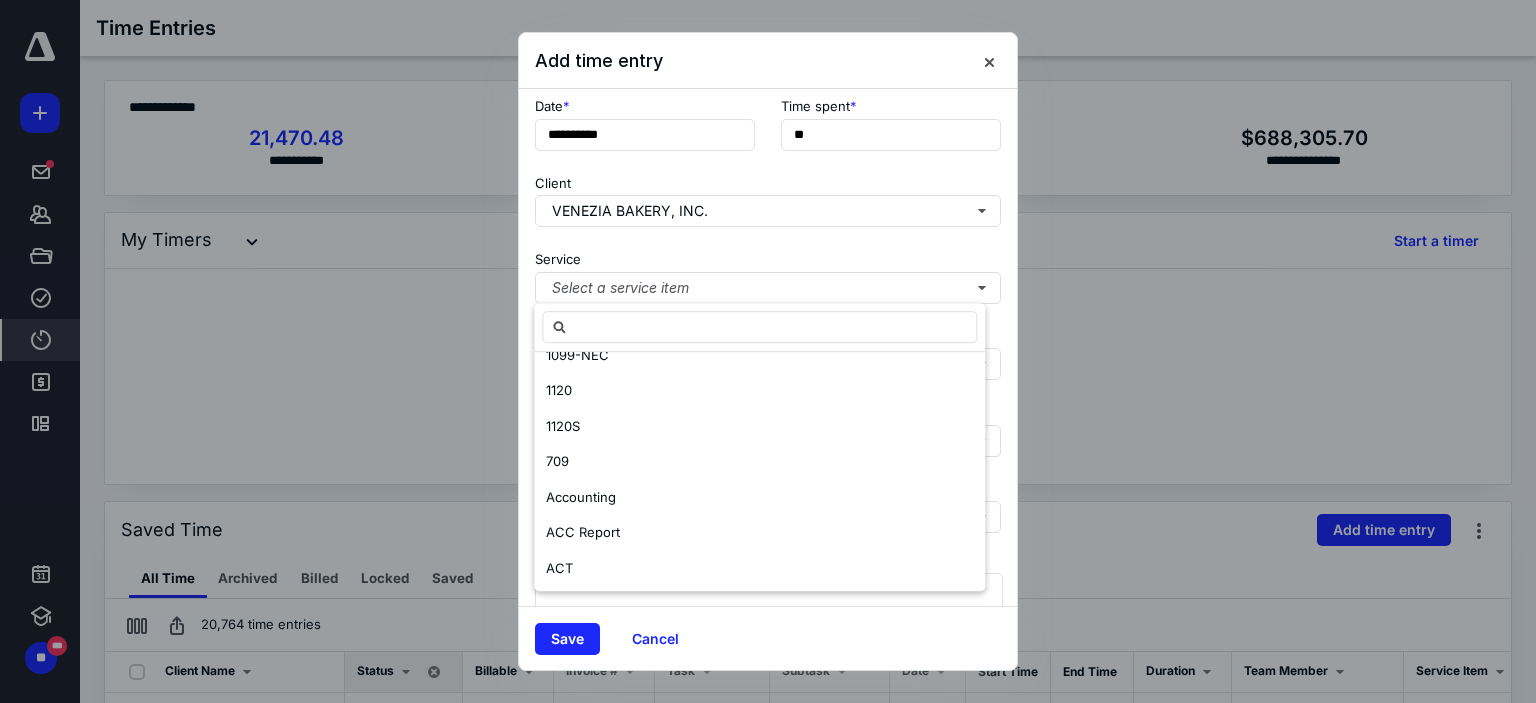 click on "1120S" at bounding box center [759, 427] 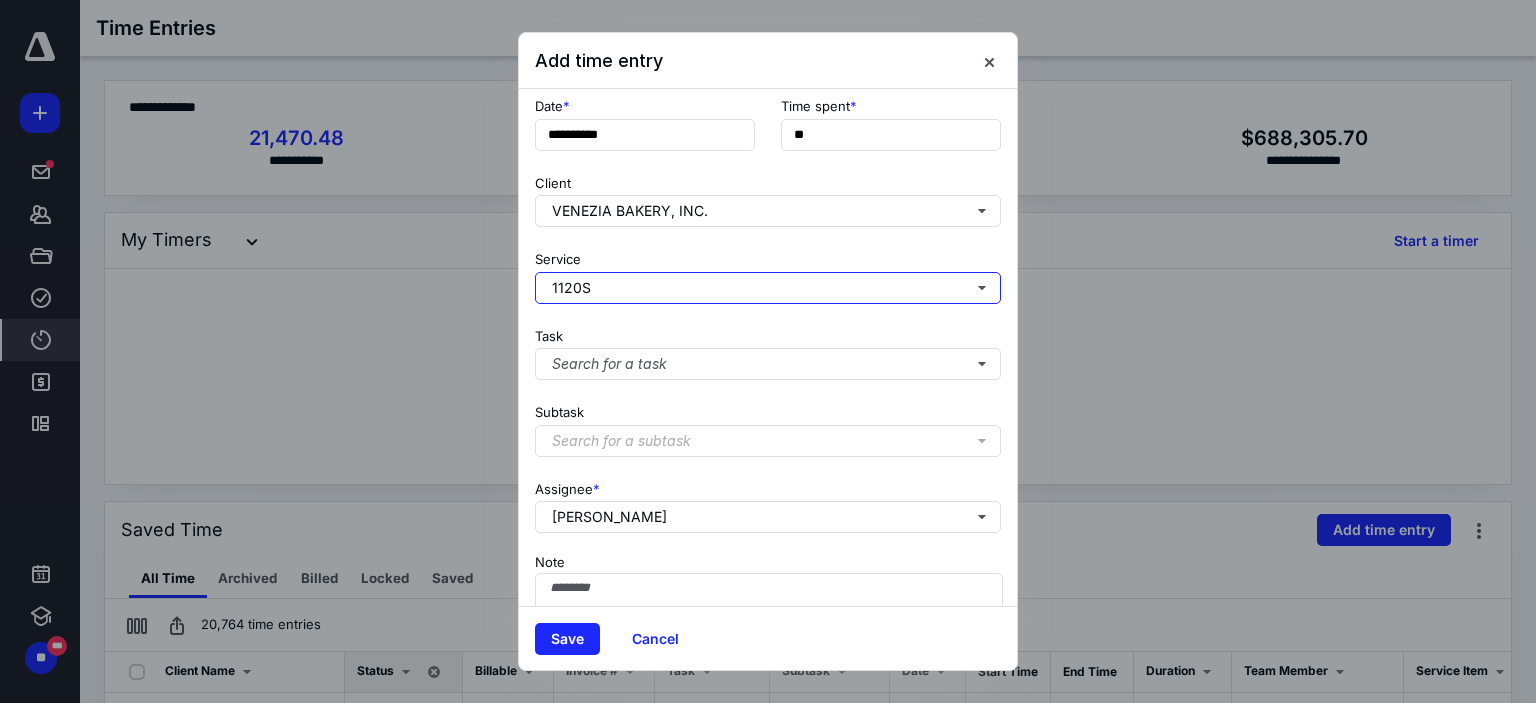 scroll, scrollTop: 0, scrollLeft: 0, axis: both 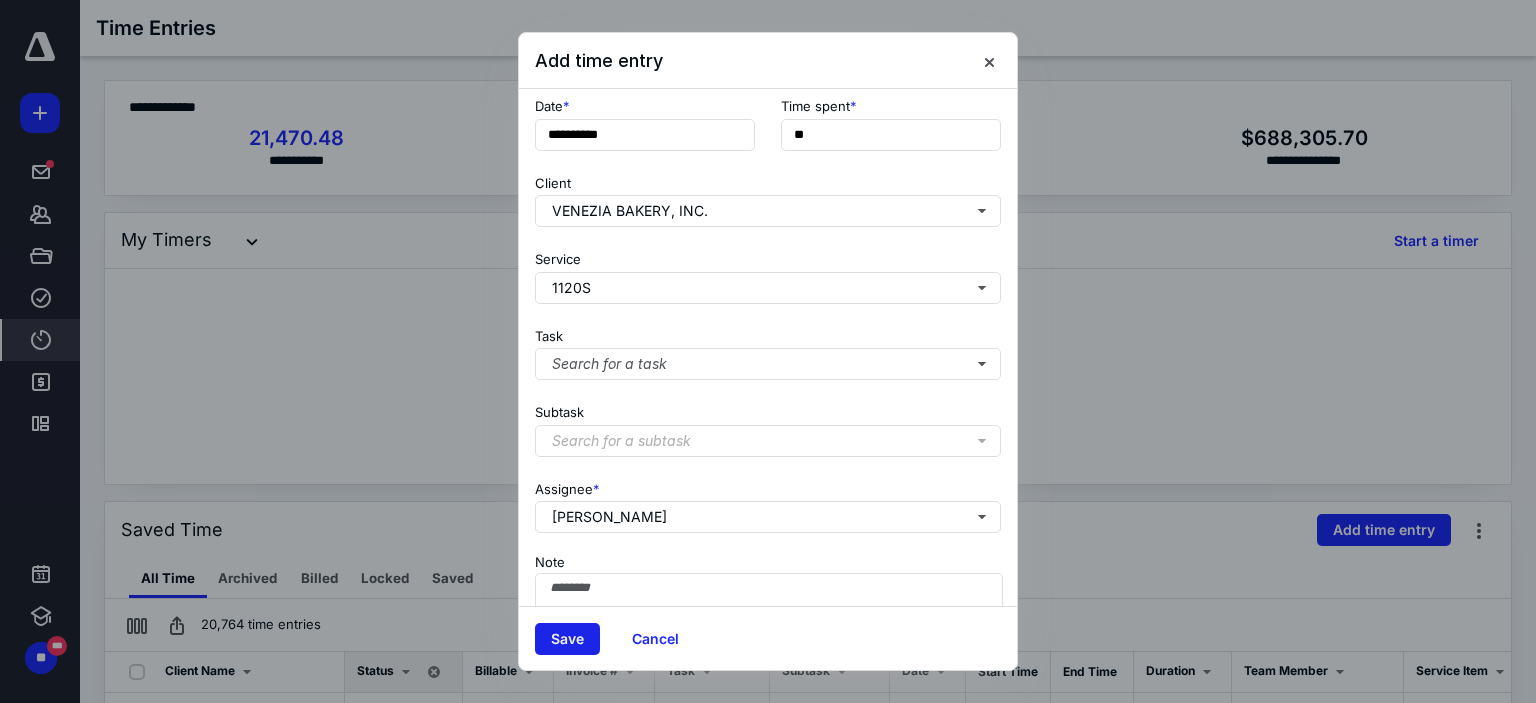 click on "Save" at bounding box center [567, 639] 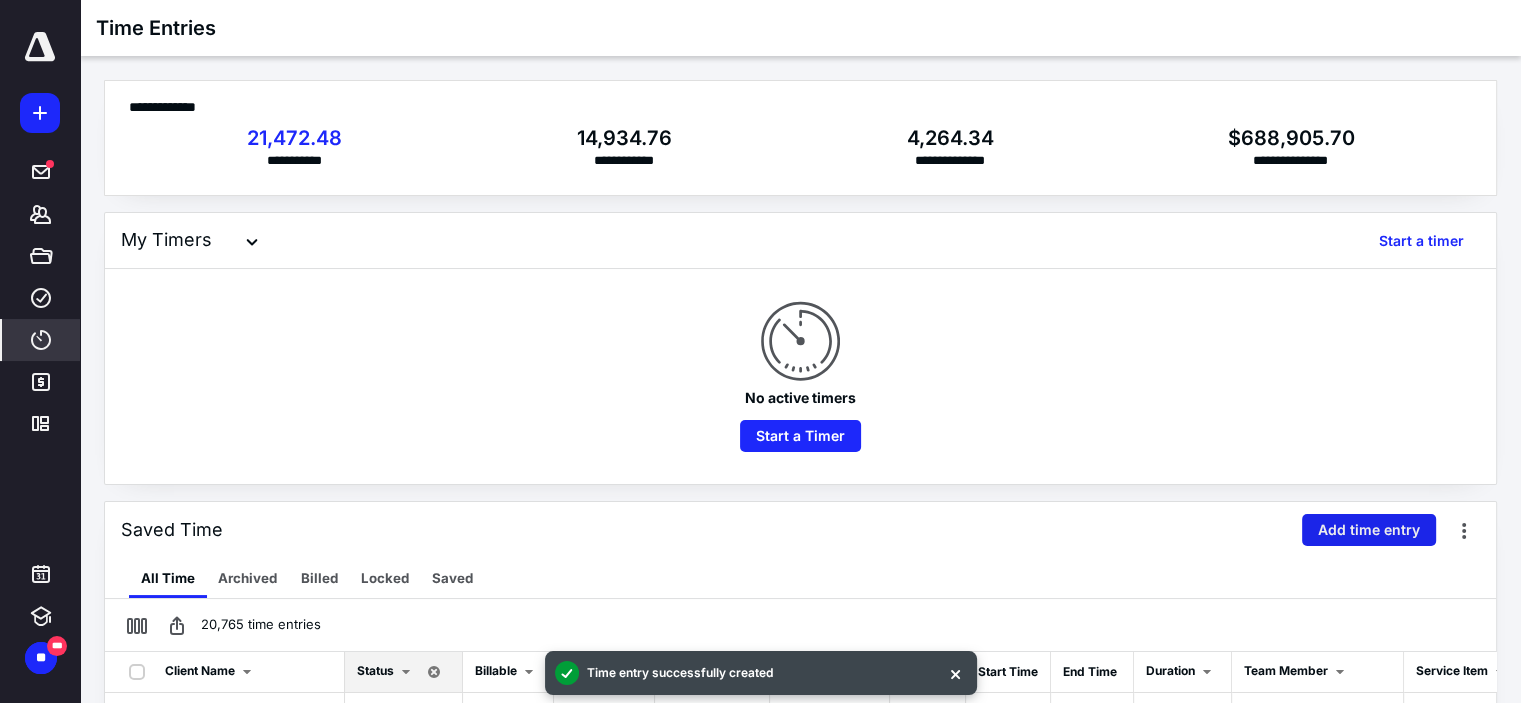 click on "Add time entry" at bounding box center [1369, 530] 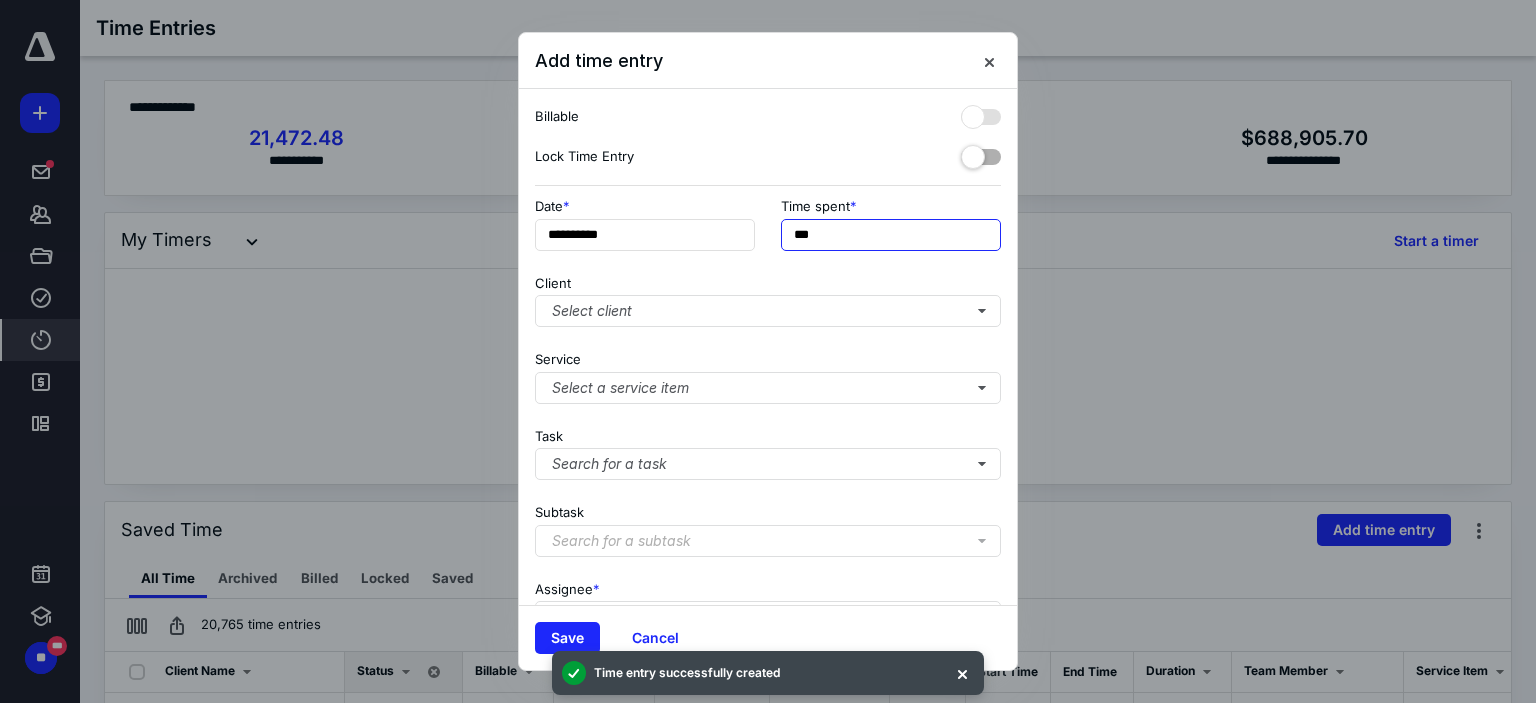 drag, startPoint x: 792, startPoint y: 223, endPoint x: 841, endPoint y: 225, distance: 49.0408 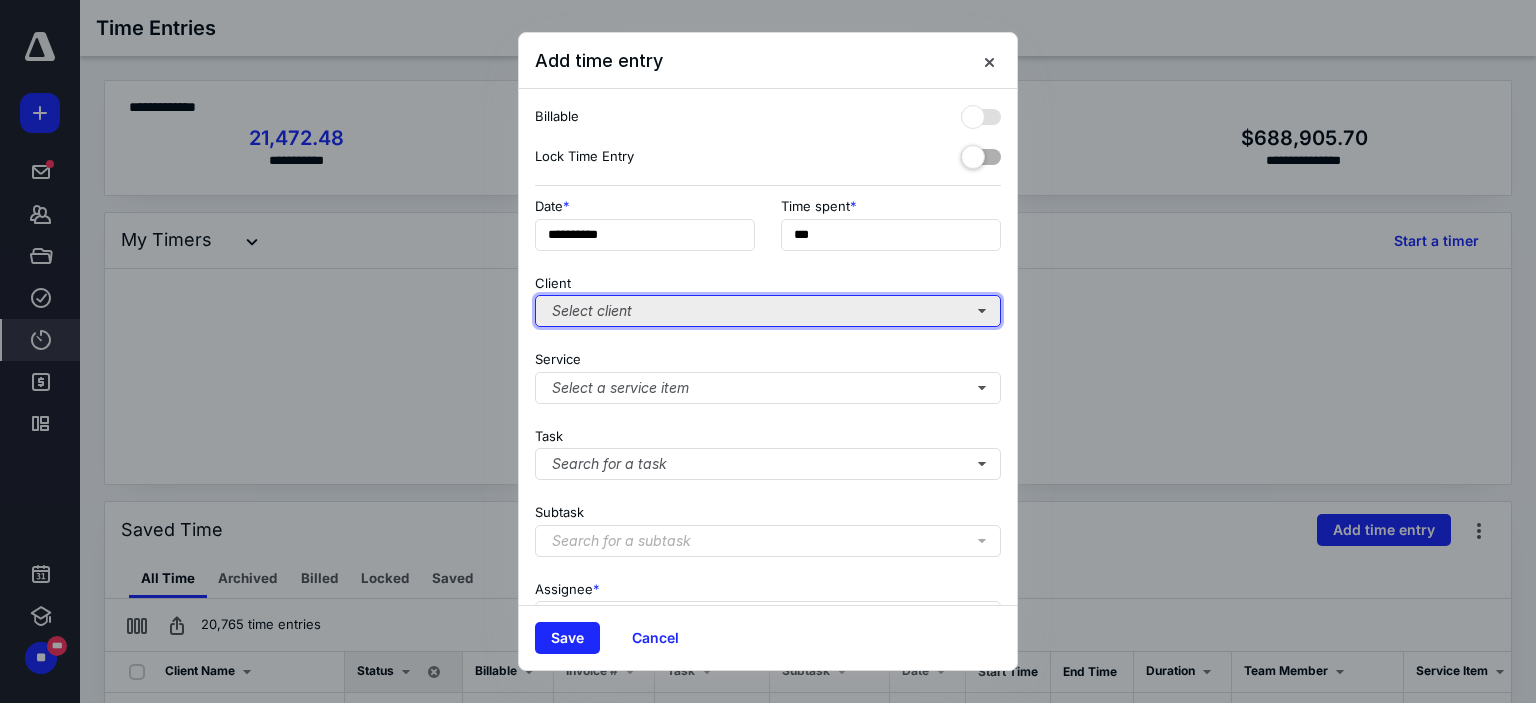 type on "**" 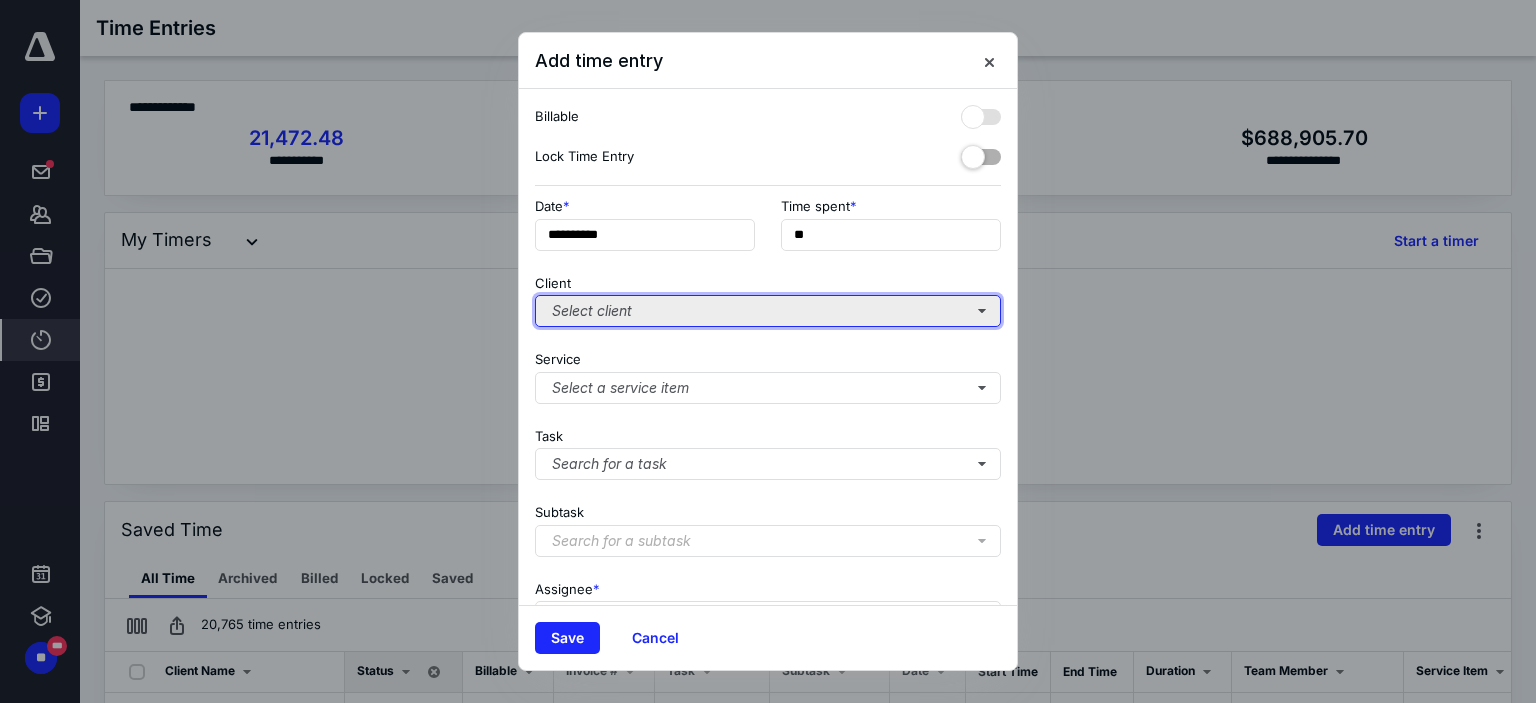 click on "Select client" at bounding box center [768, 311] 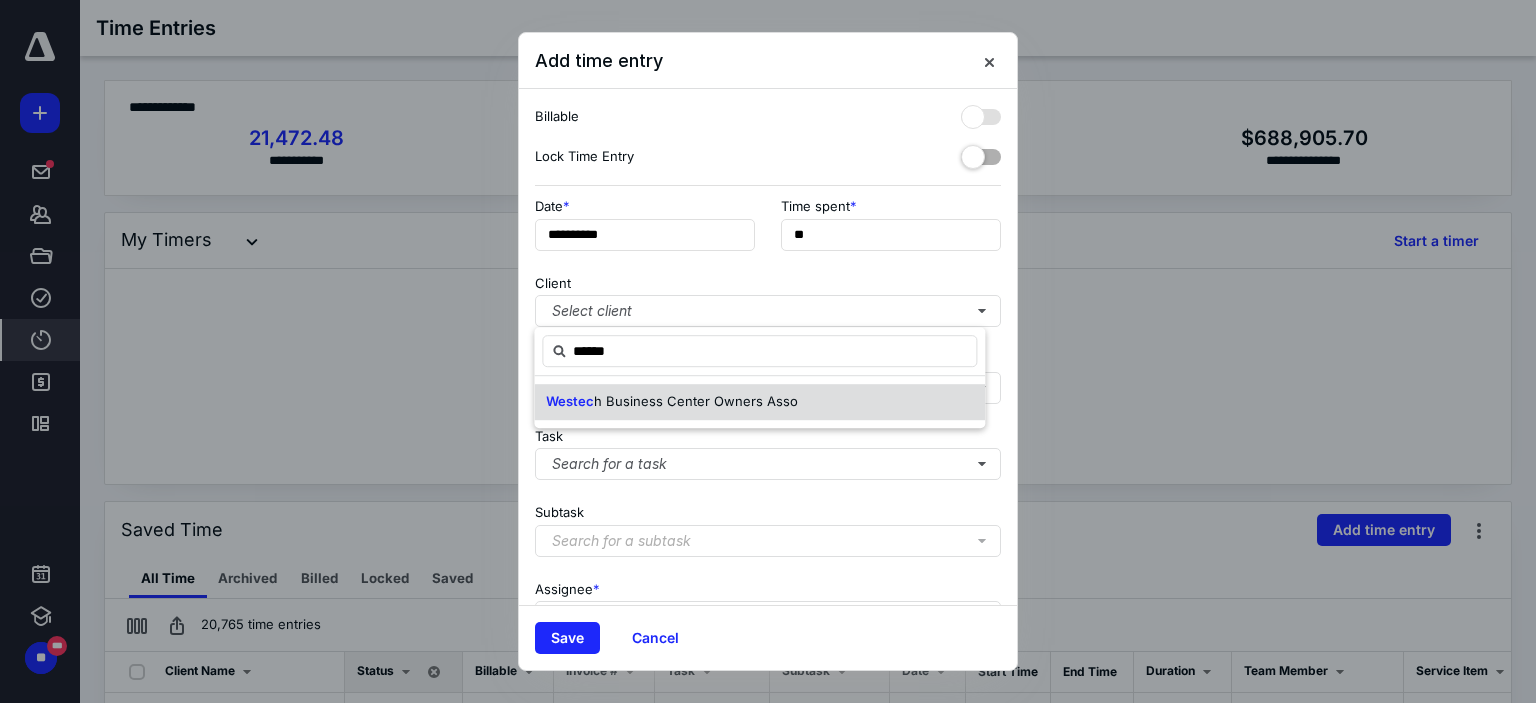 click on "Westec h Business Center Owners Asso" at bounding box center (672, 402) 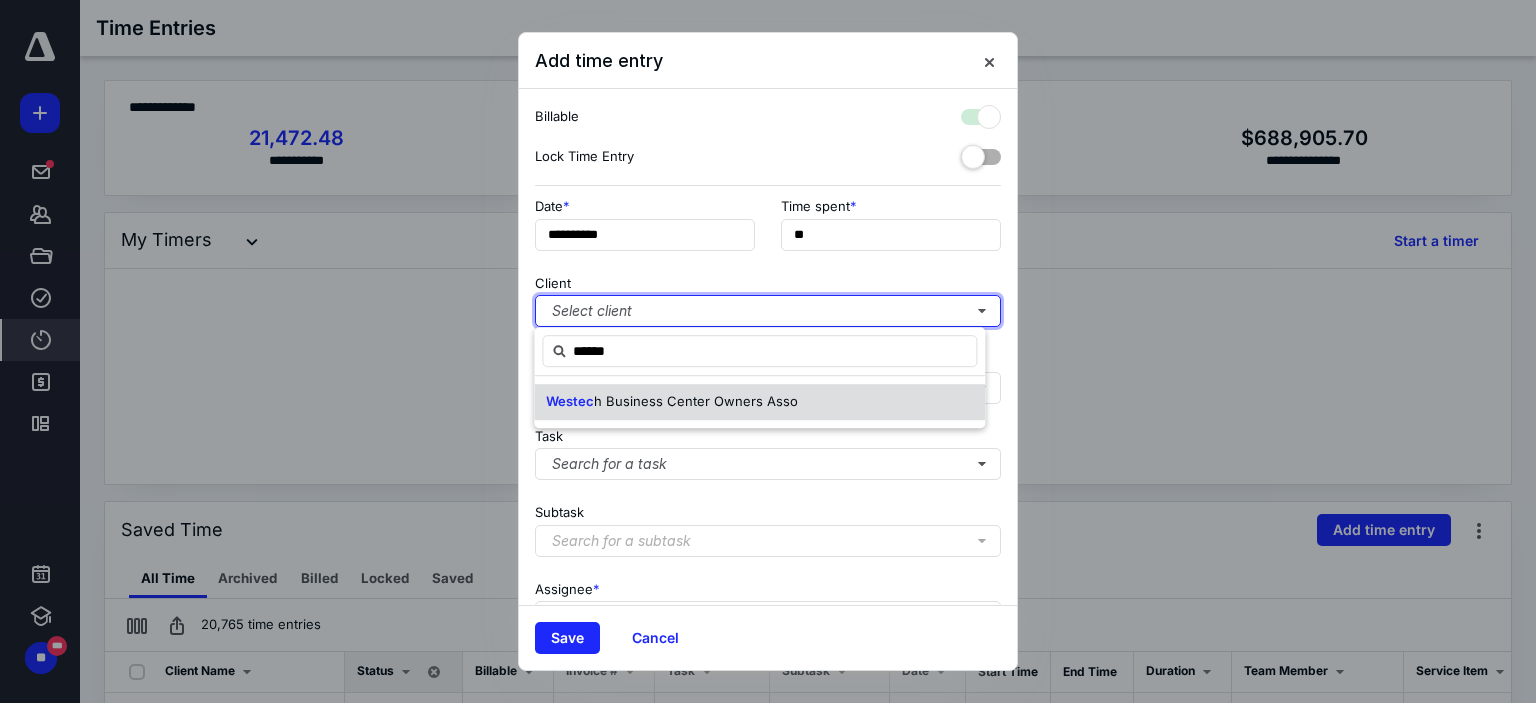 checkbox on "true" 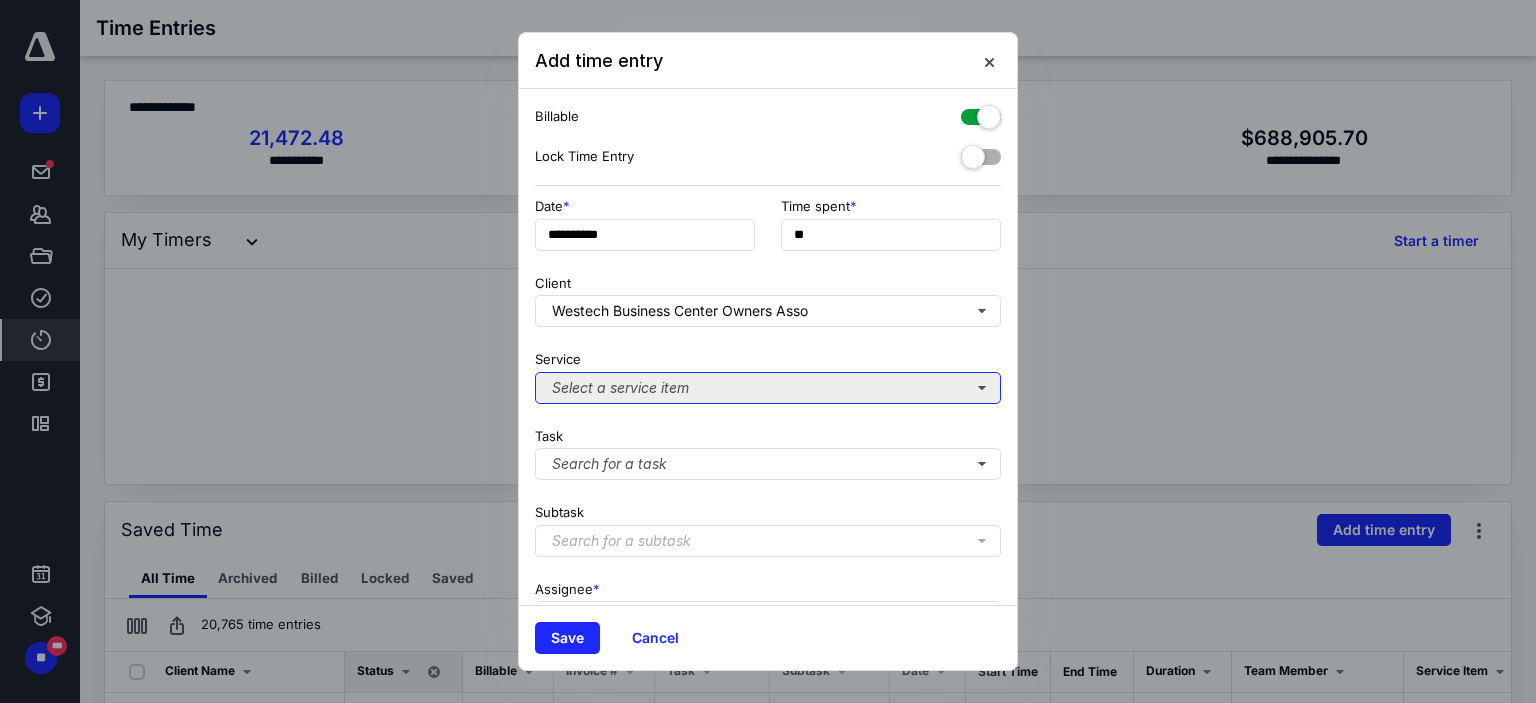 click on "Select a service item" at bounding box center (768, 388) 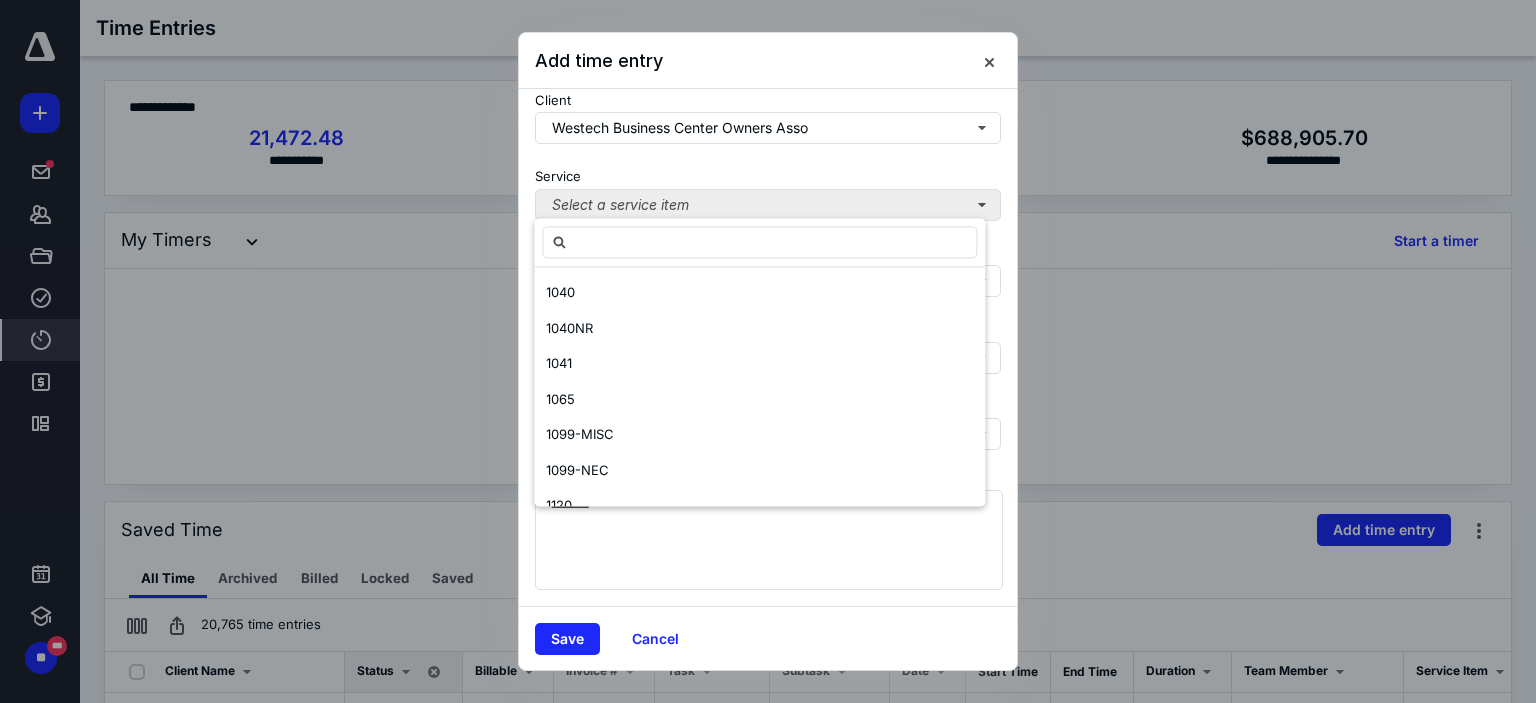scroll, scrollTop: 197, scrollLeft: 0, axis: vertical 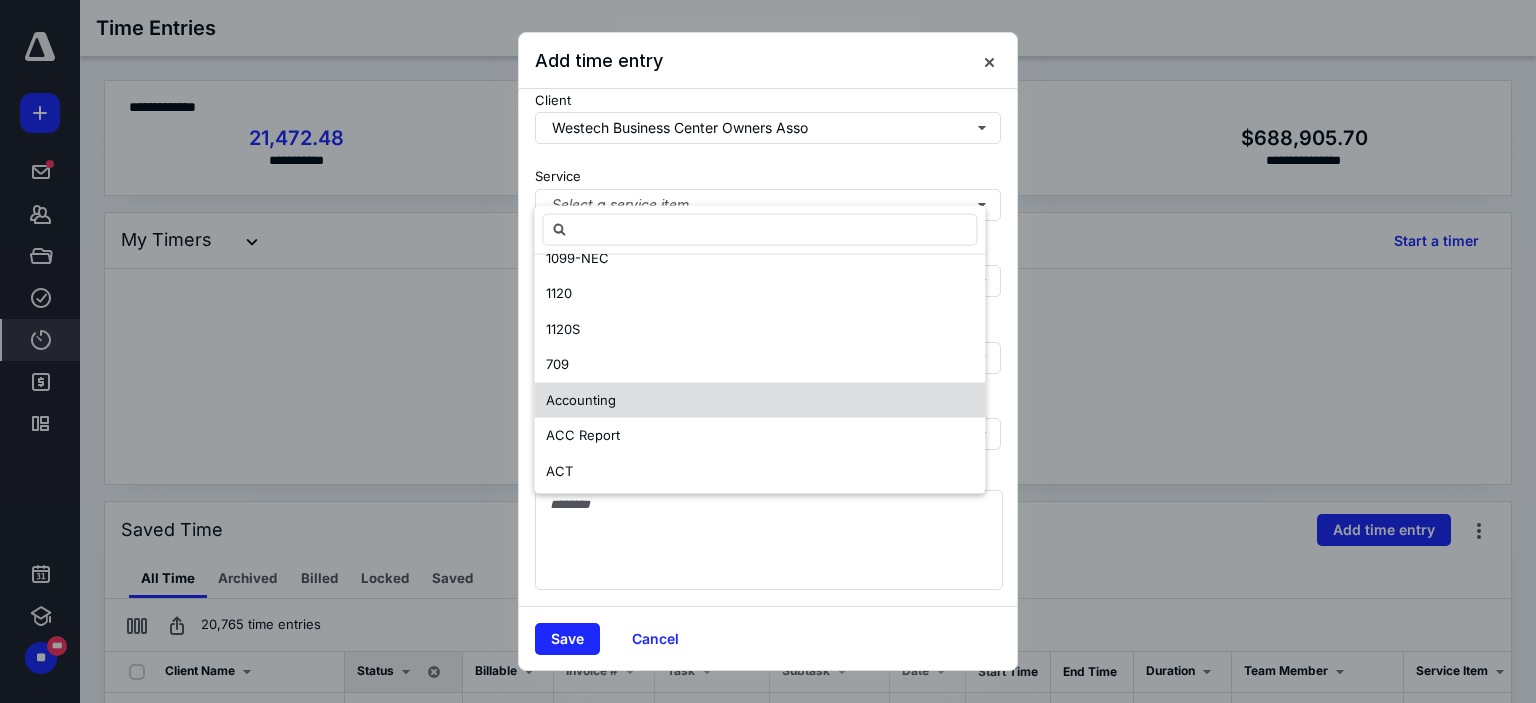 click on "Accounting" at bounding box center [581, 400] 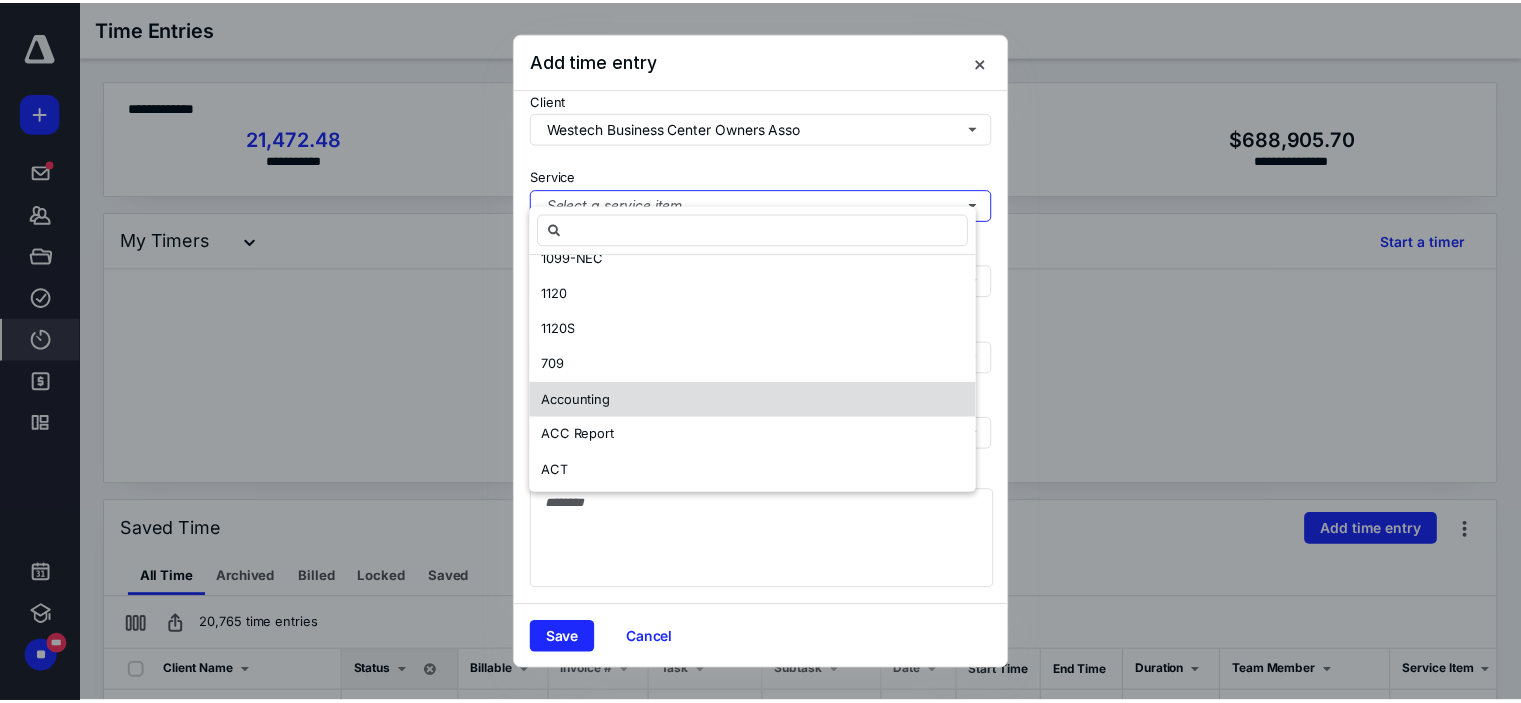 scroll, scrollTop: 0, scrollLeft: 0, axis: both 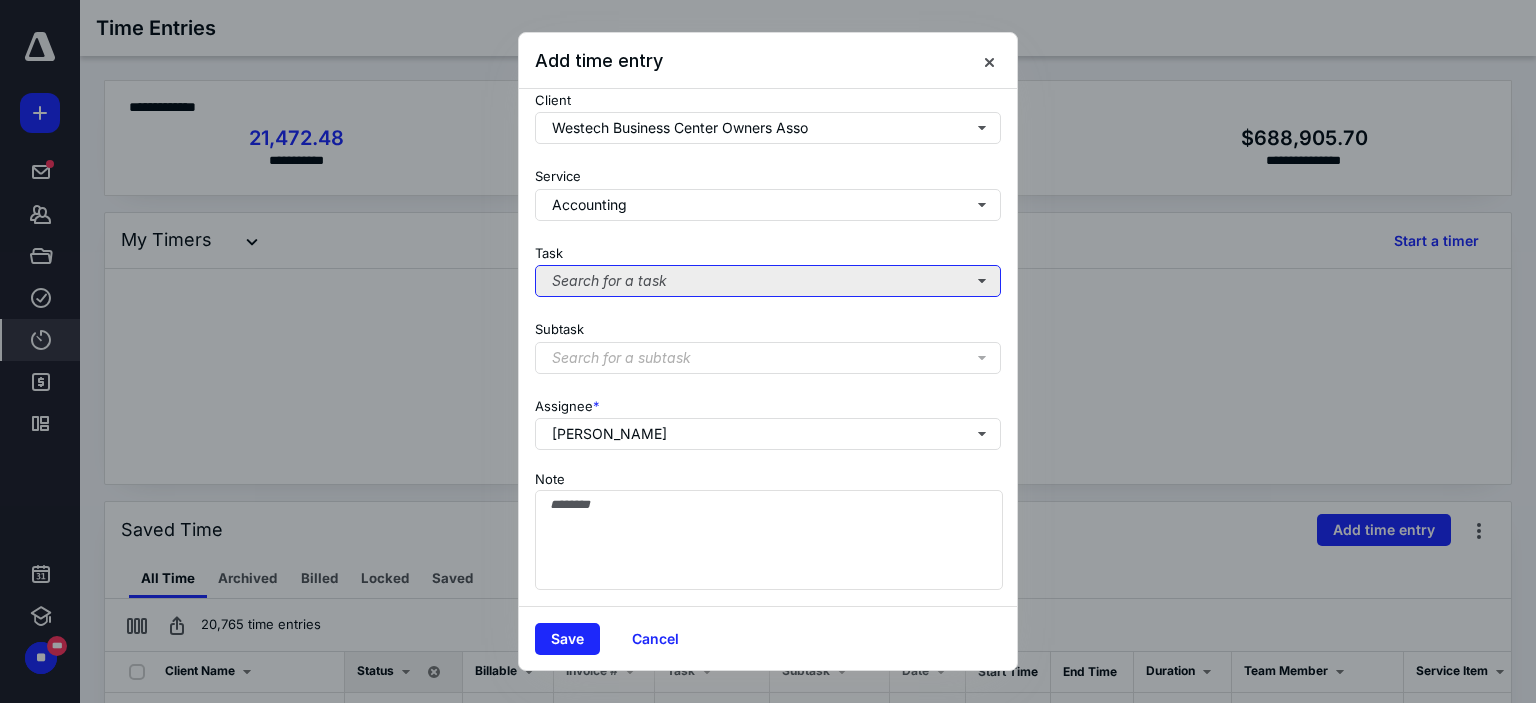 click on "Search for a task" at bounding box center (768, 281) 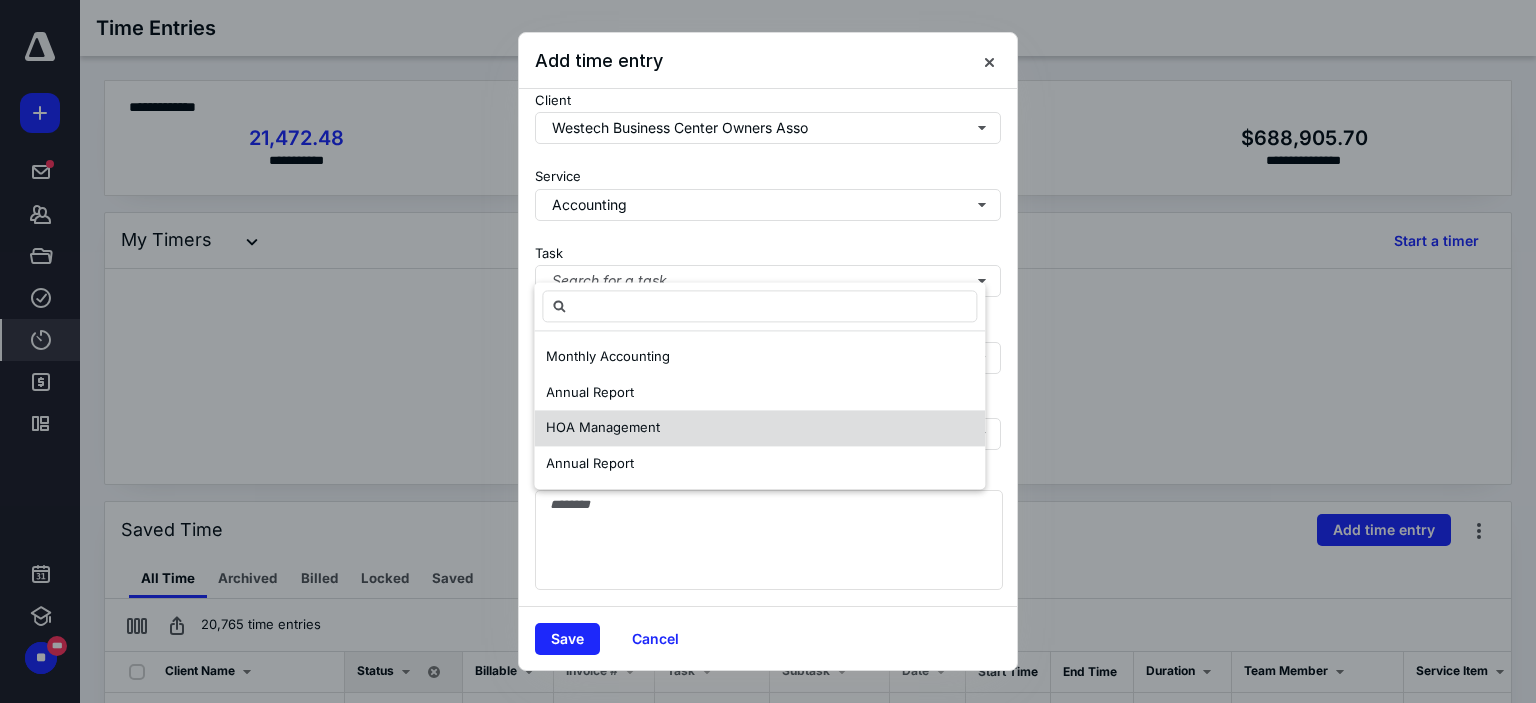 click on "HOA Management" at bounding box center [603, 428] 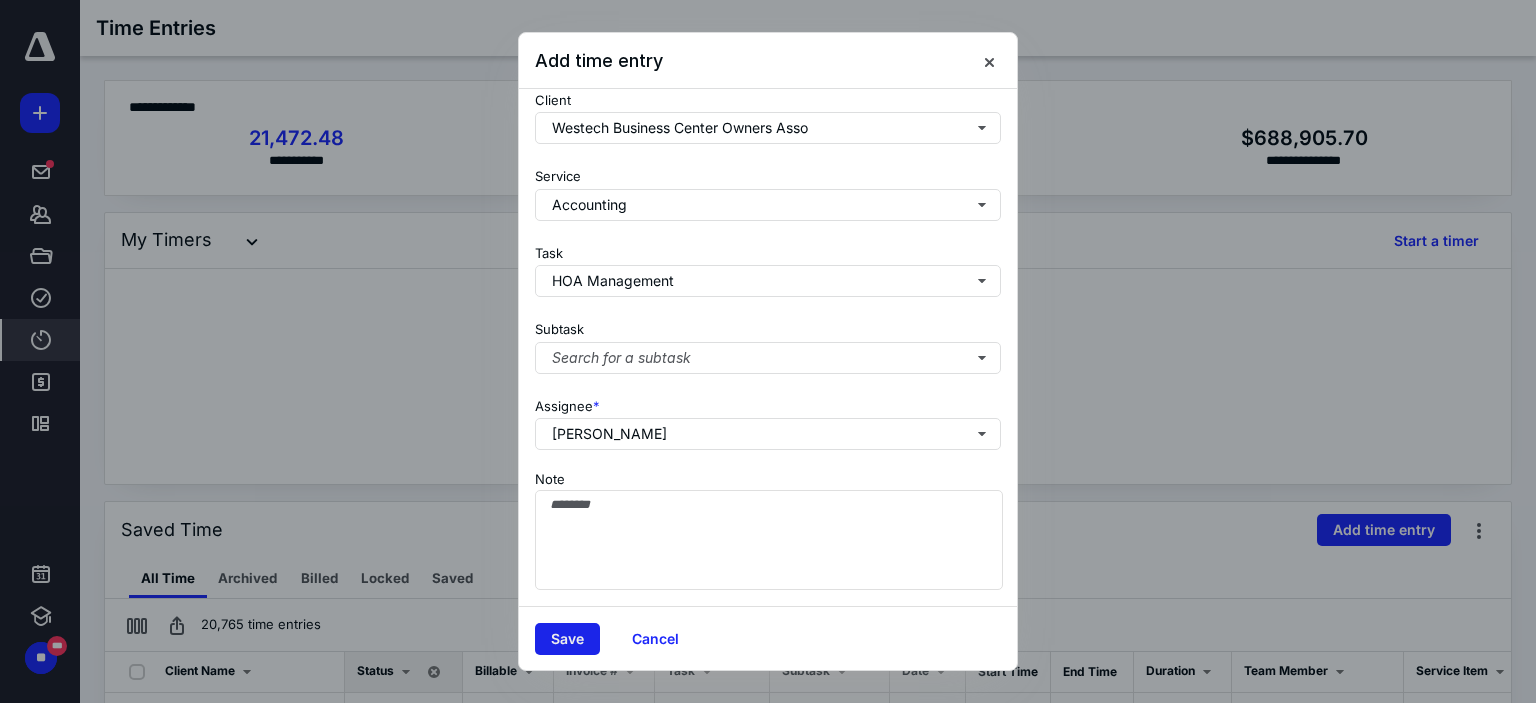click on "Save" at bounding box center (567, 639) 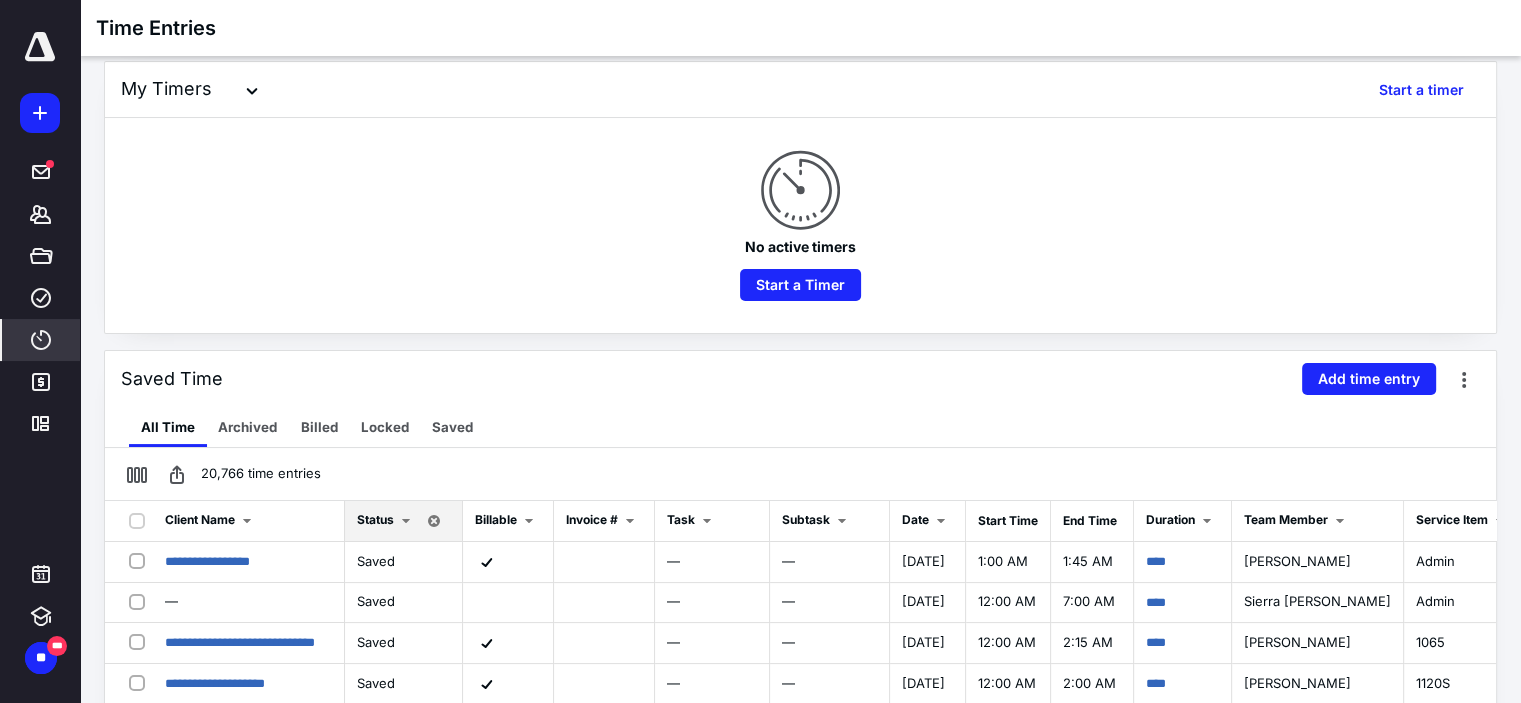 scroll, scrollTop: 200, scrollLeft: 0, axis: vertical 